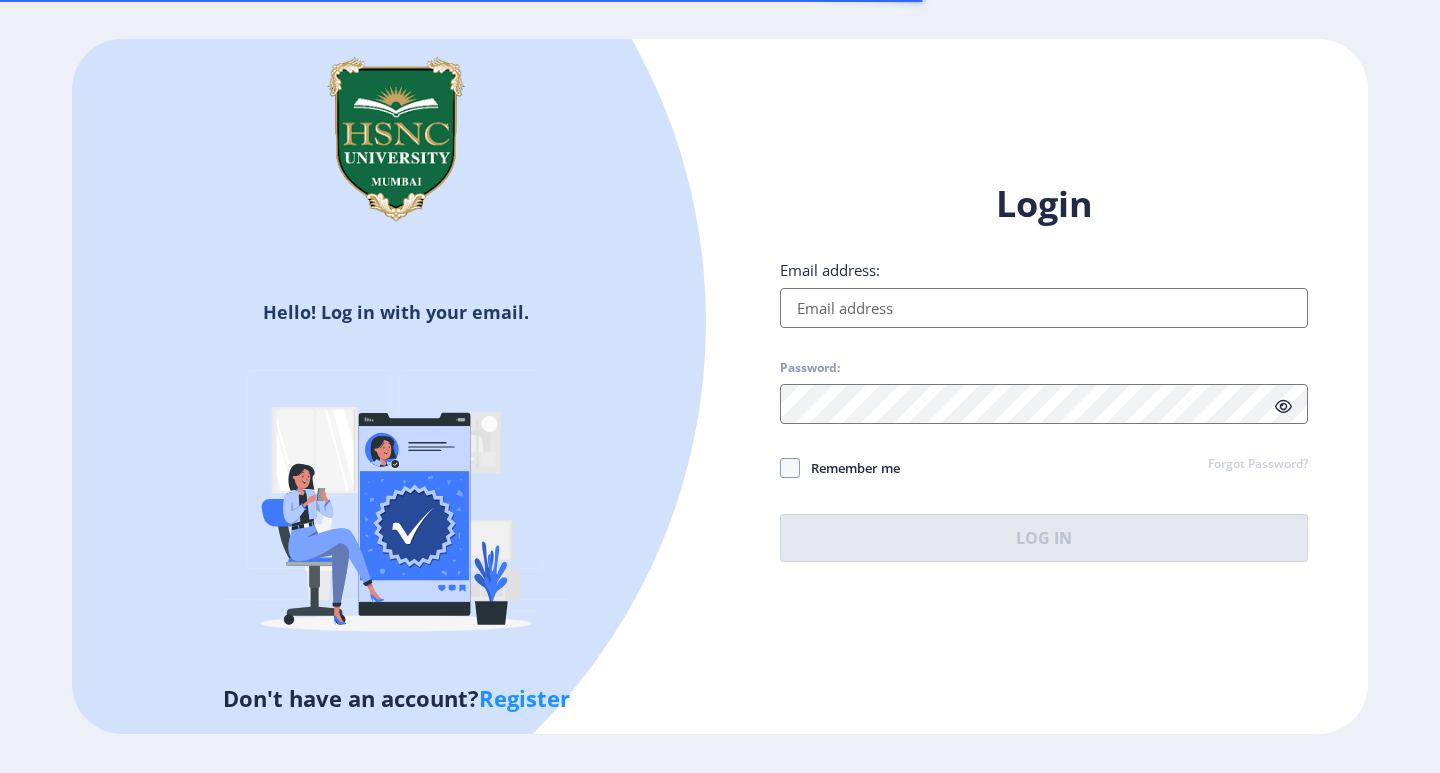 scroll, scrollTop: 0, scrollLeft: 0, axis: both 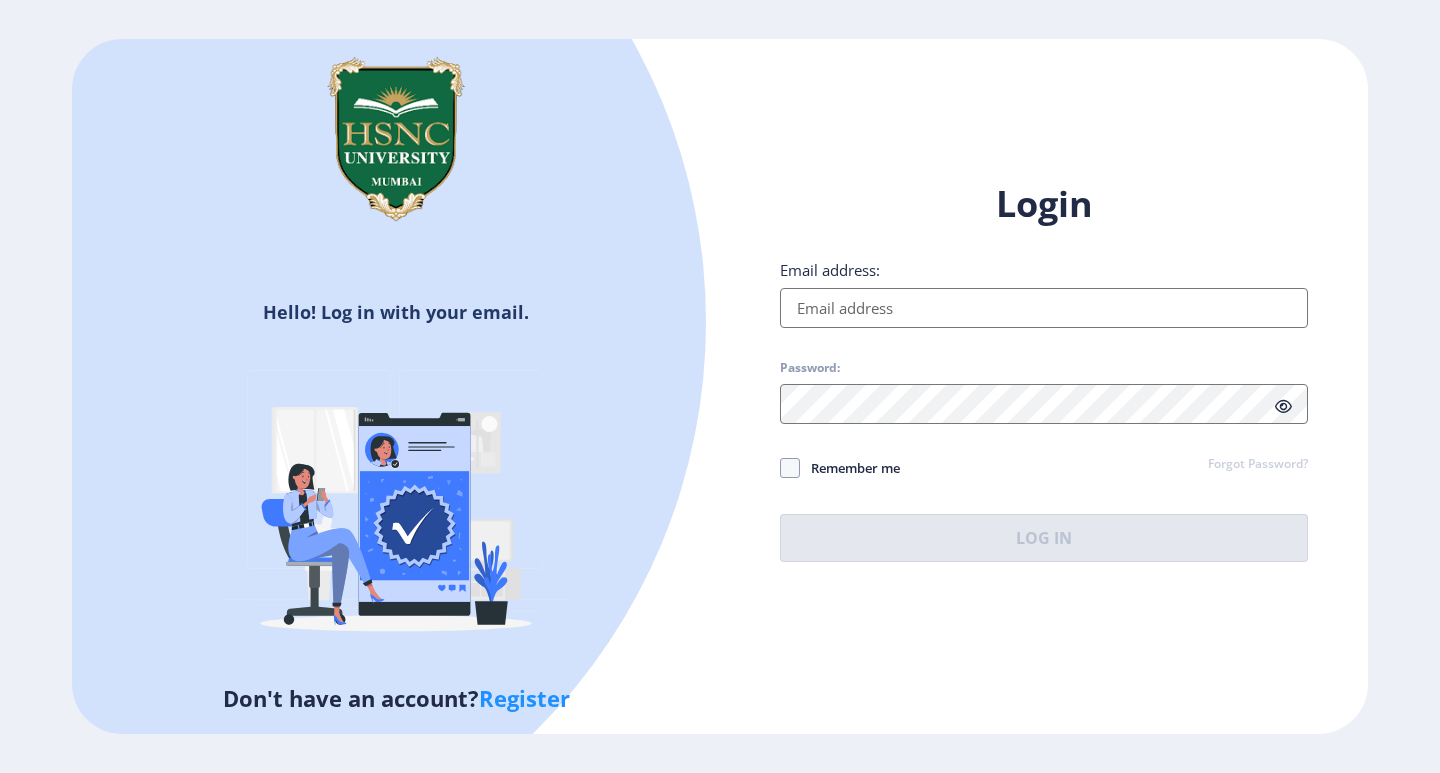click on "Email address:" at bounding box center [1044, 308] 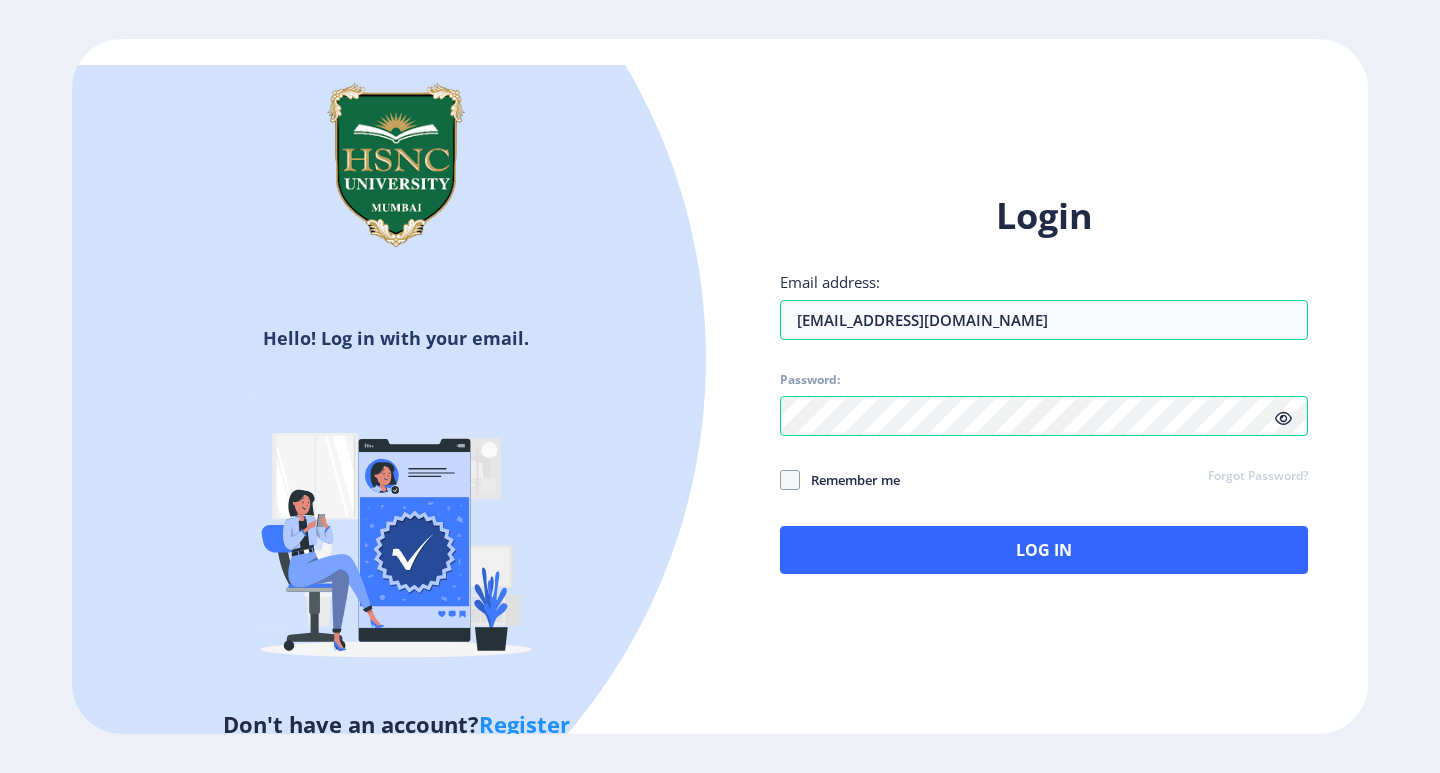 click 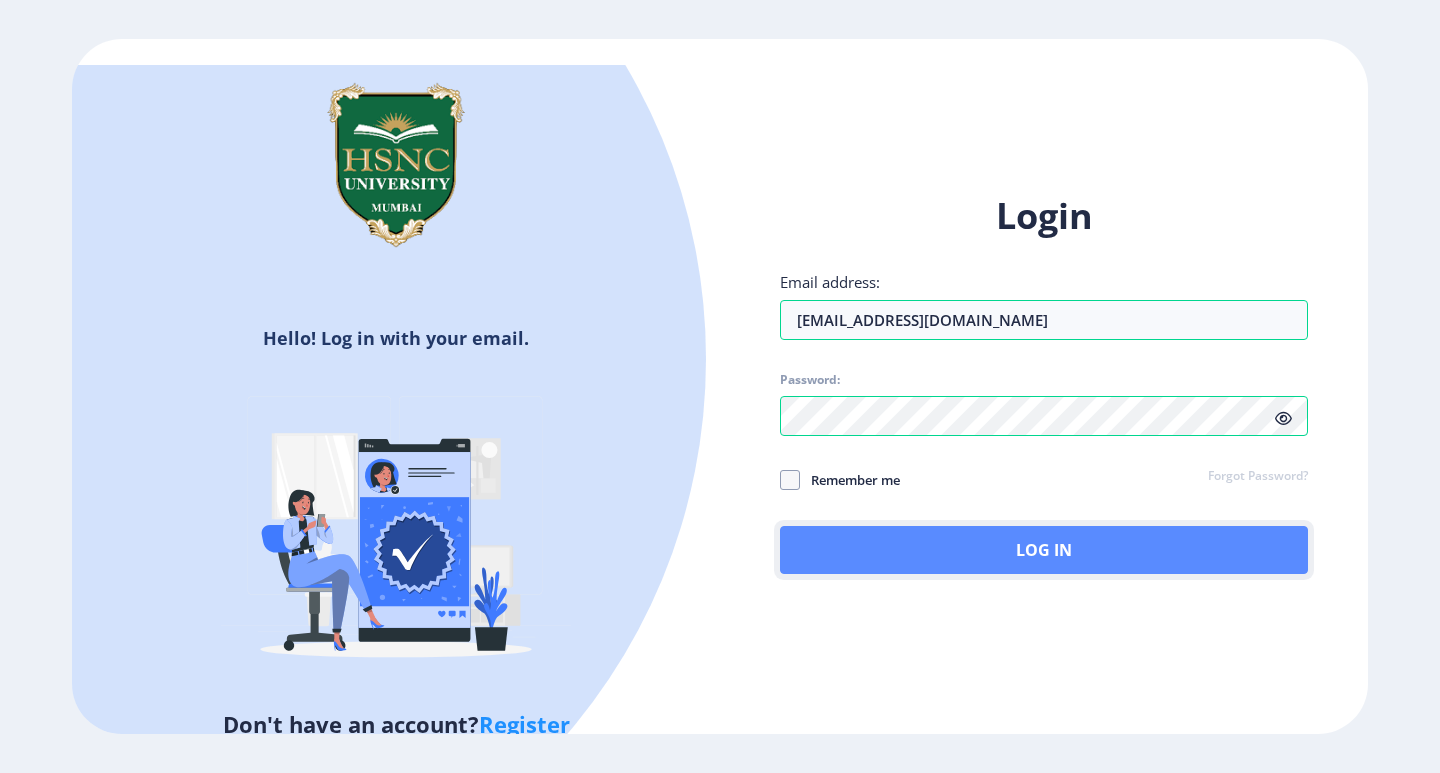 click on "Log In" 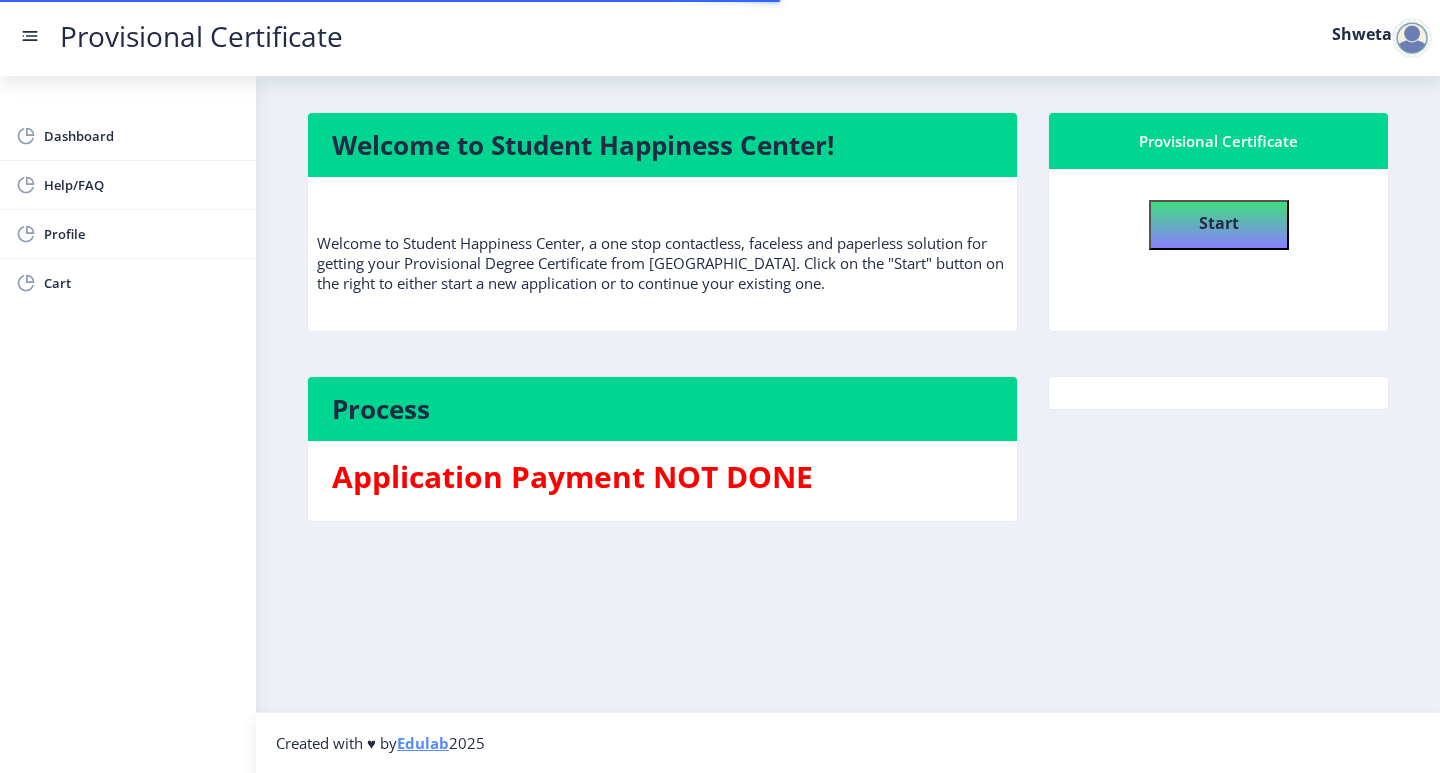 click on "Start" 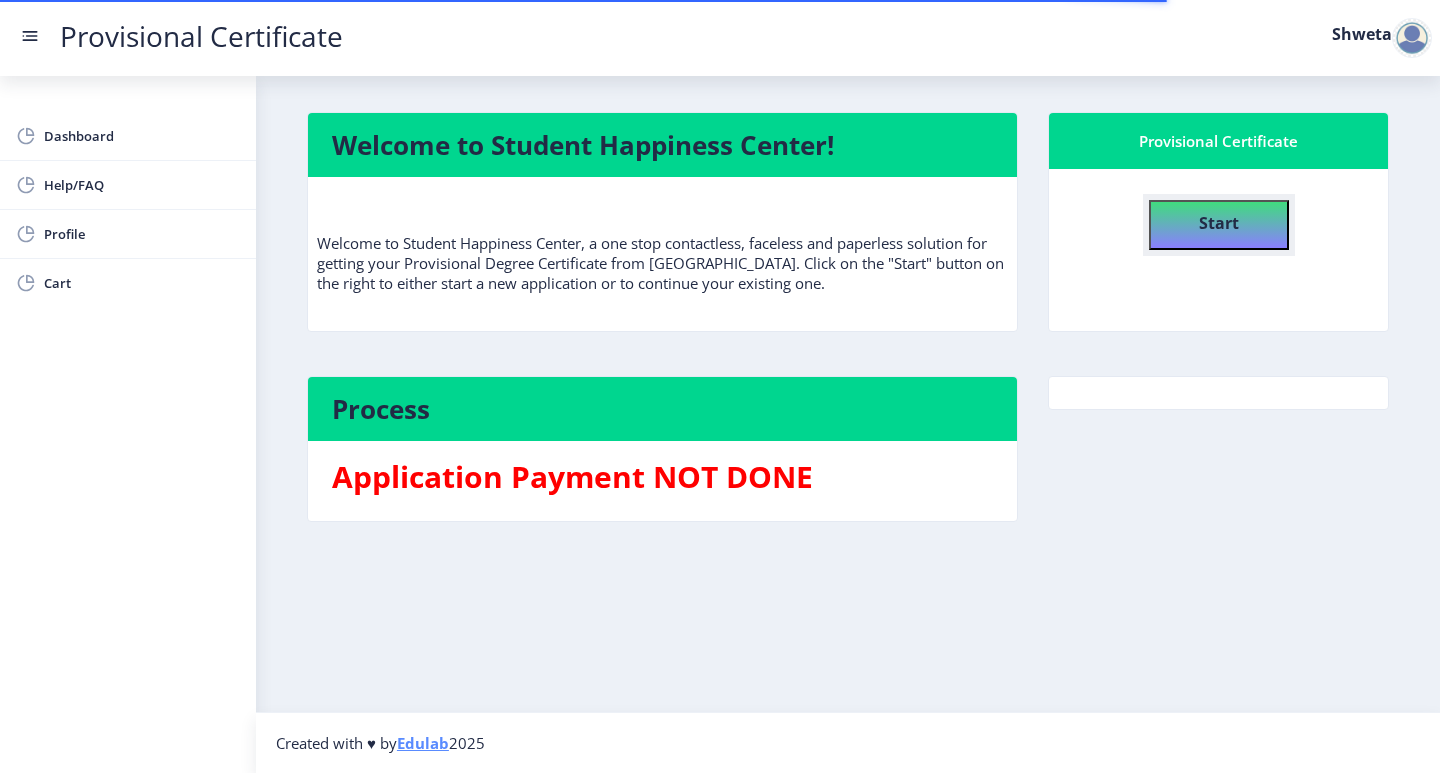 click on "Start" 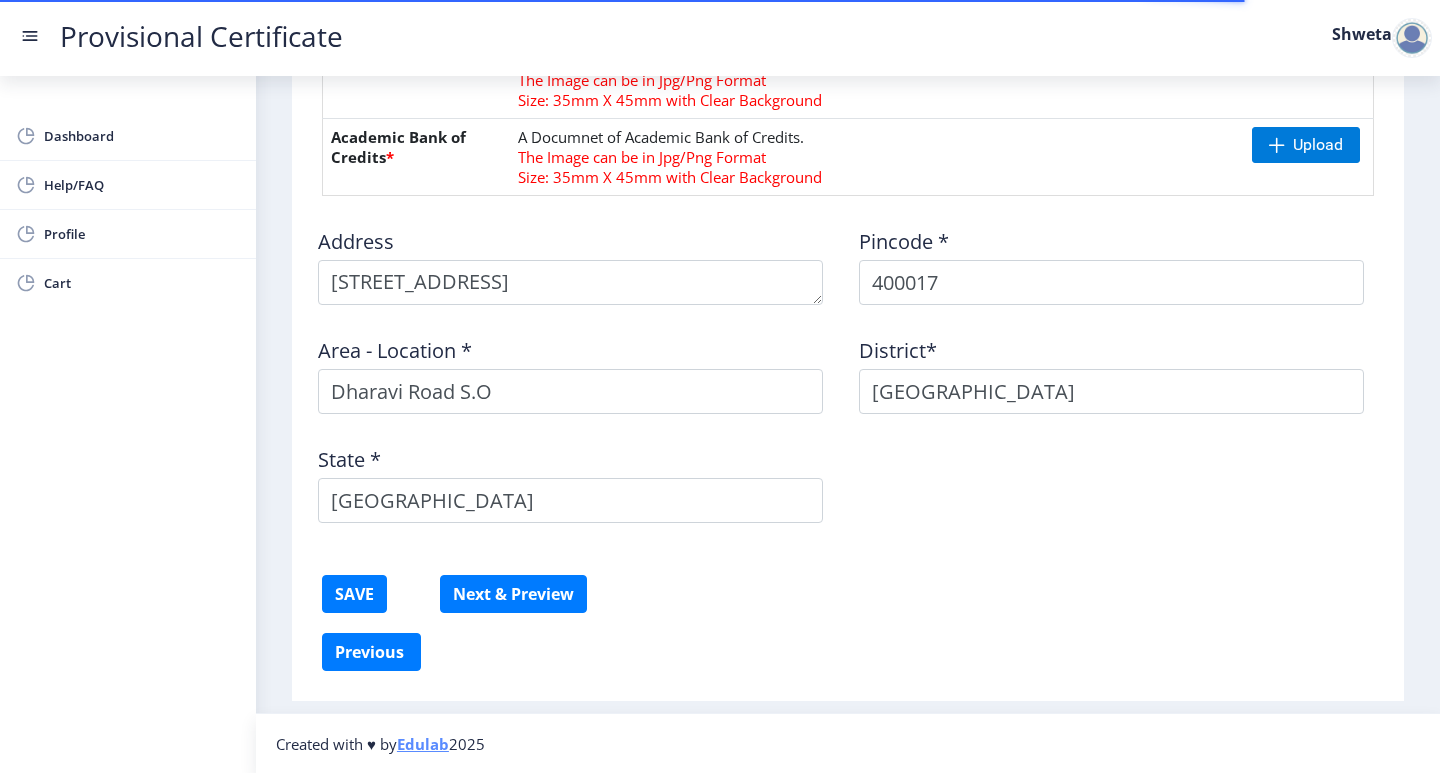 scroll, scrollTop: 1046, scrollLeft: 0, axis: vertical 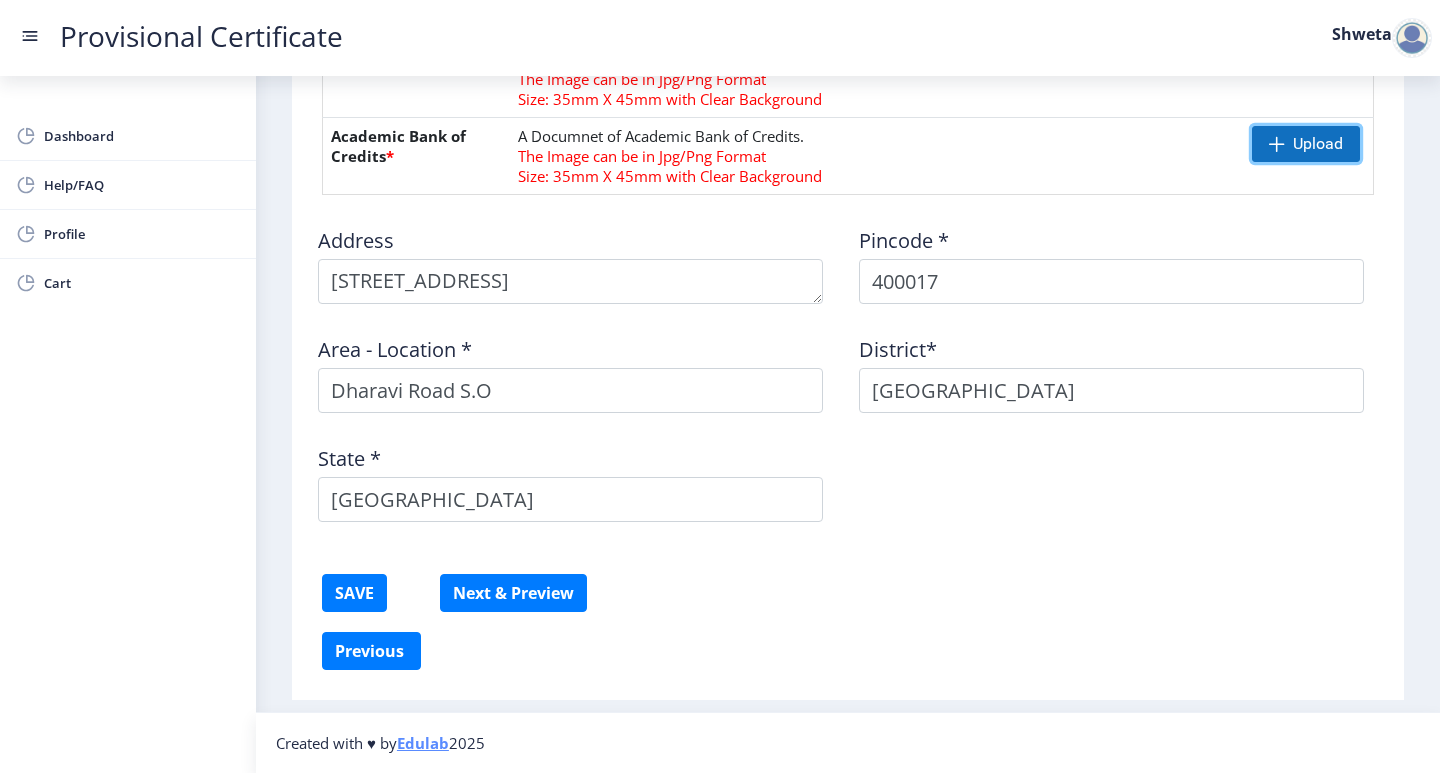 click 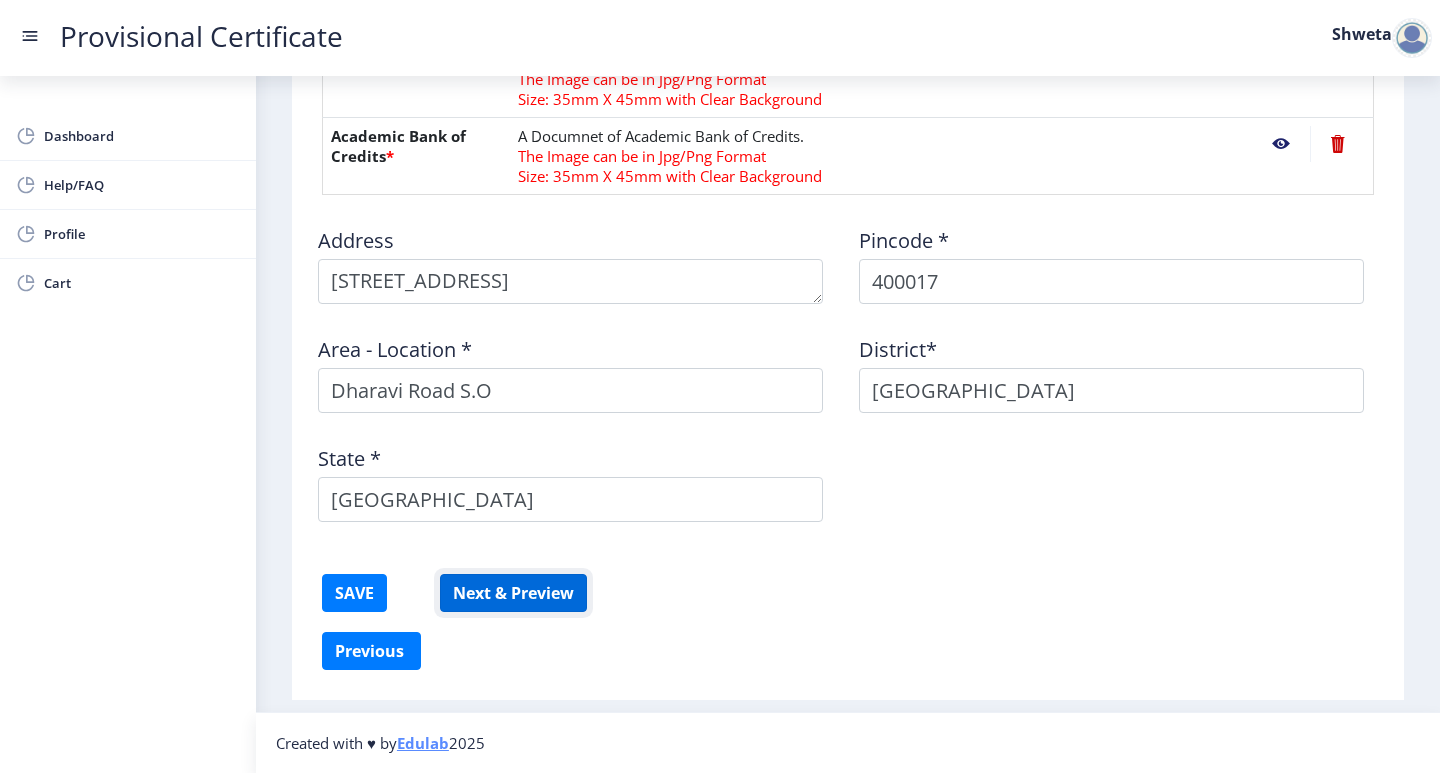 click on "Next & Preview" 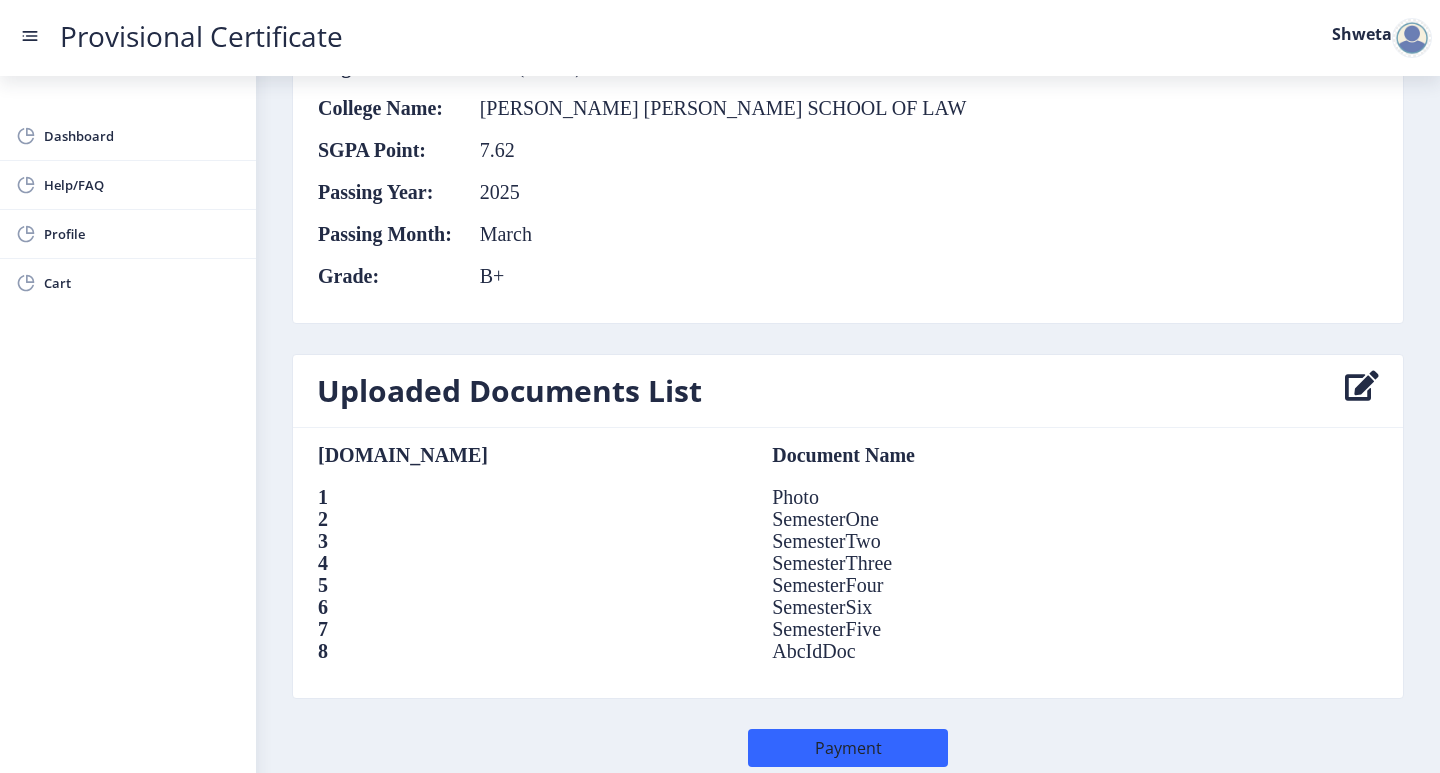 scroll, scrollTop: 1287, scrollLeft: 0, axis: vertical 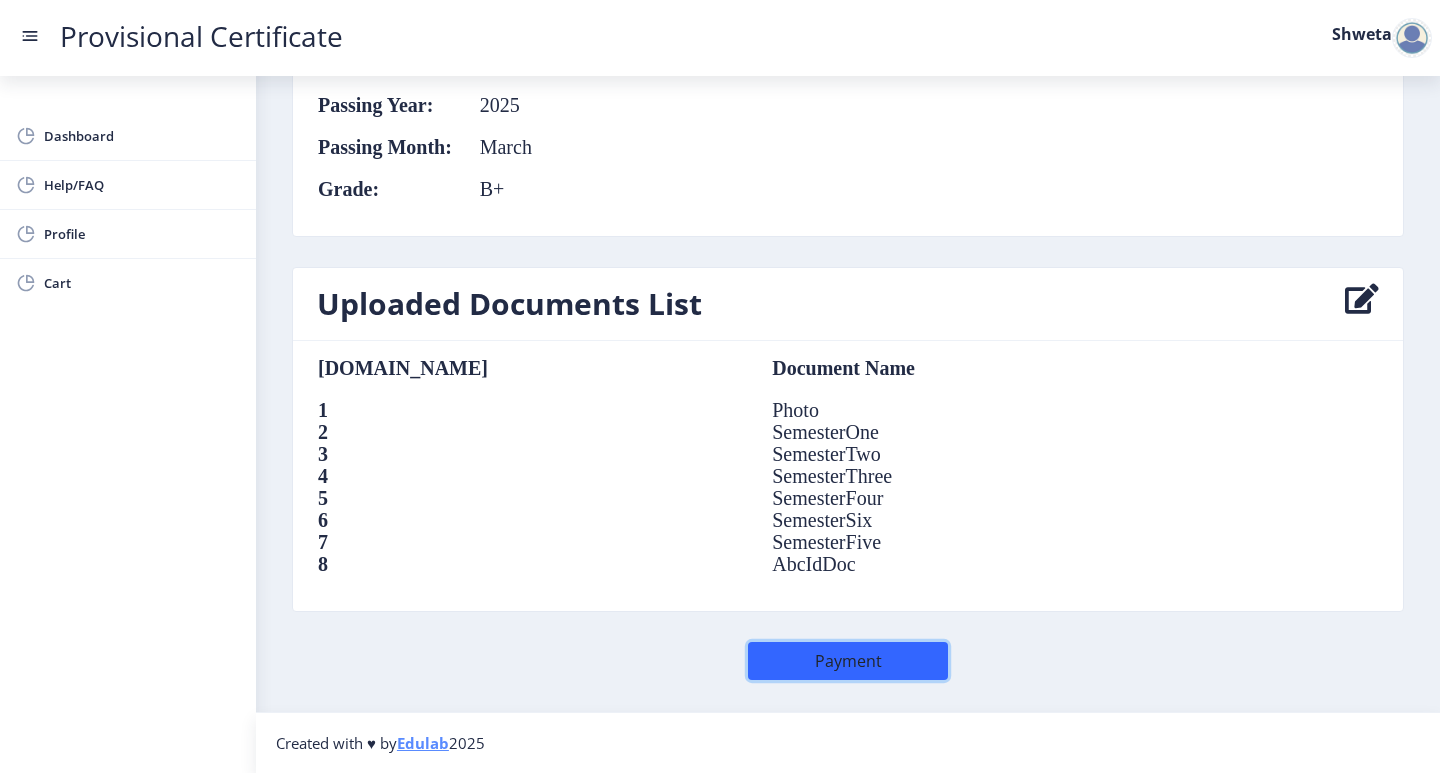 click on "Payment" 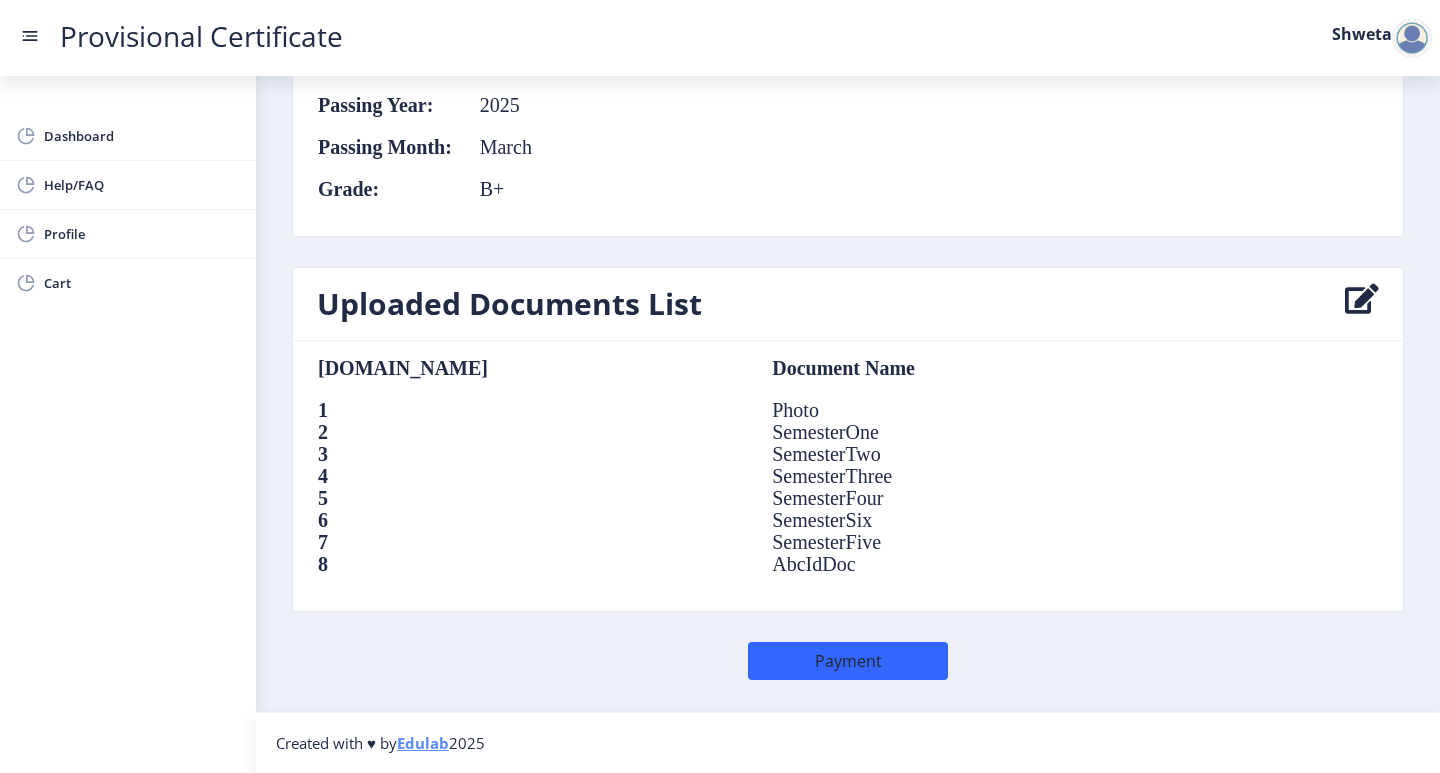 scroll, scrollTop: 0, scrollLeft: 0, axis: both 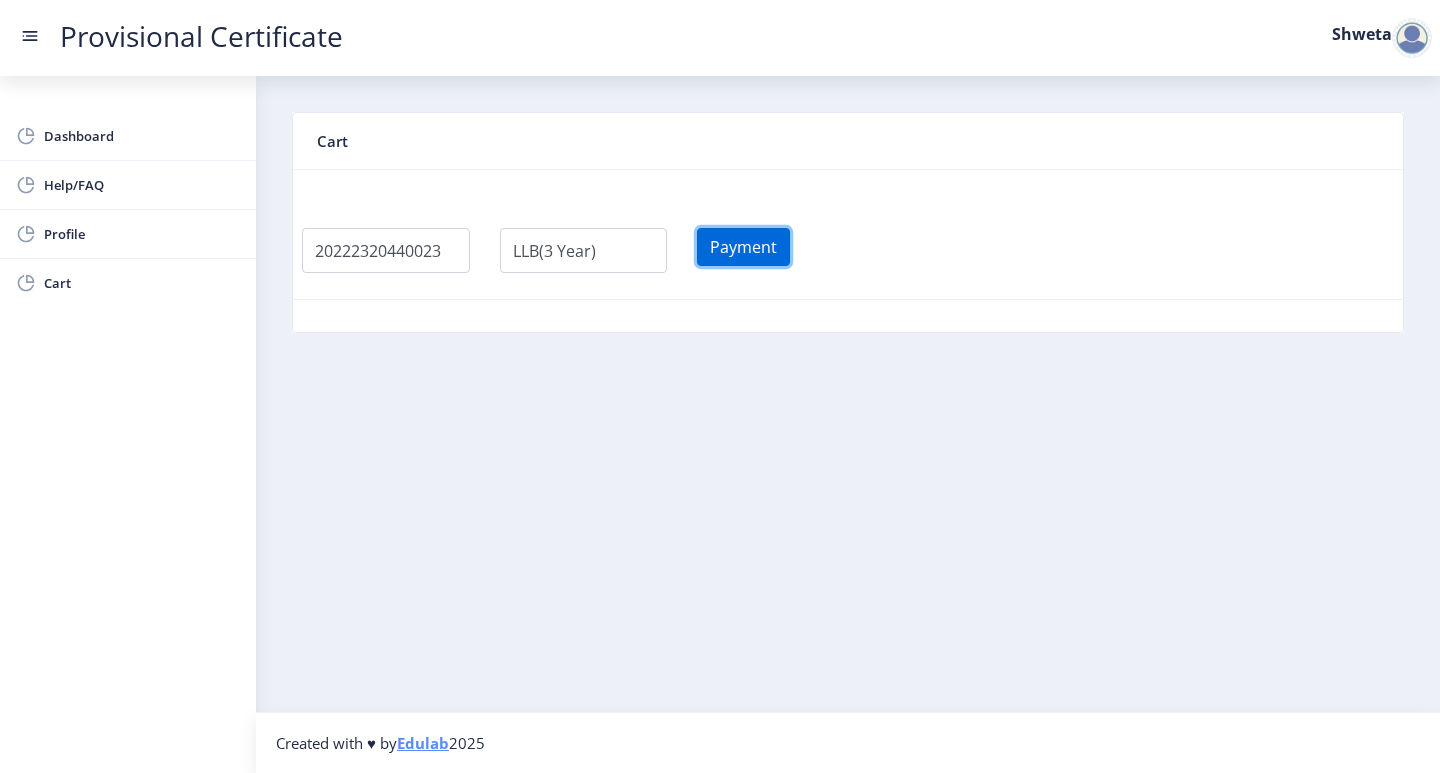 click on "Payment" 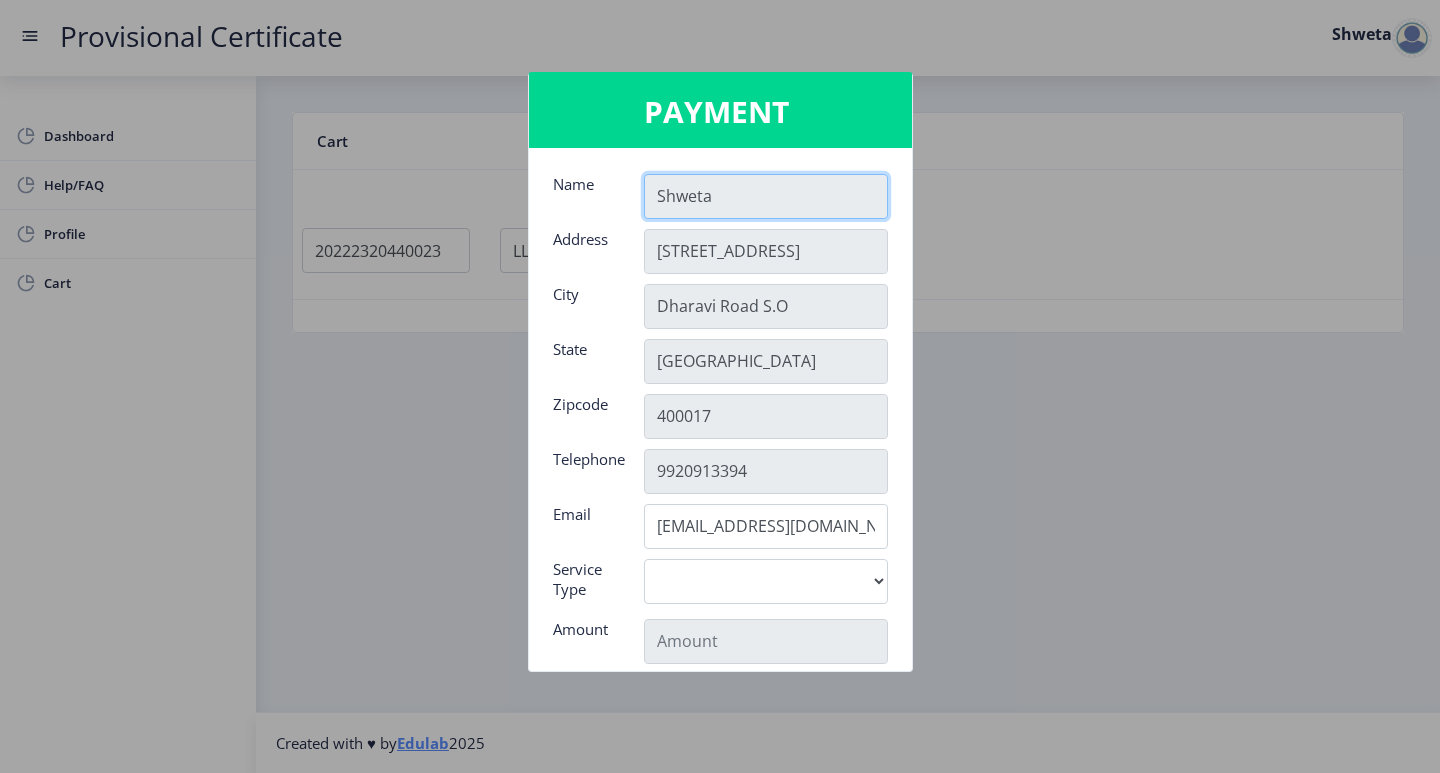 scroll, scrollTop: 100, scrollLeft: 0, axis: vertical 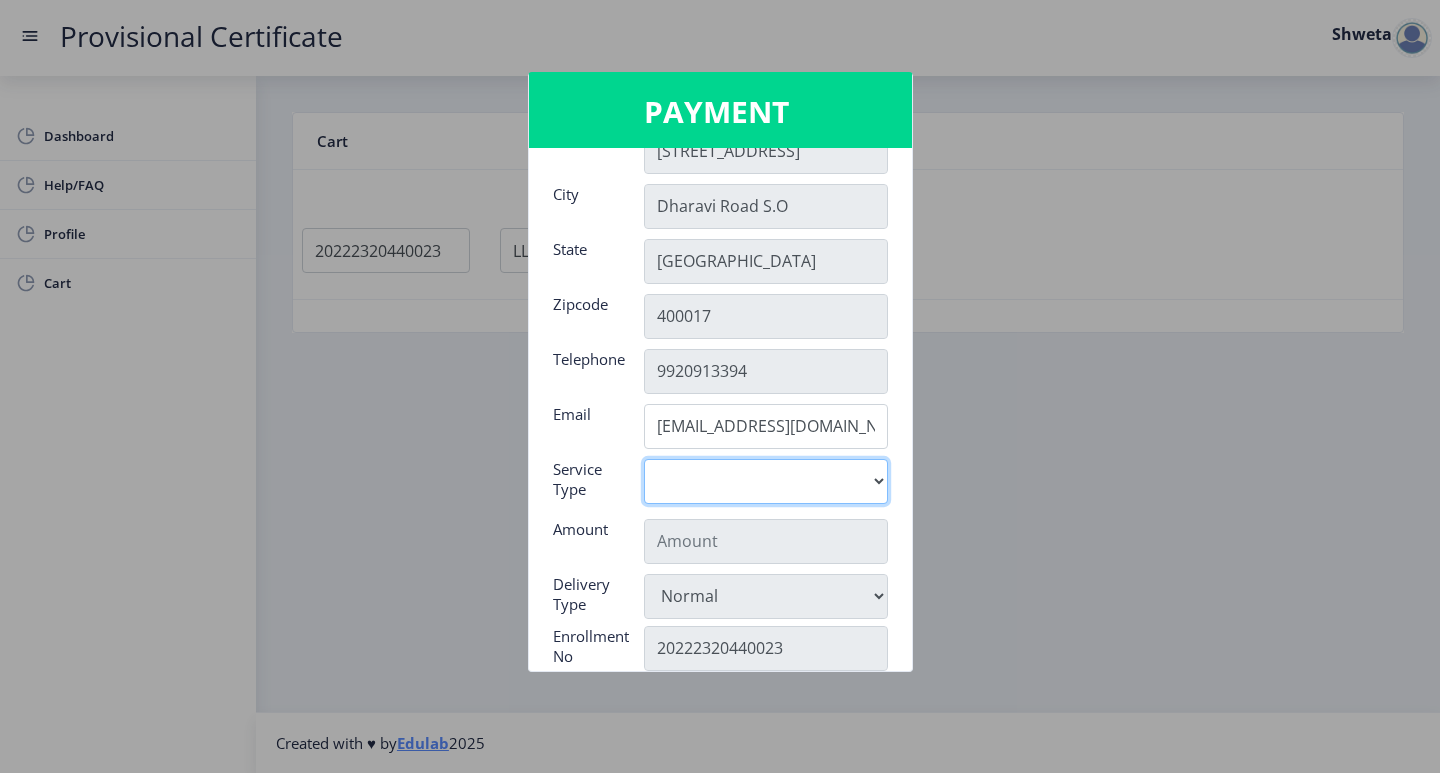 click on "Digital" at bounding box center (766, 481) 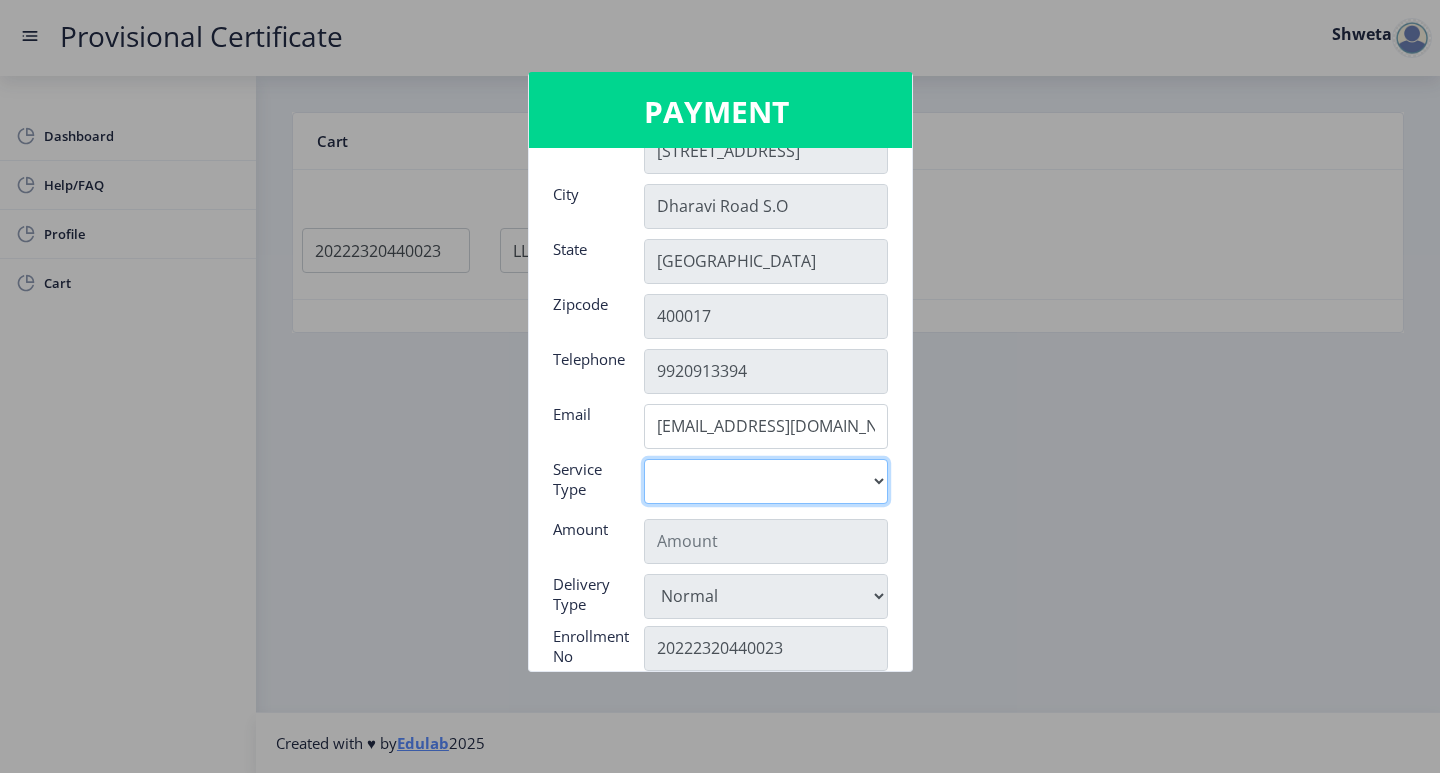 select on "old" 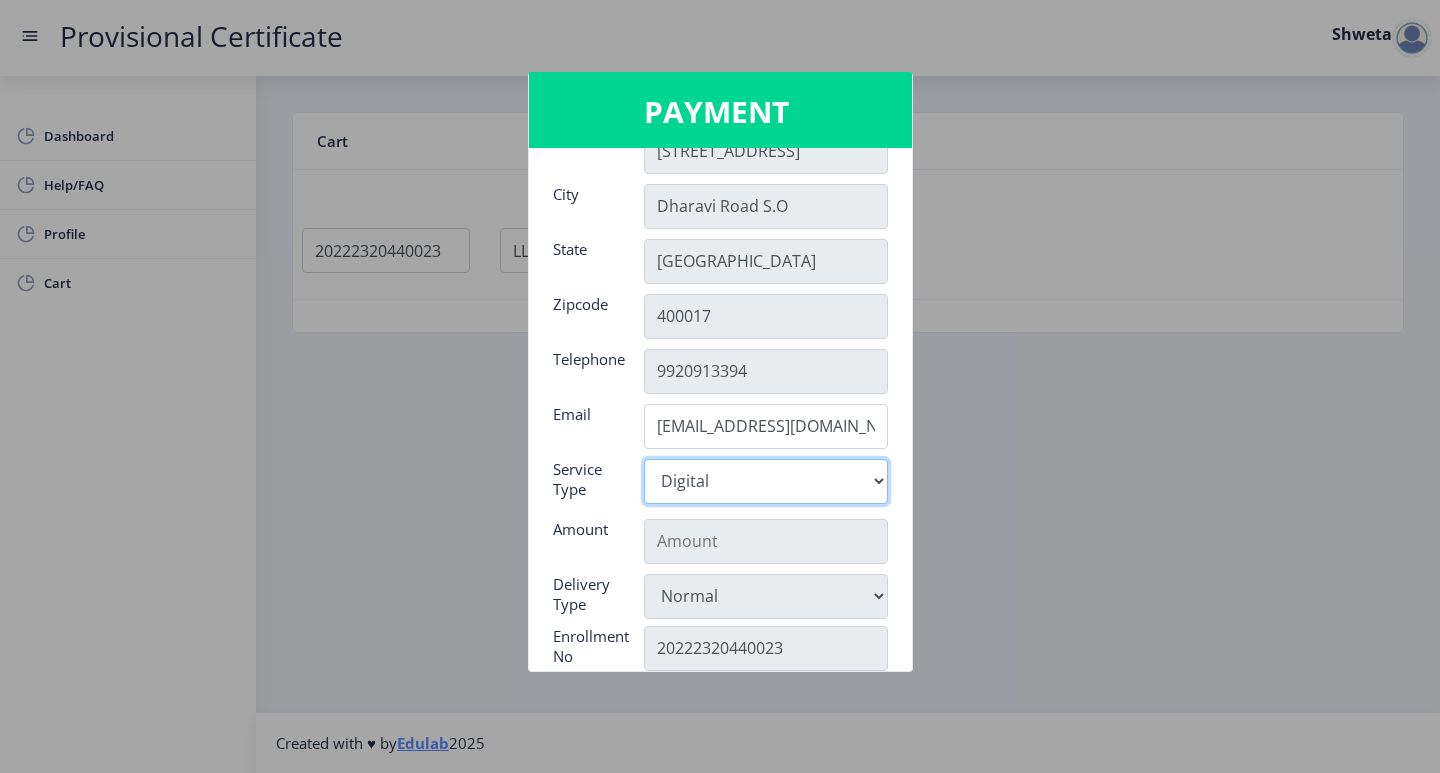 click on "Digital" at bounding box center (766, 481) 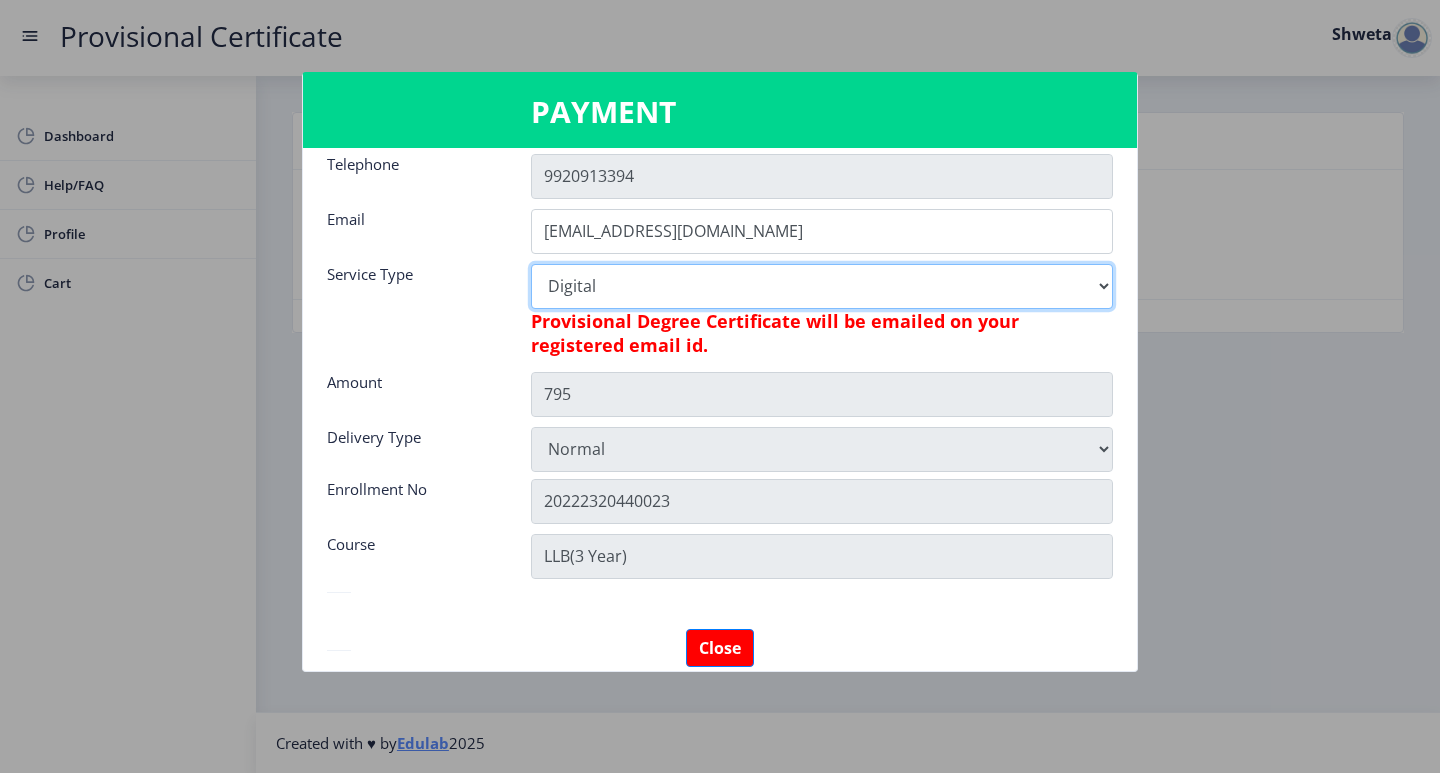 scroll, scrollTop: 300, scrollLeft: 0, axis: vertical 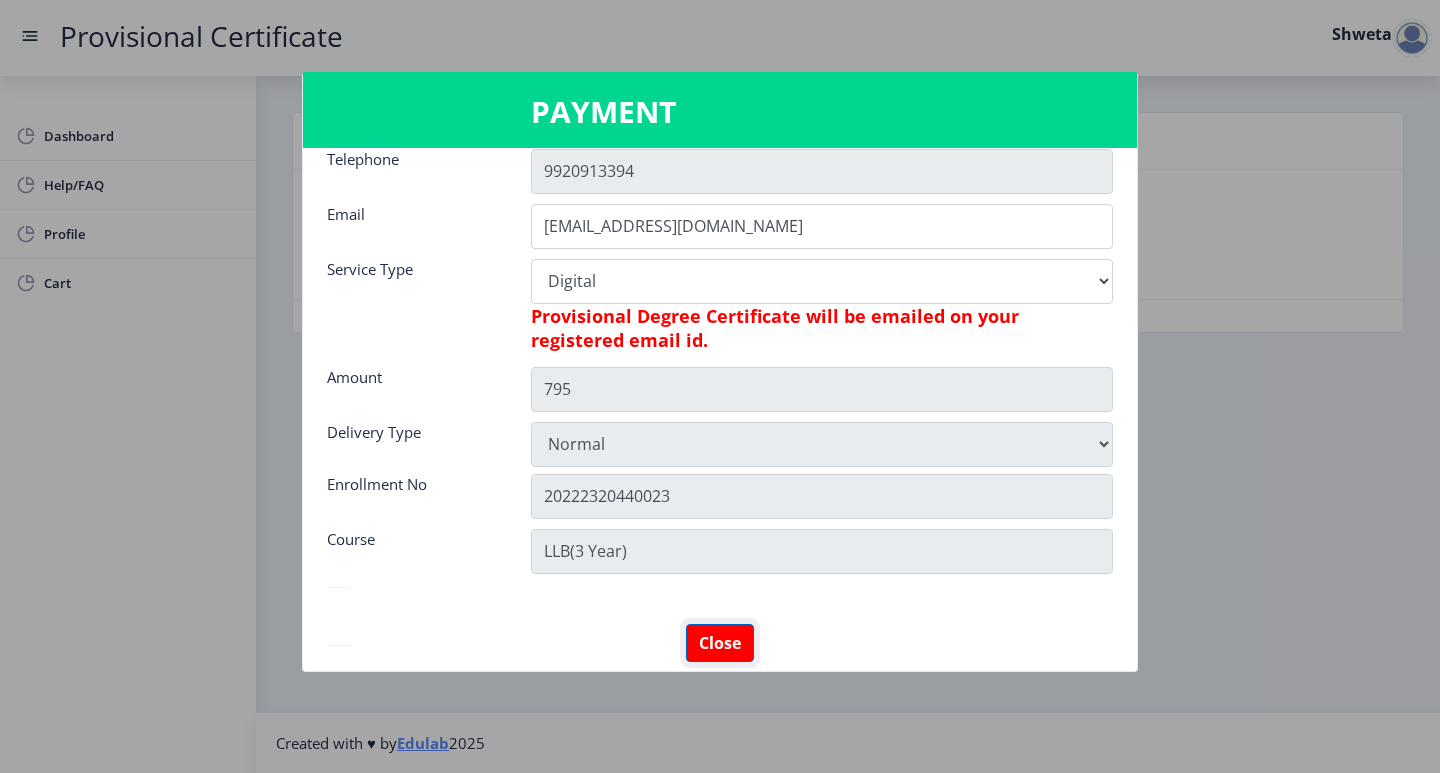 click on "Close" 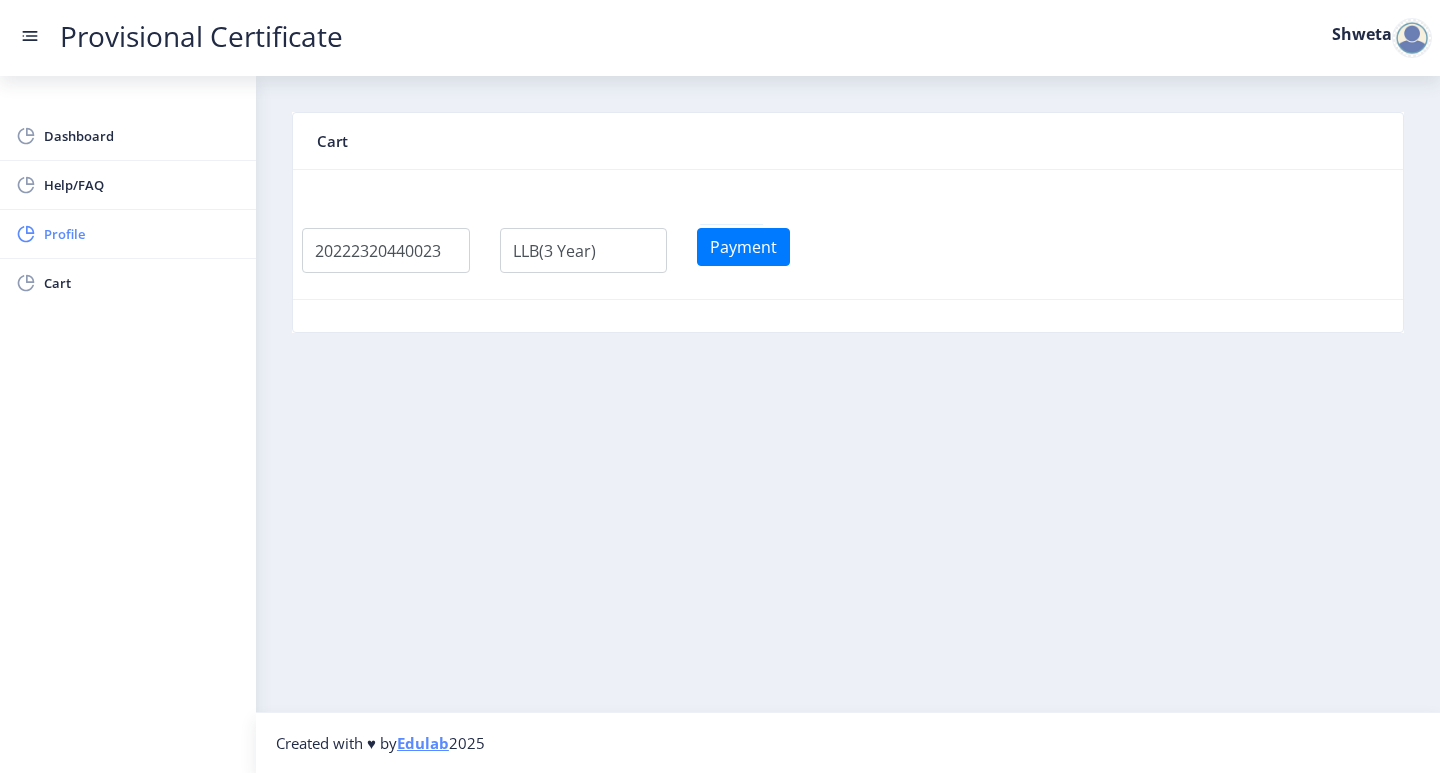 click 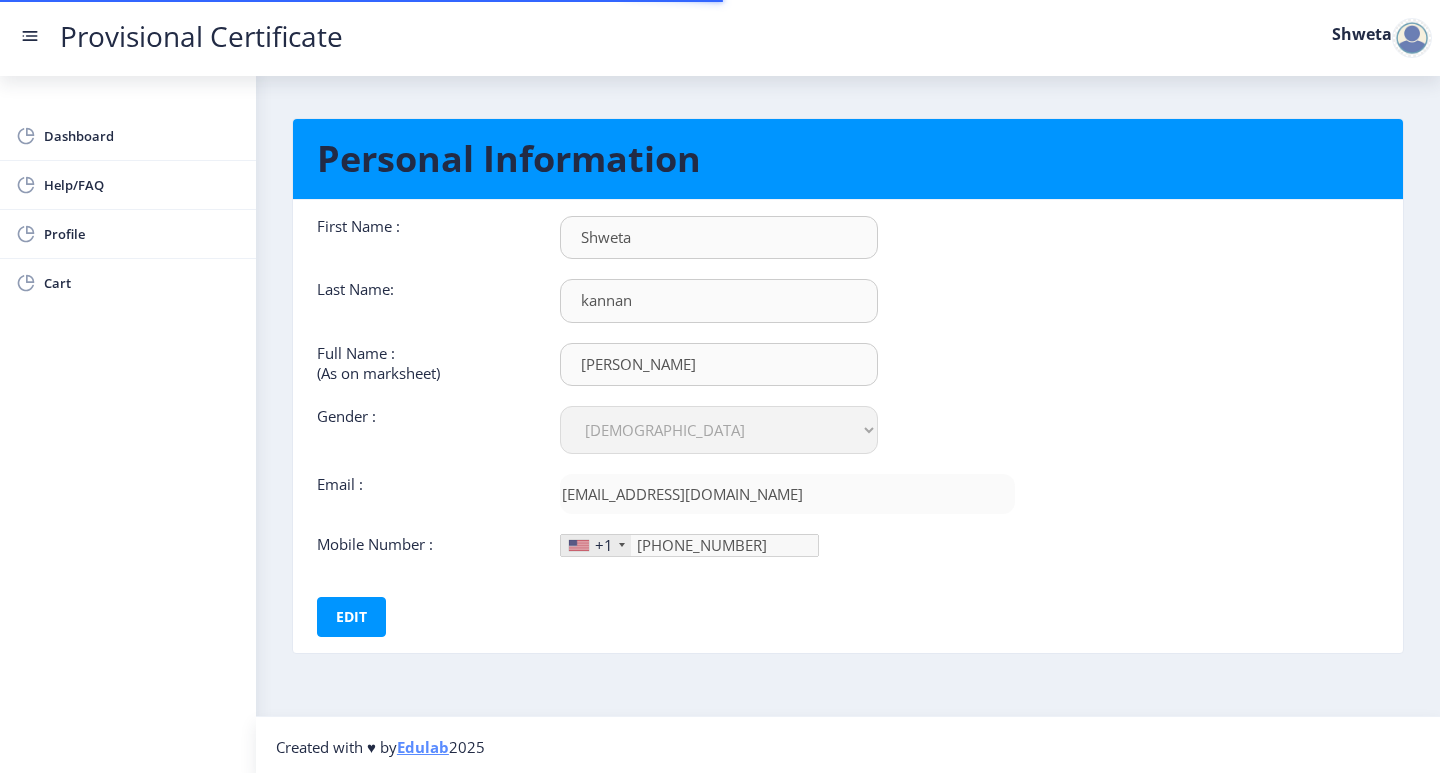 scroll, scrollTop: 18, scrollLeft: 0, axis: vertical 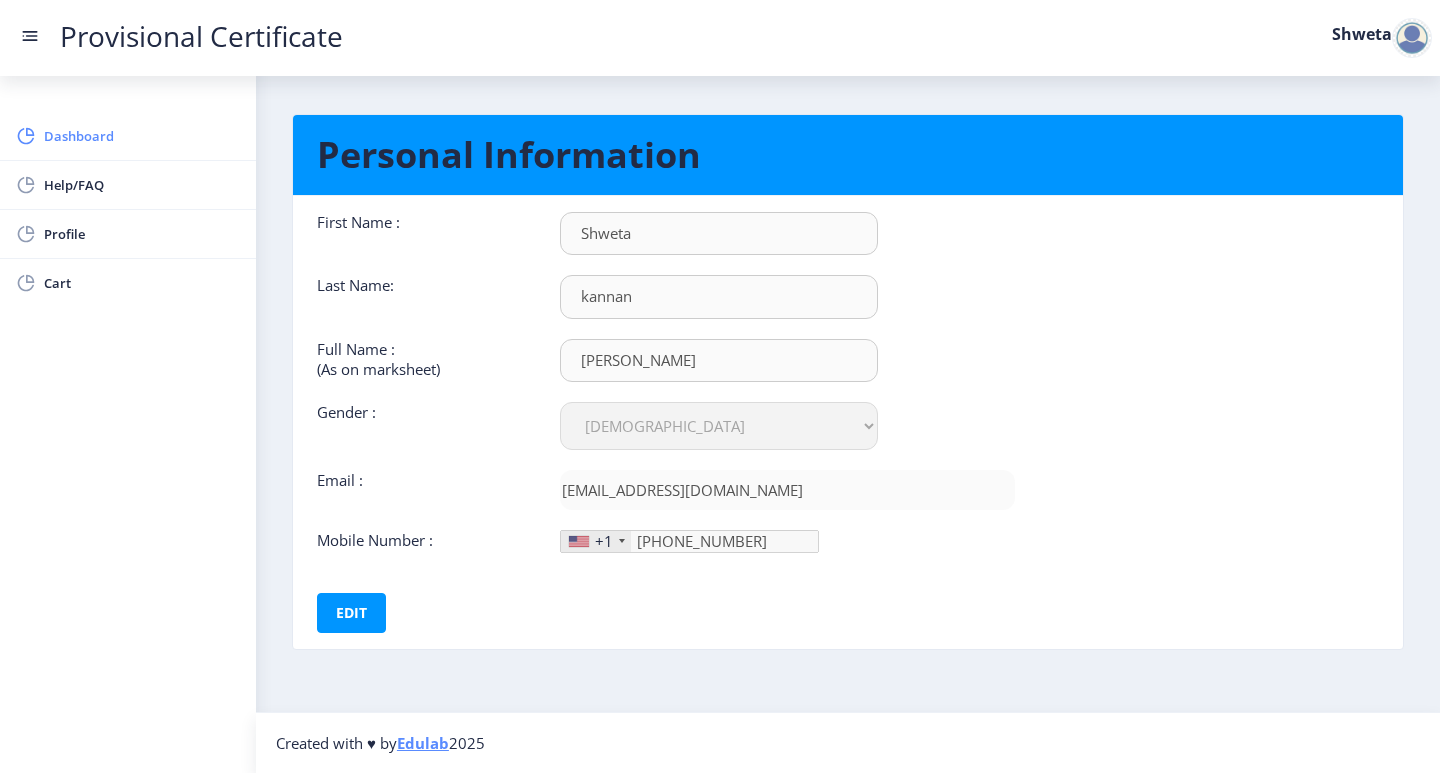 click on "Dashboard" 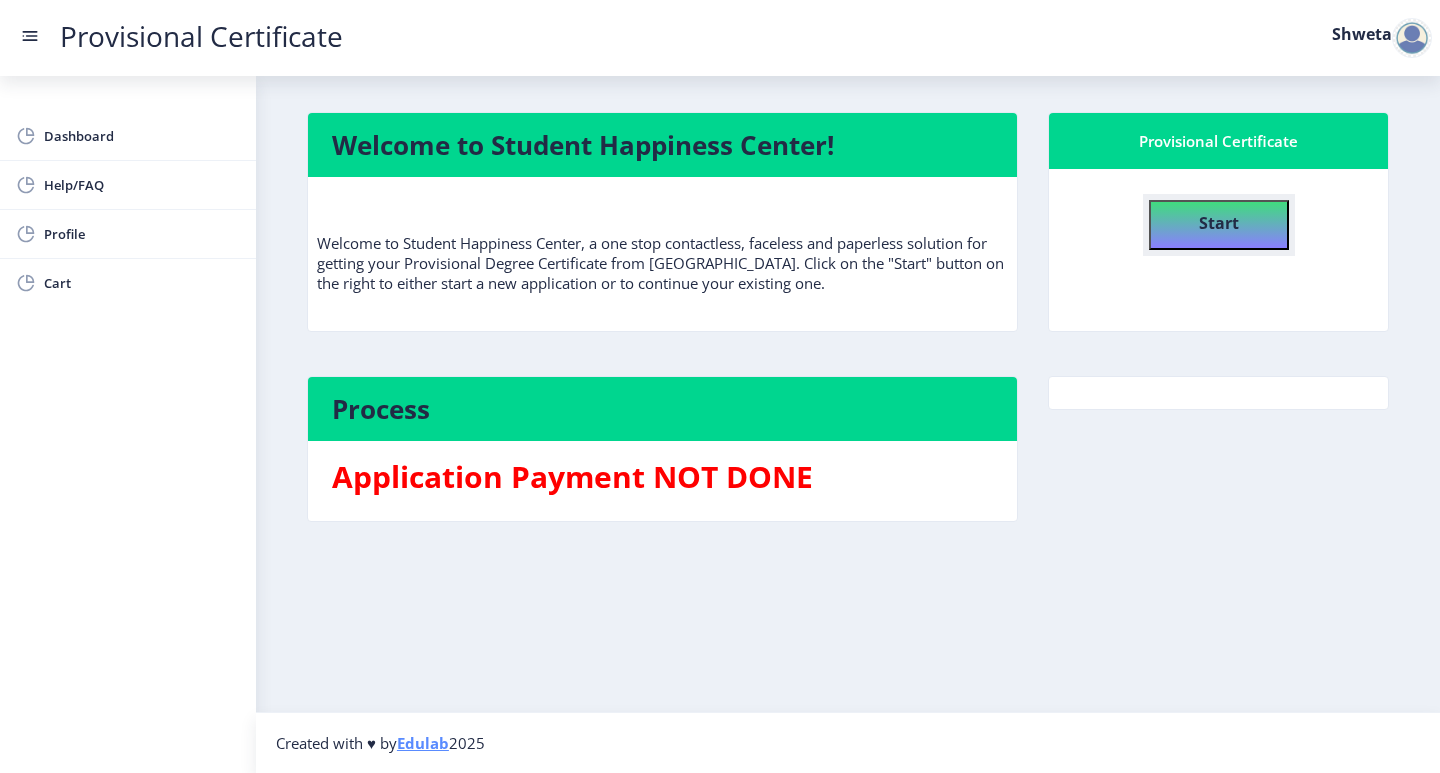 click on "Start" 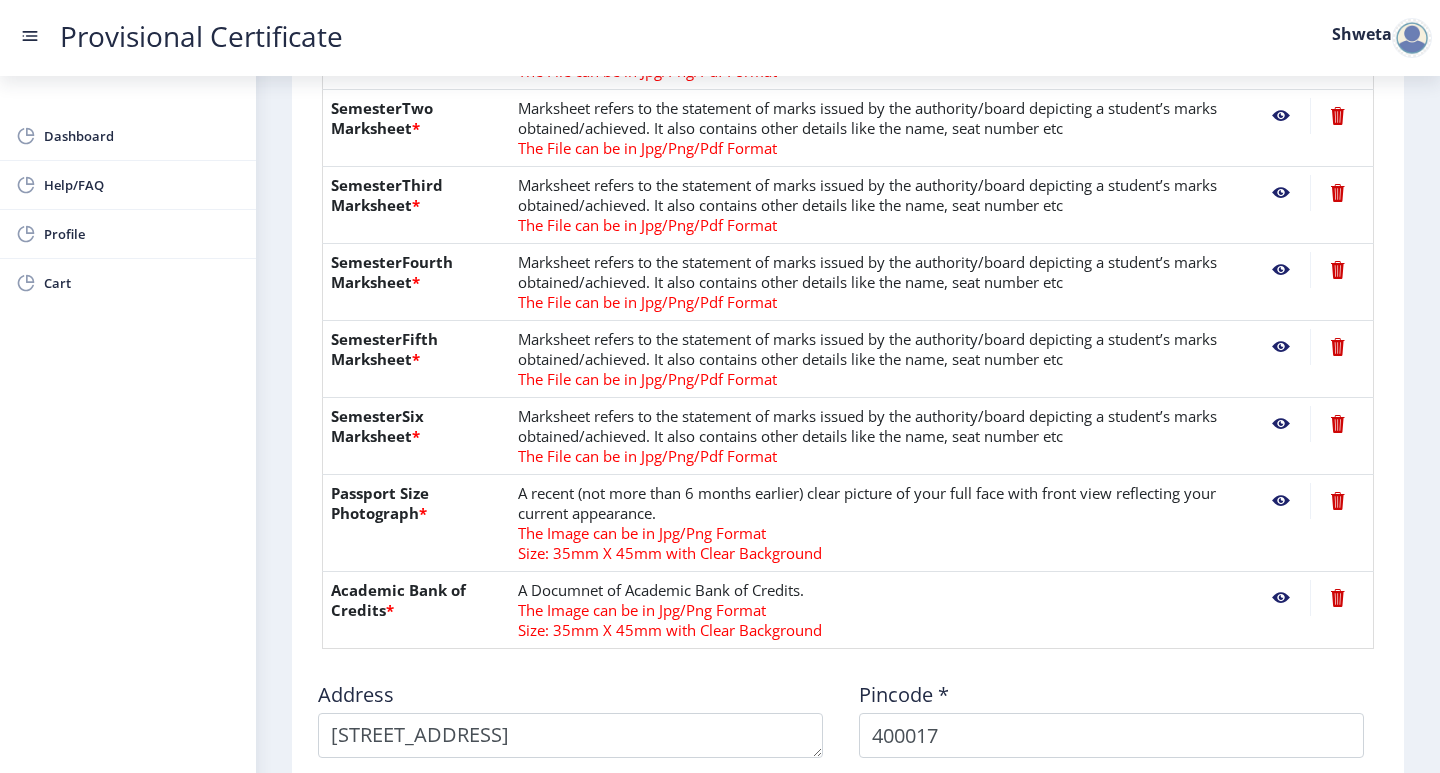 scroll, scrollTop: 600, scrollLeft: 0, axis: vertical 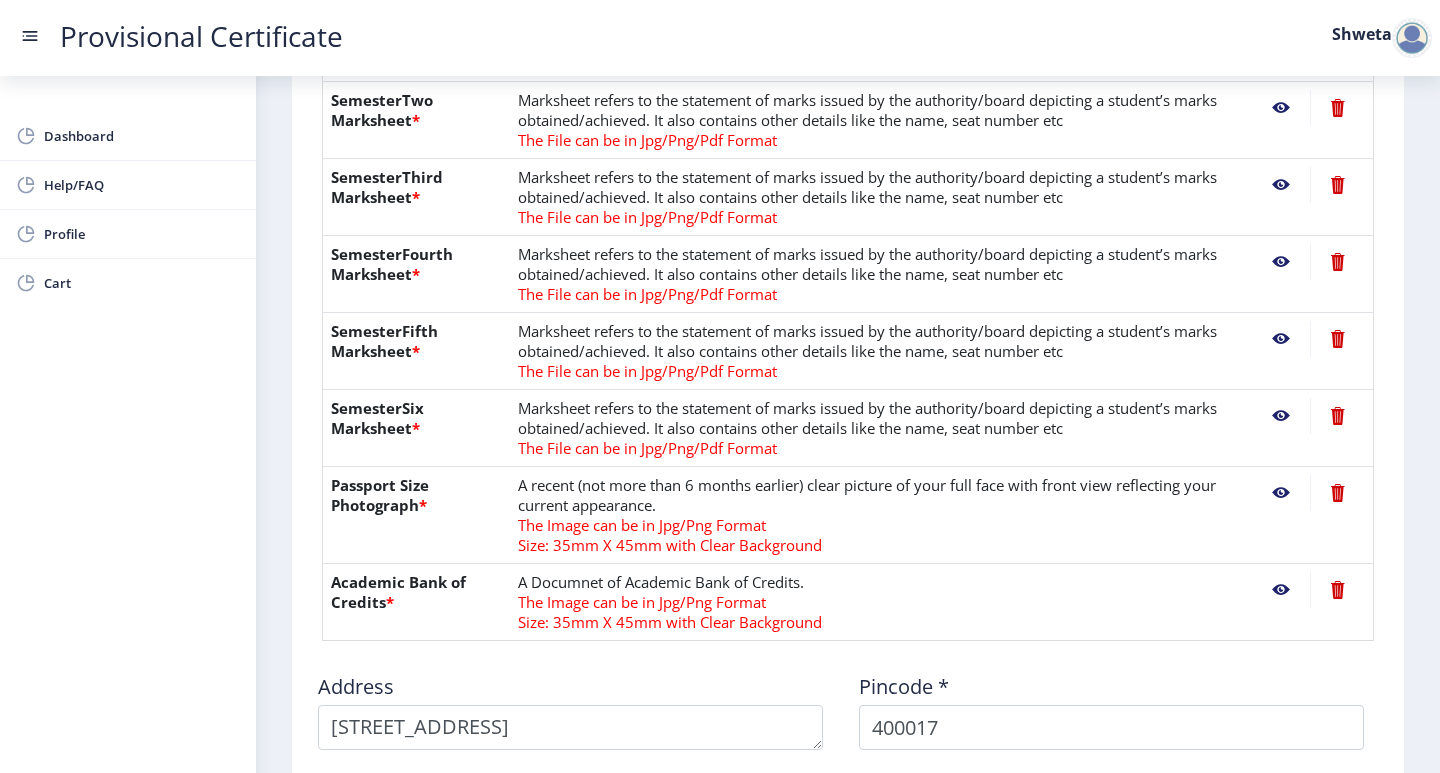 click 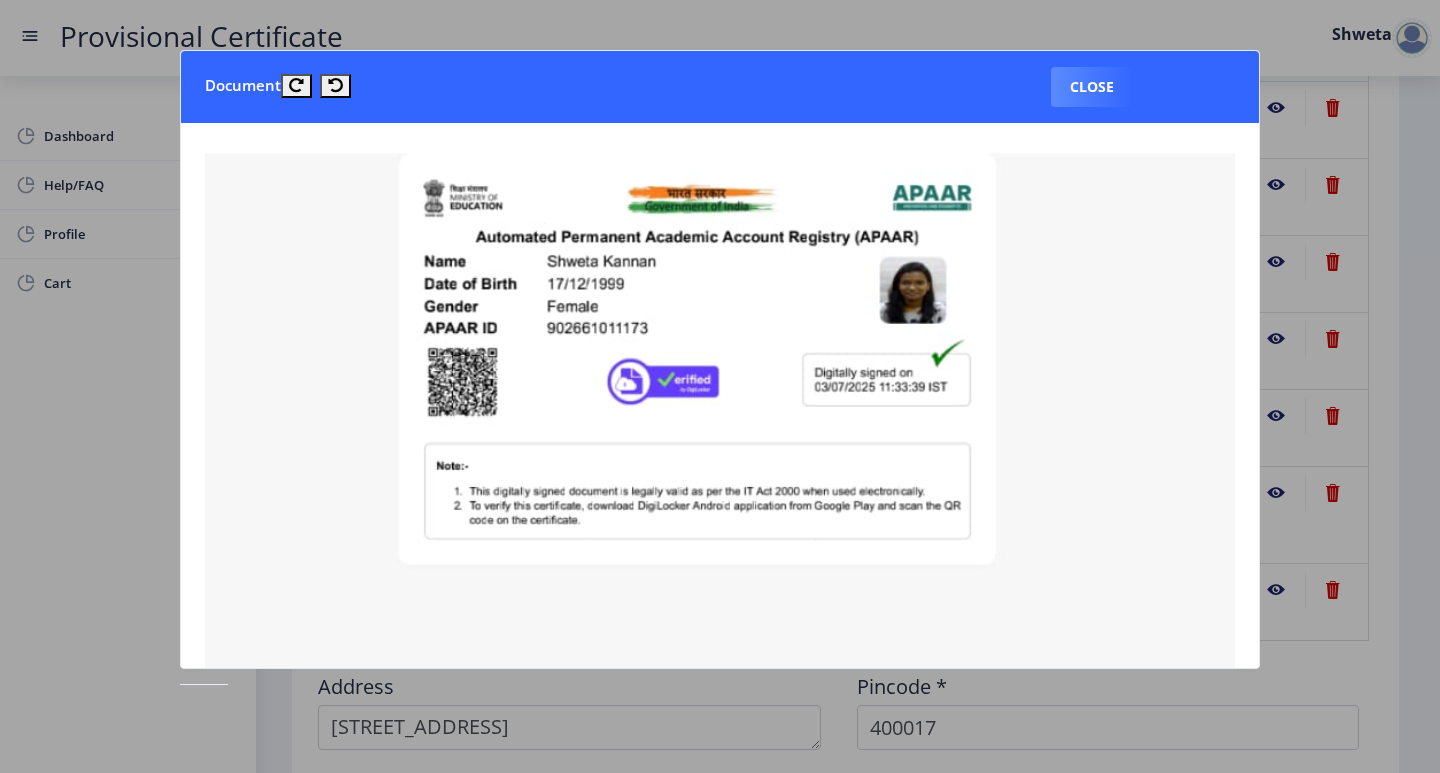 scroll, scrollTop: 0, scrollLeft: 0, axis: both 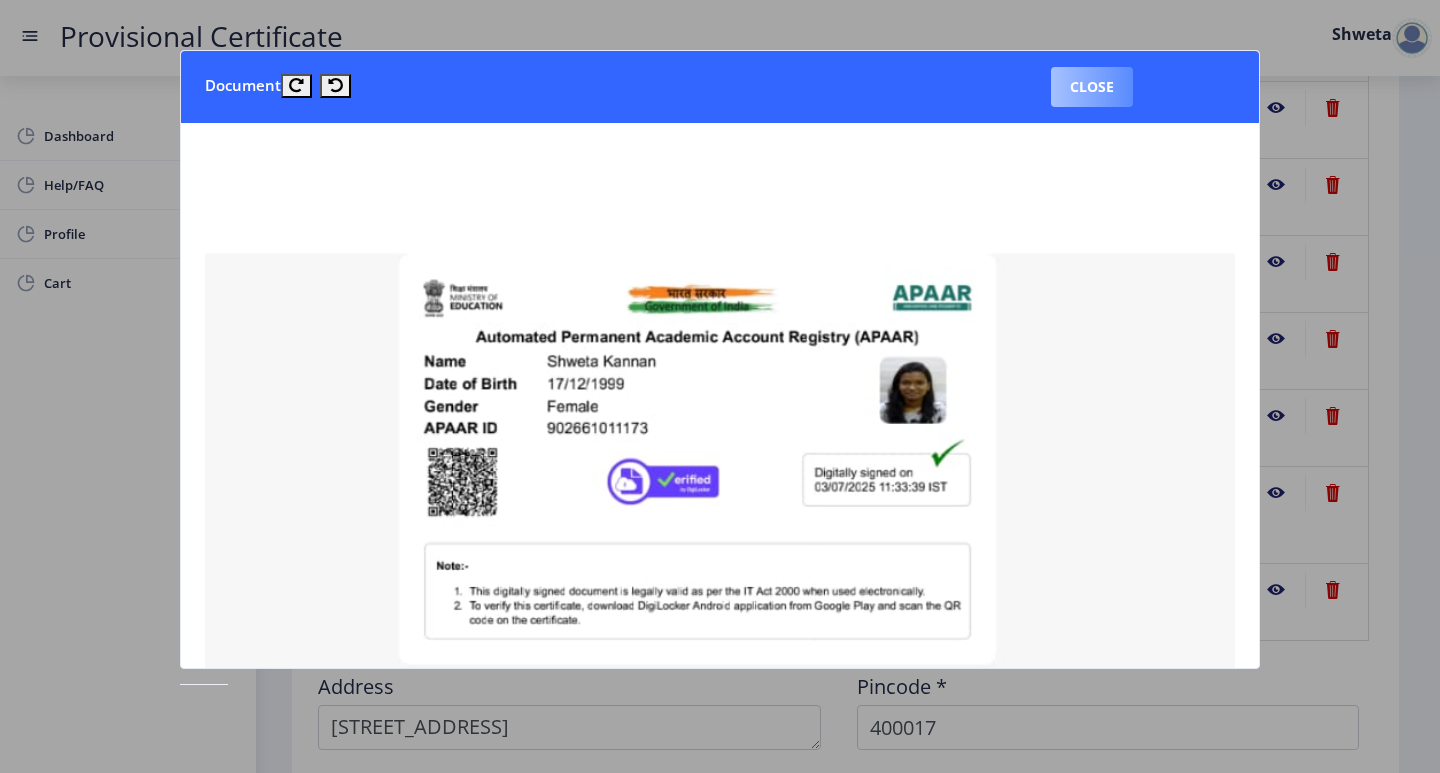 click on "Close" at bounding box center (1092, 87) 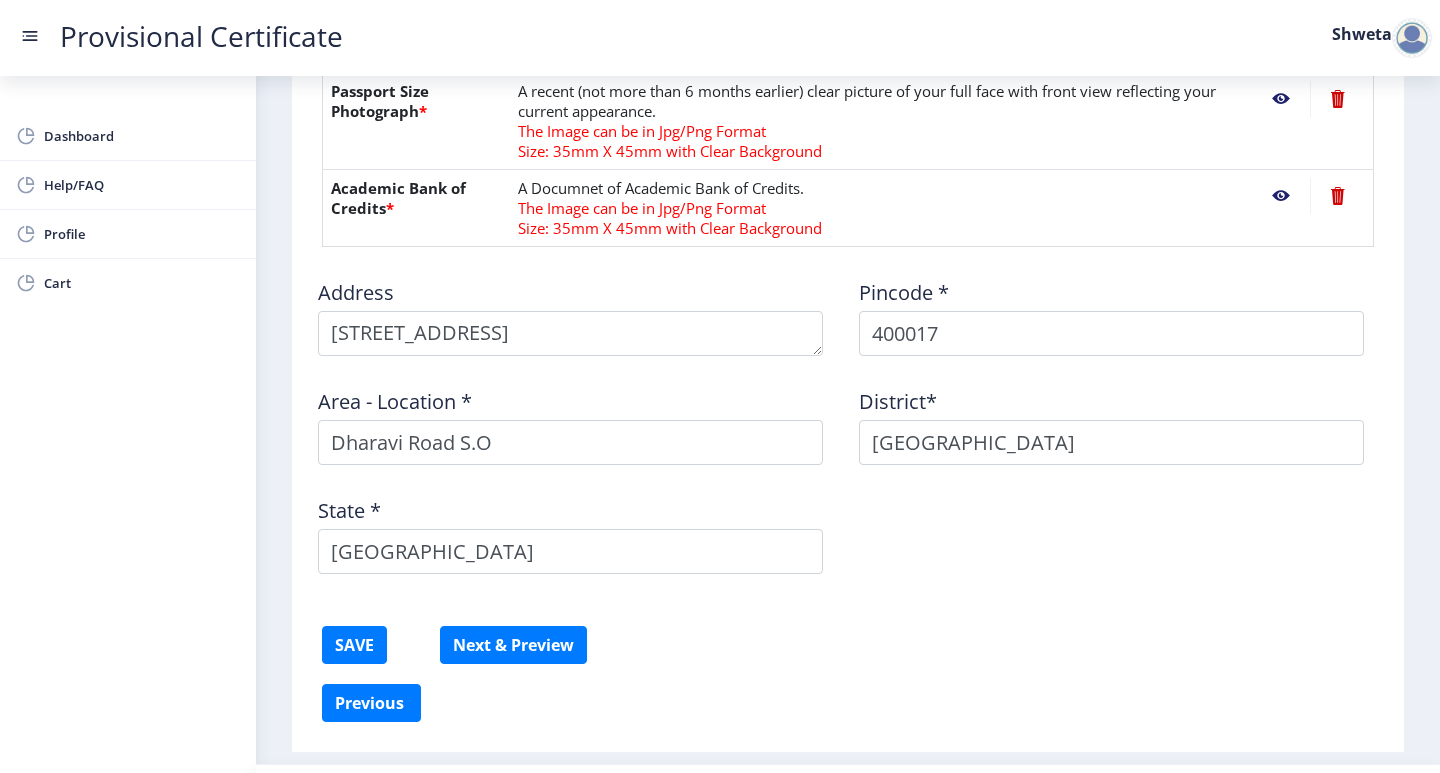 scroll, scrollTop: 1000, scrollLeft: 0, axis: vertical 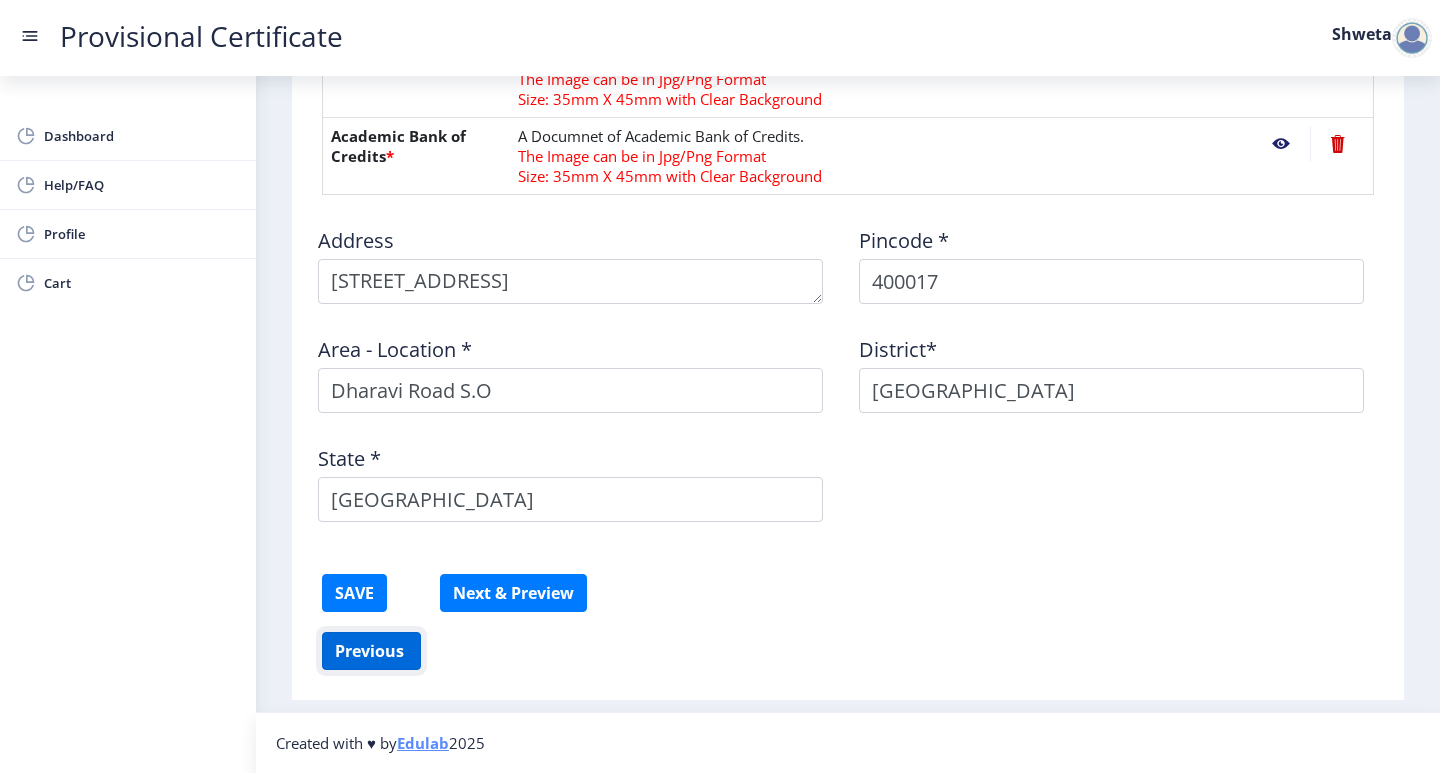click on "Previous ‍" 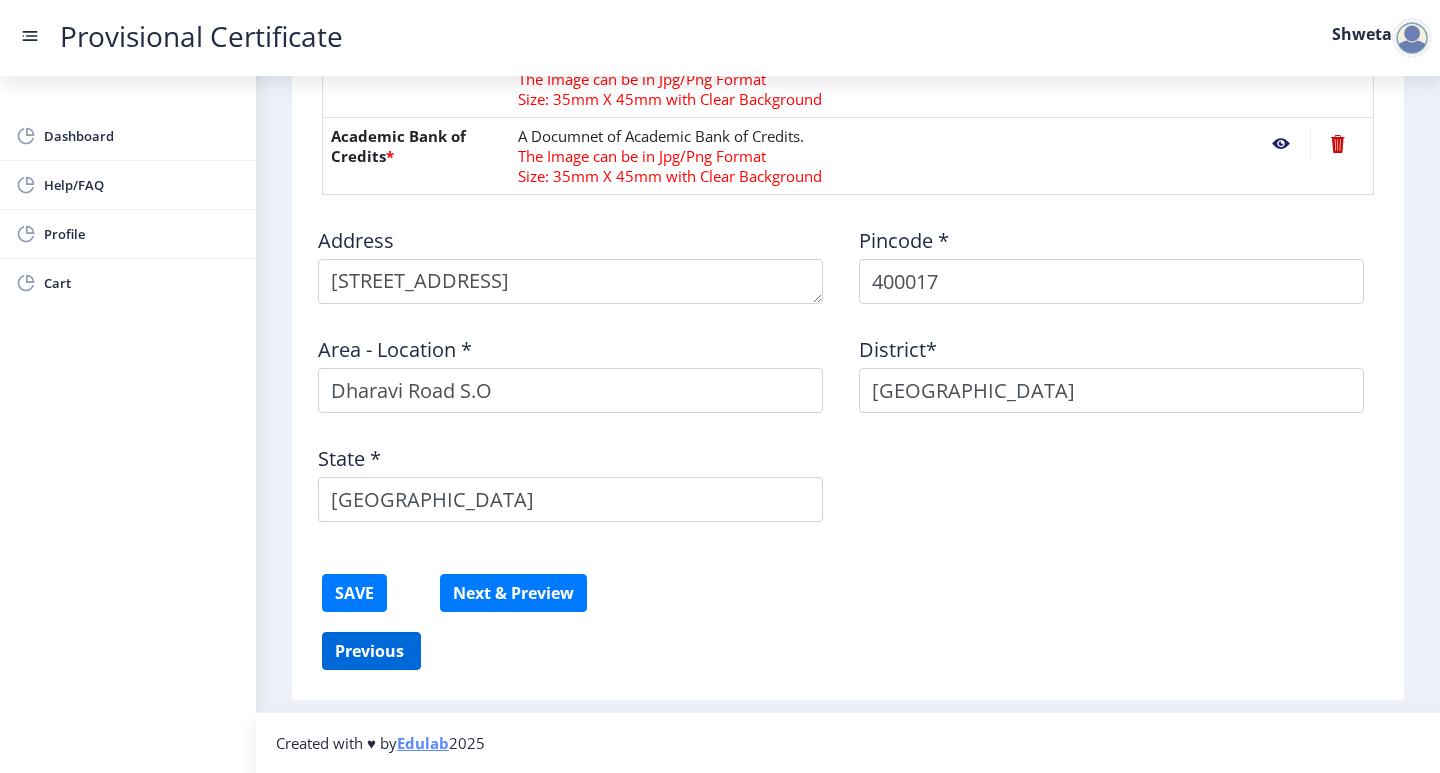 select on "B+" 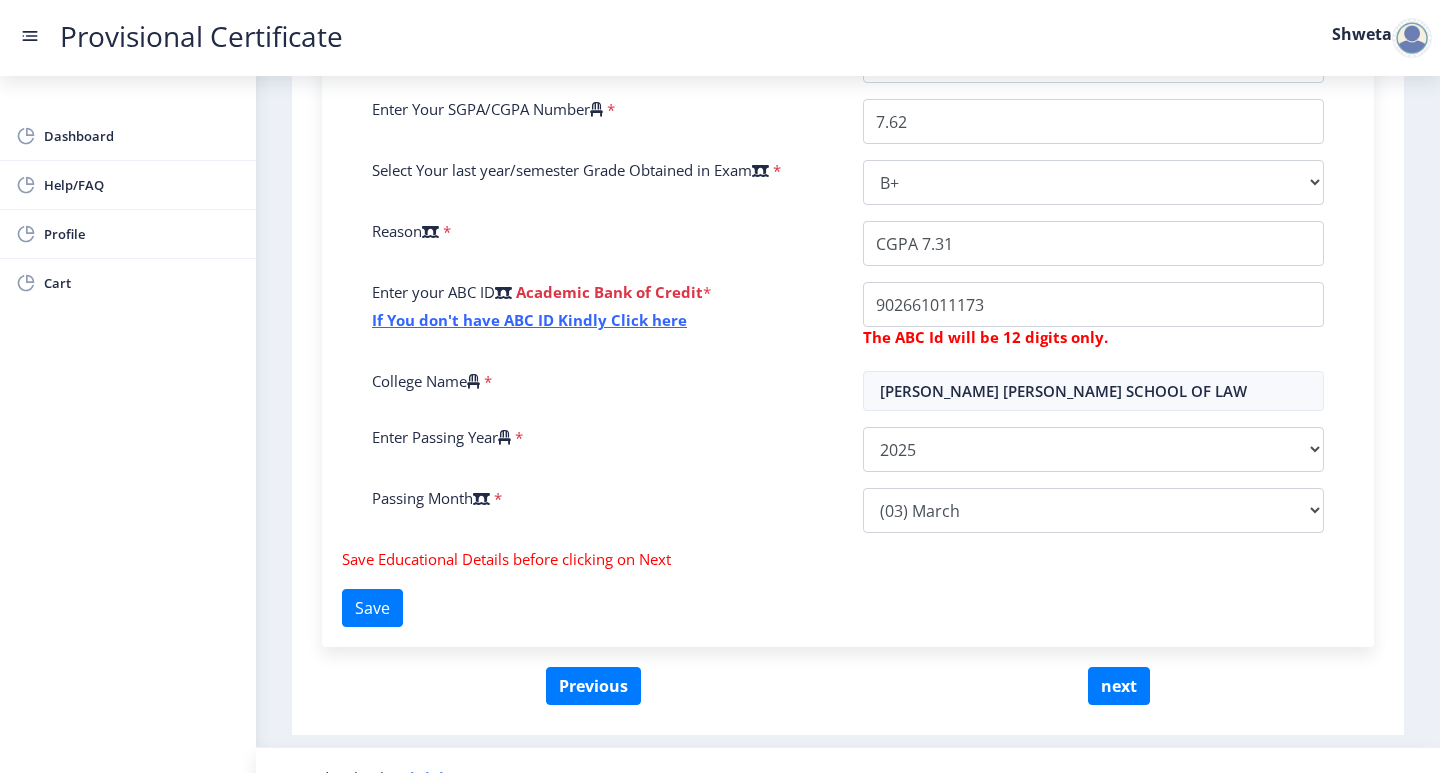 scroll, scrollTop: 620, scrollLeft: 0, axis: vertical 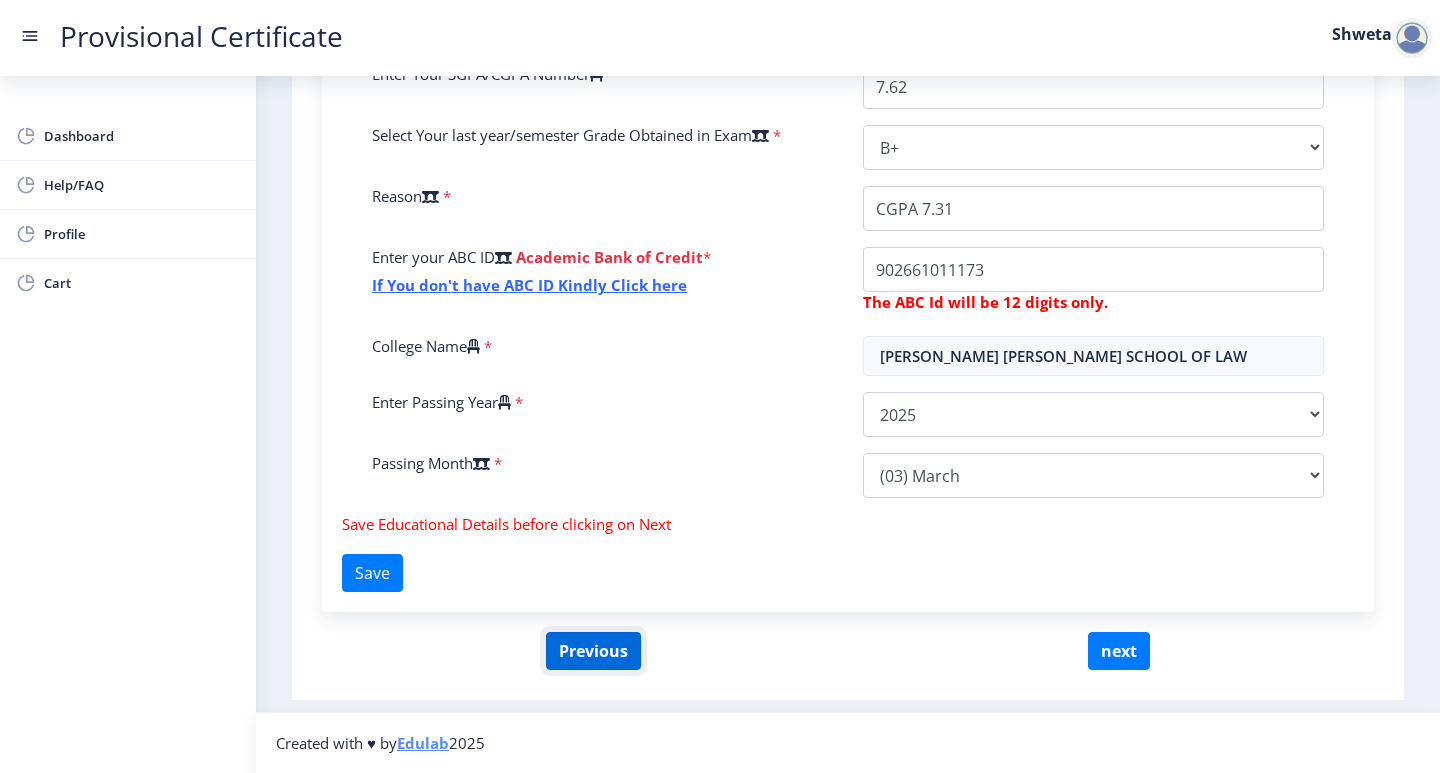 click on "Previous" 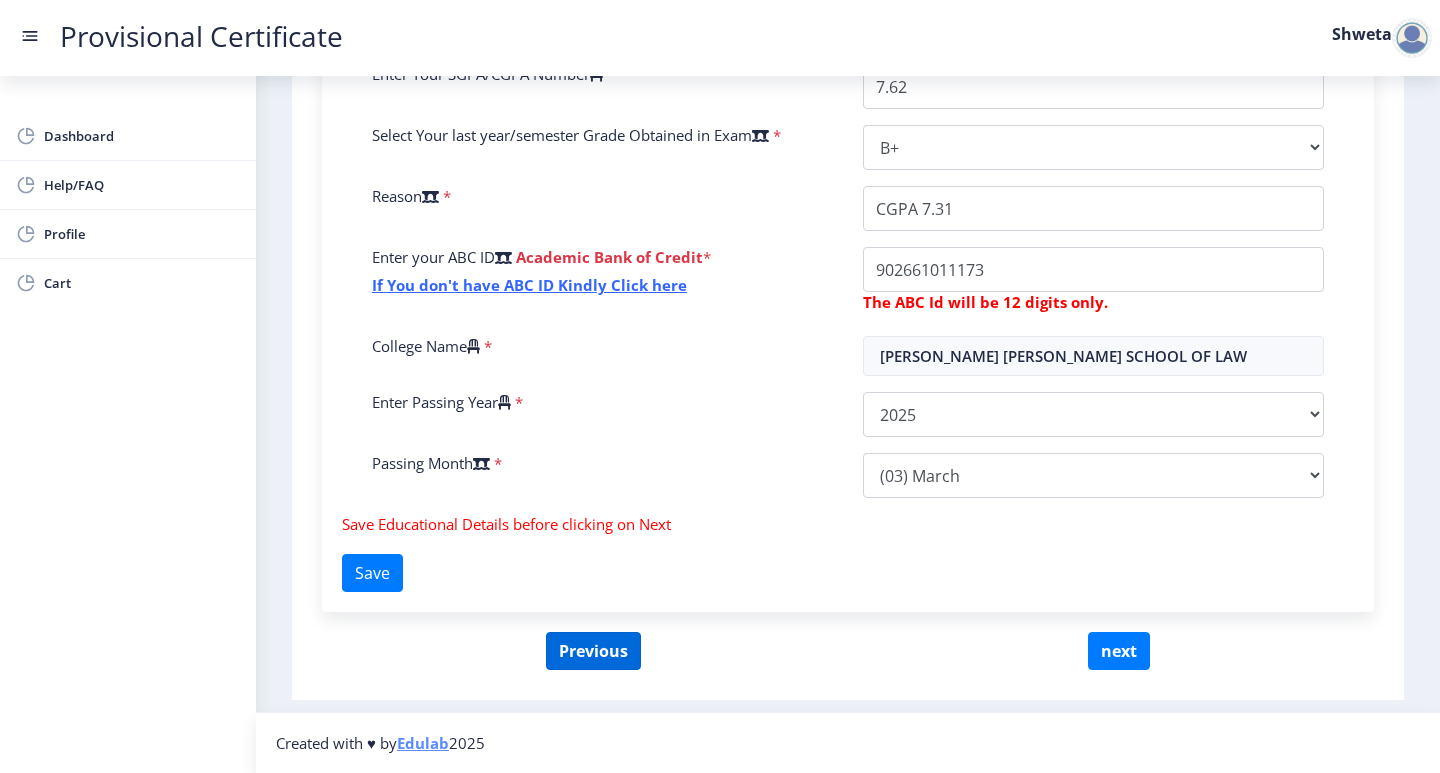 scroll, scrollTop: 0, scrollLeft: 0, axis: both 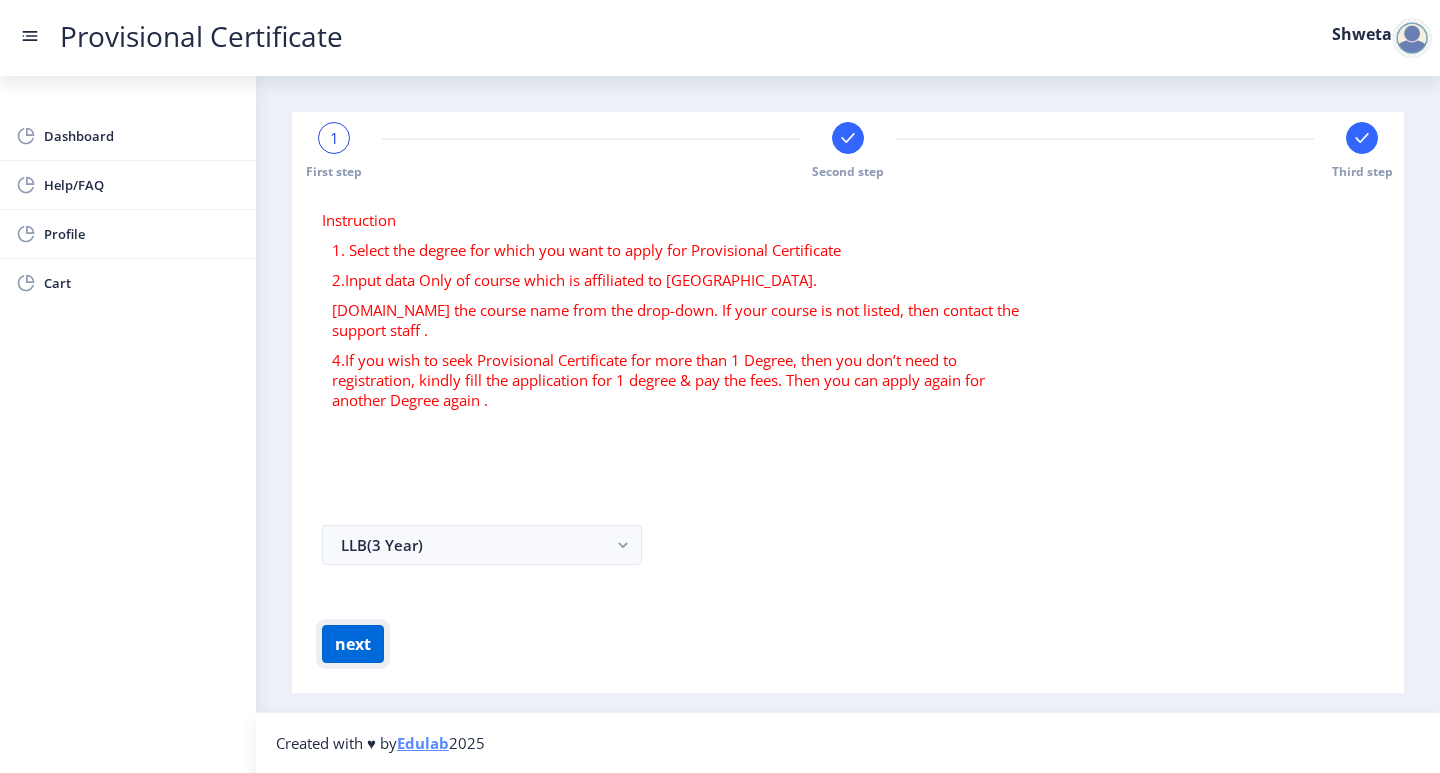 click on "next" 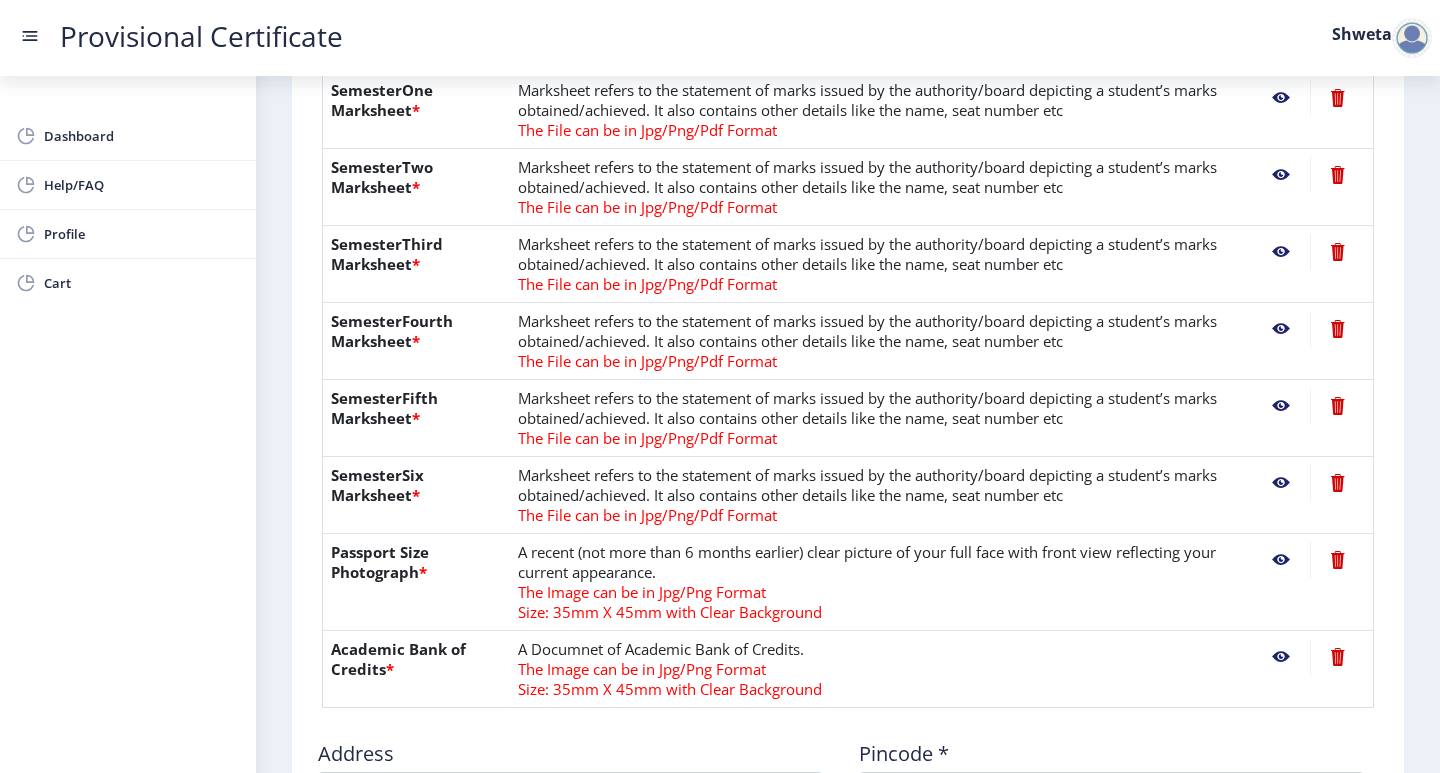 scroll, scrollTop: 500, scrollLeft: 0, axis: vertical 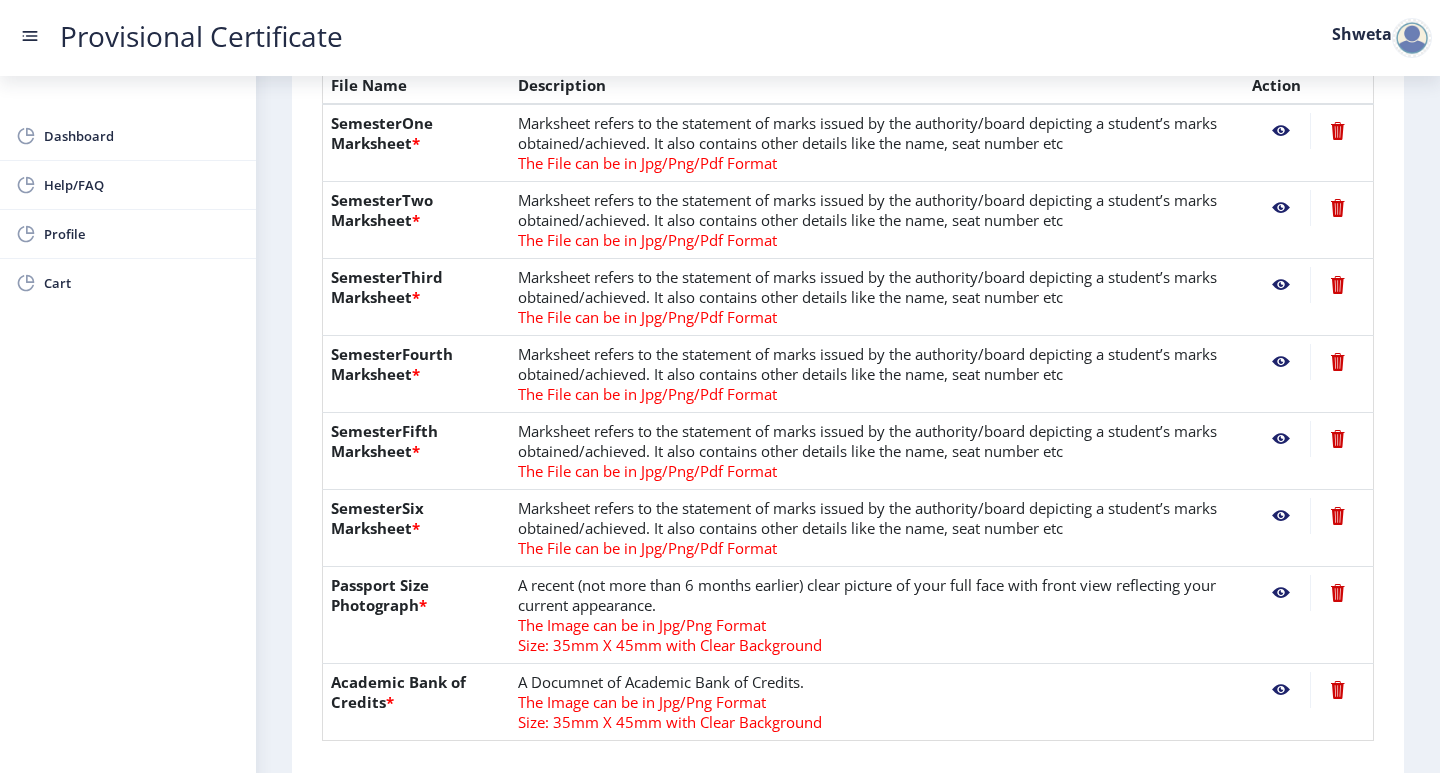 click 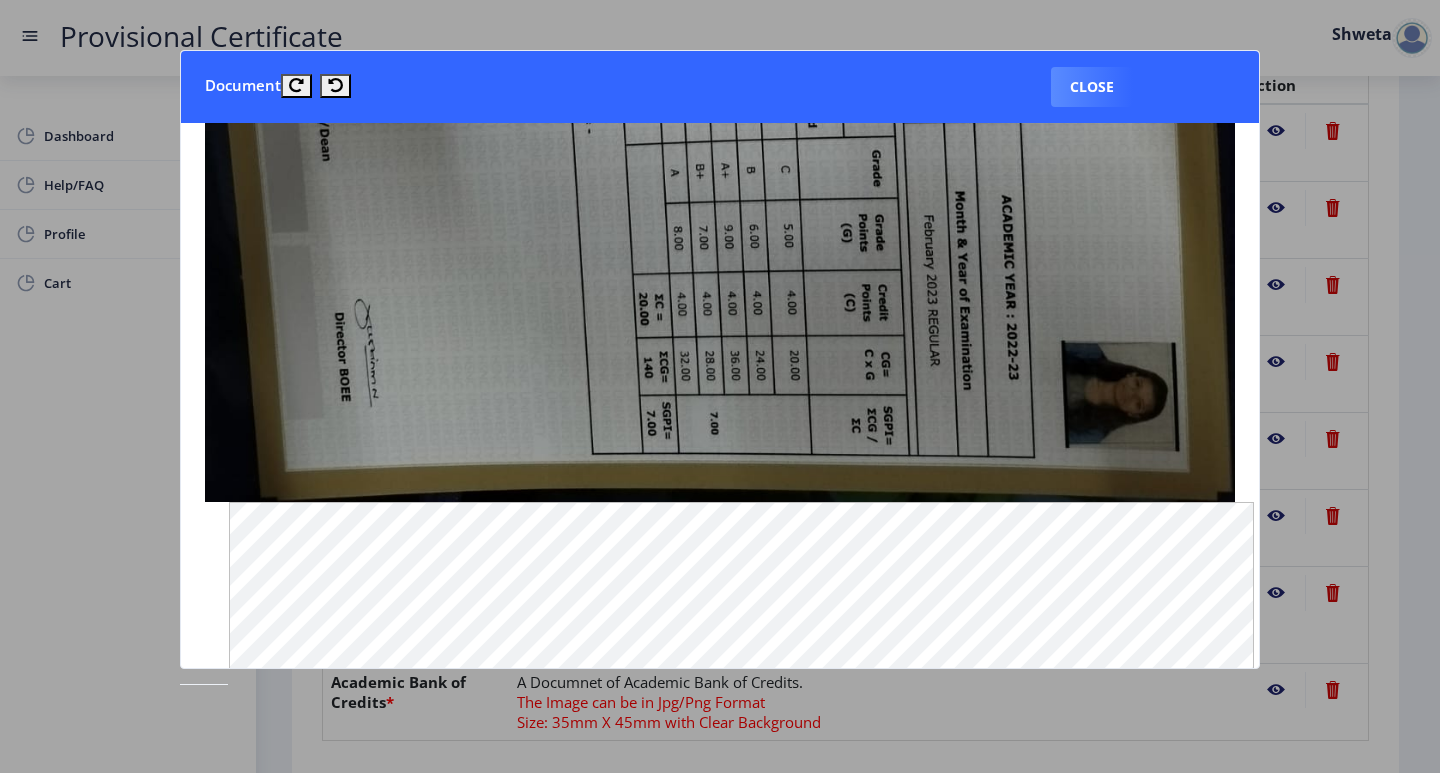 scroll, scrollTop: 1400, scrollLeft: 0, axis: vertical 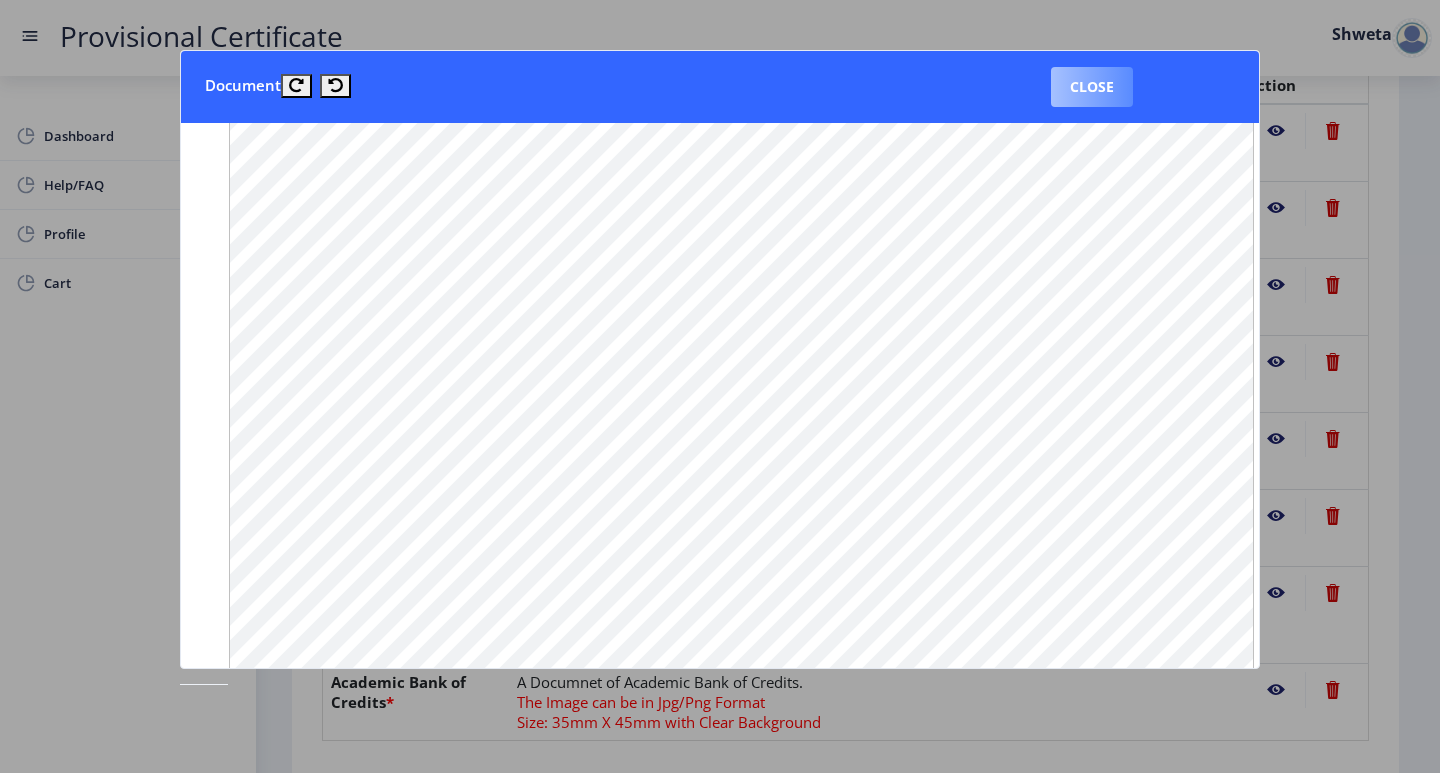 click on "Close" at bounding box center [1092, 87] 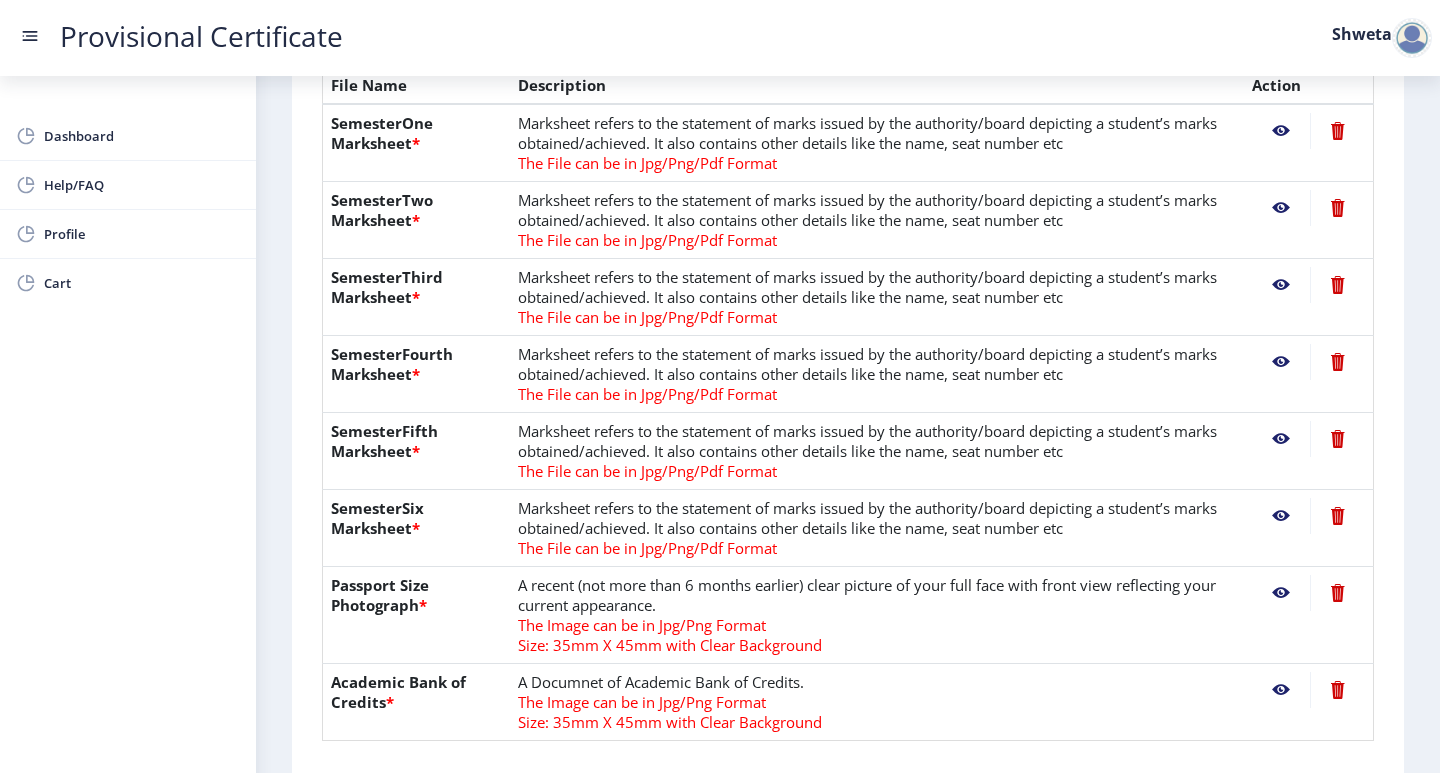 click 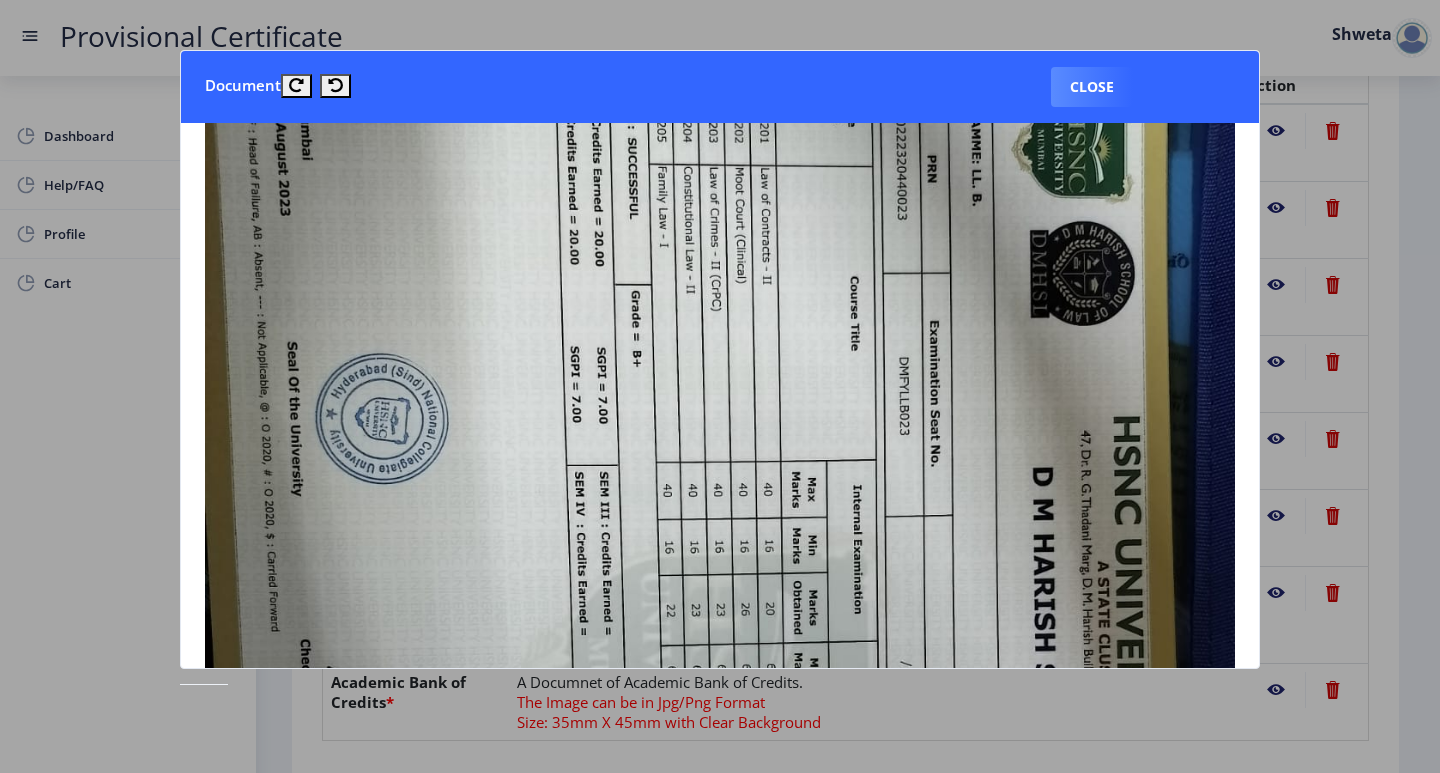 scroll, scrollTop: 200, scrollLeft: 0, axis: vertical 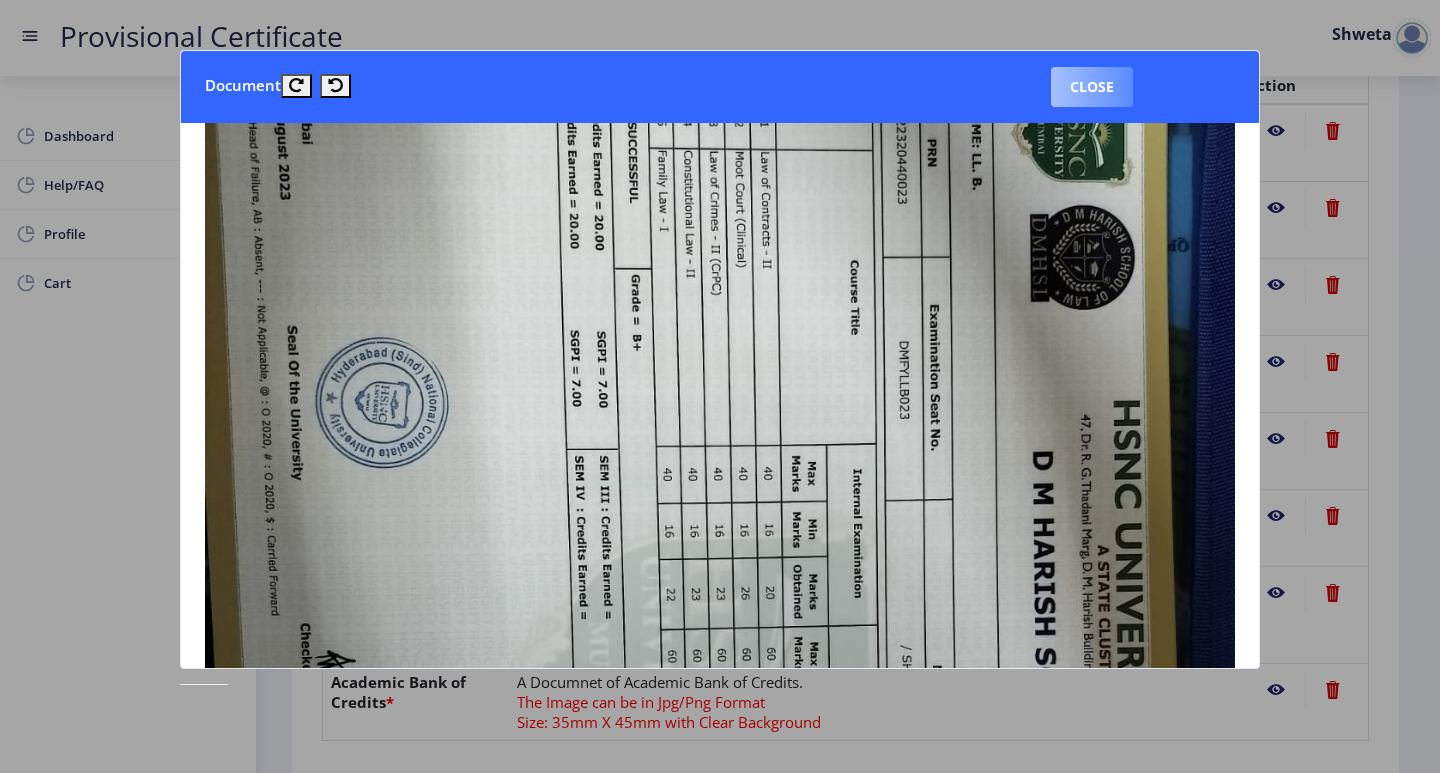 click on "Close" at bounding box center (1092, 87) 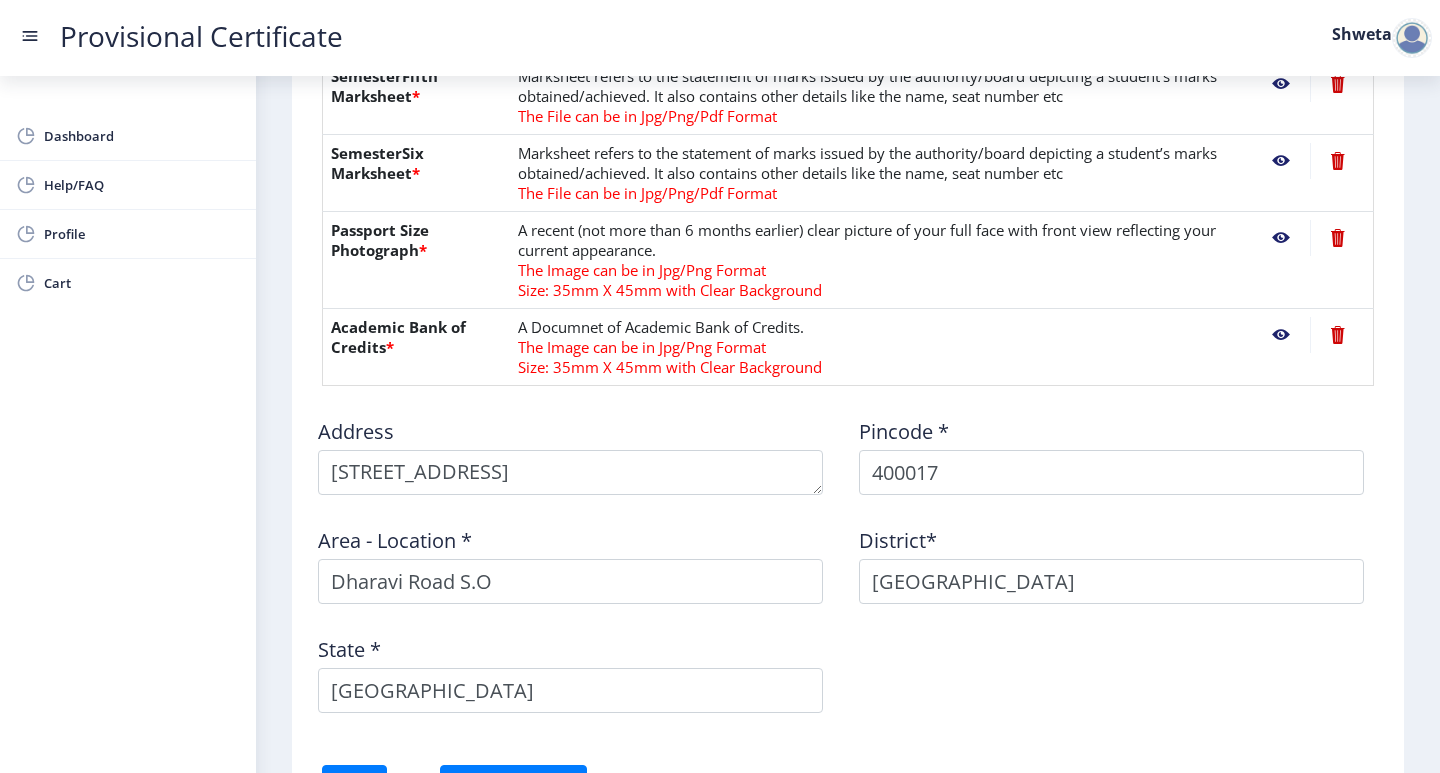 scroll, scrollTop: 900, scrollLeft: 0, axis: vertical 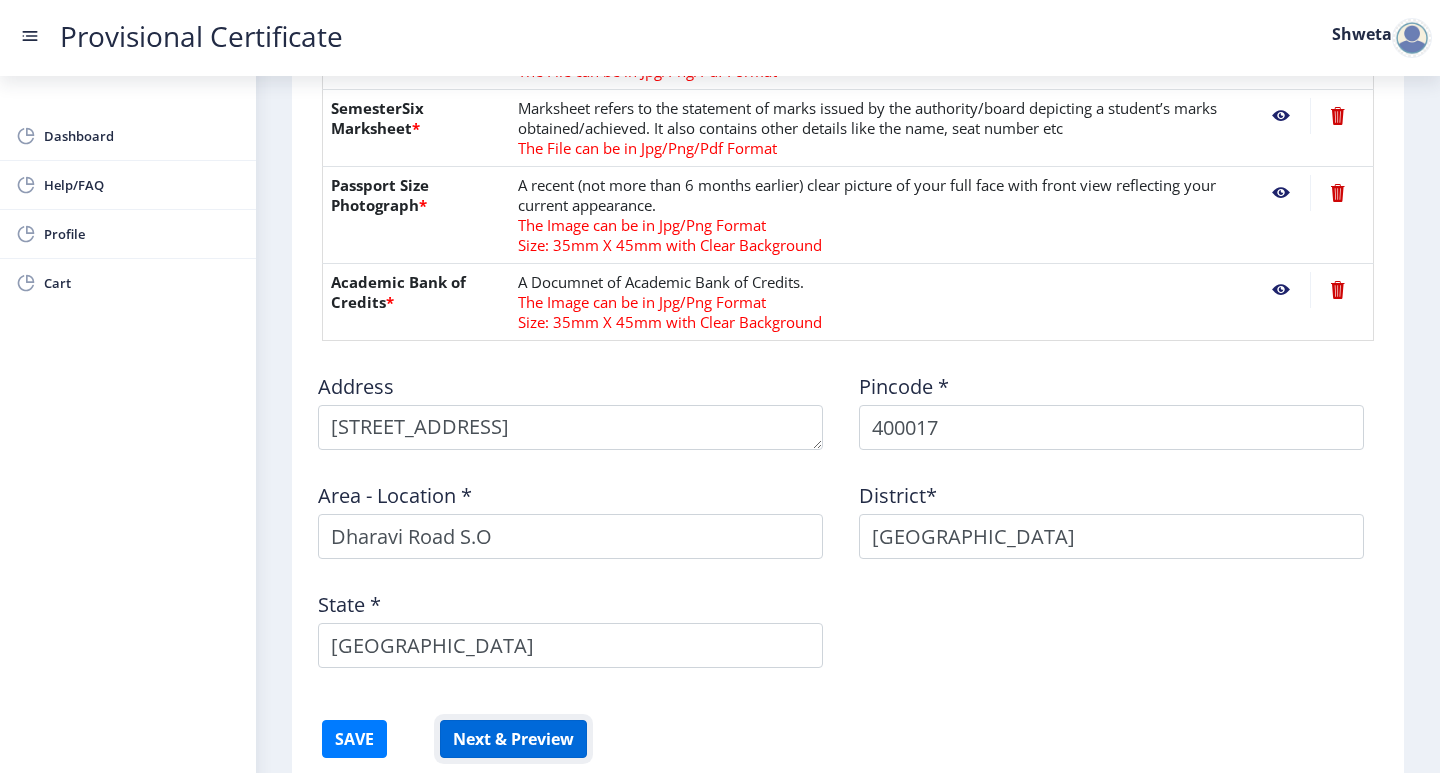 click on "Next & Preview" 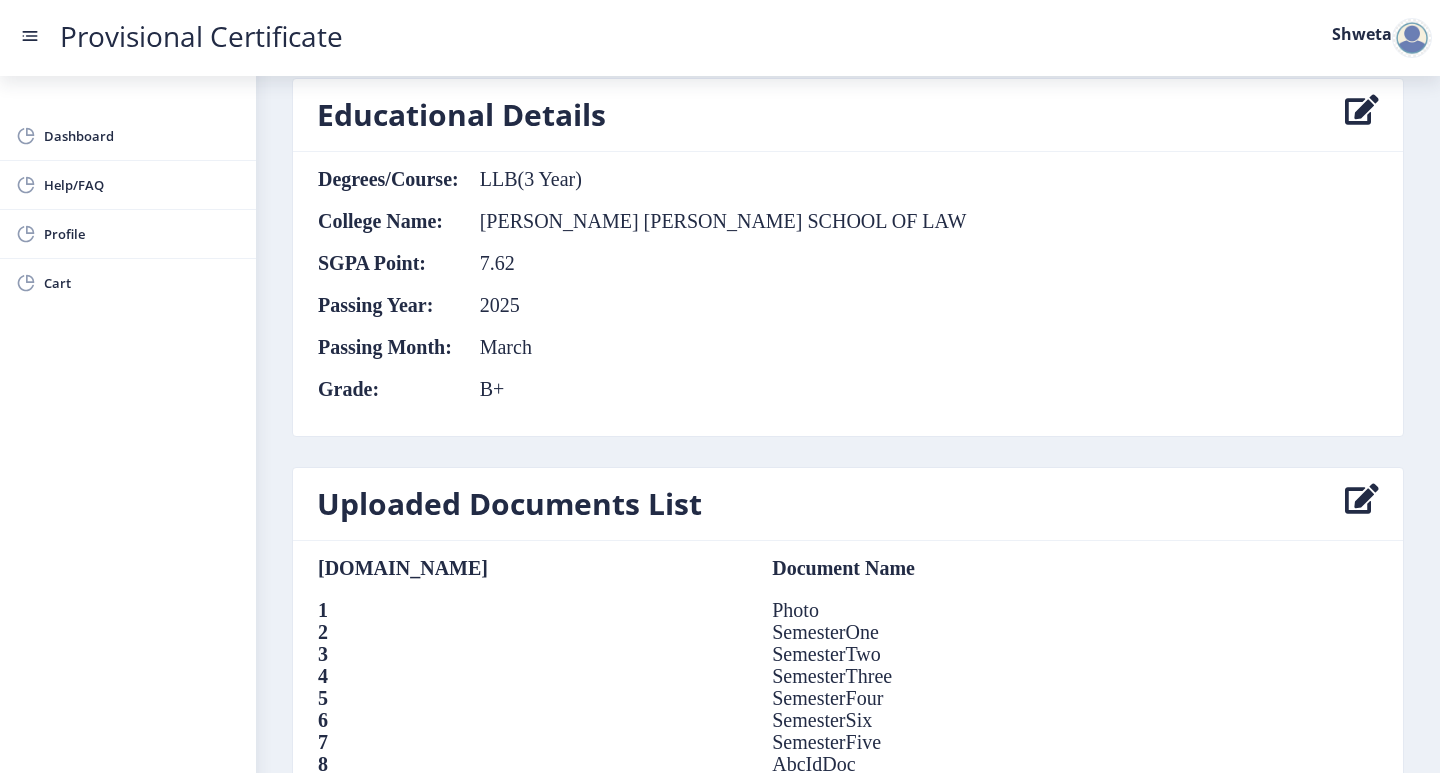 scroll, scrollTop: 1287, scrollLeft: 0, axis: vertical 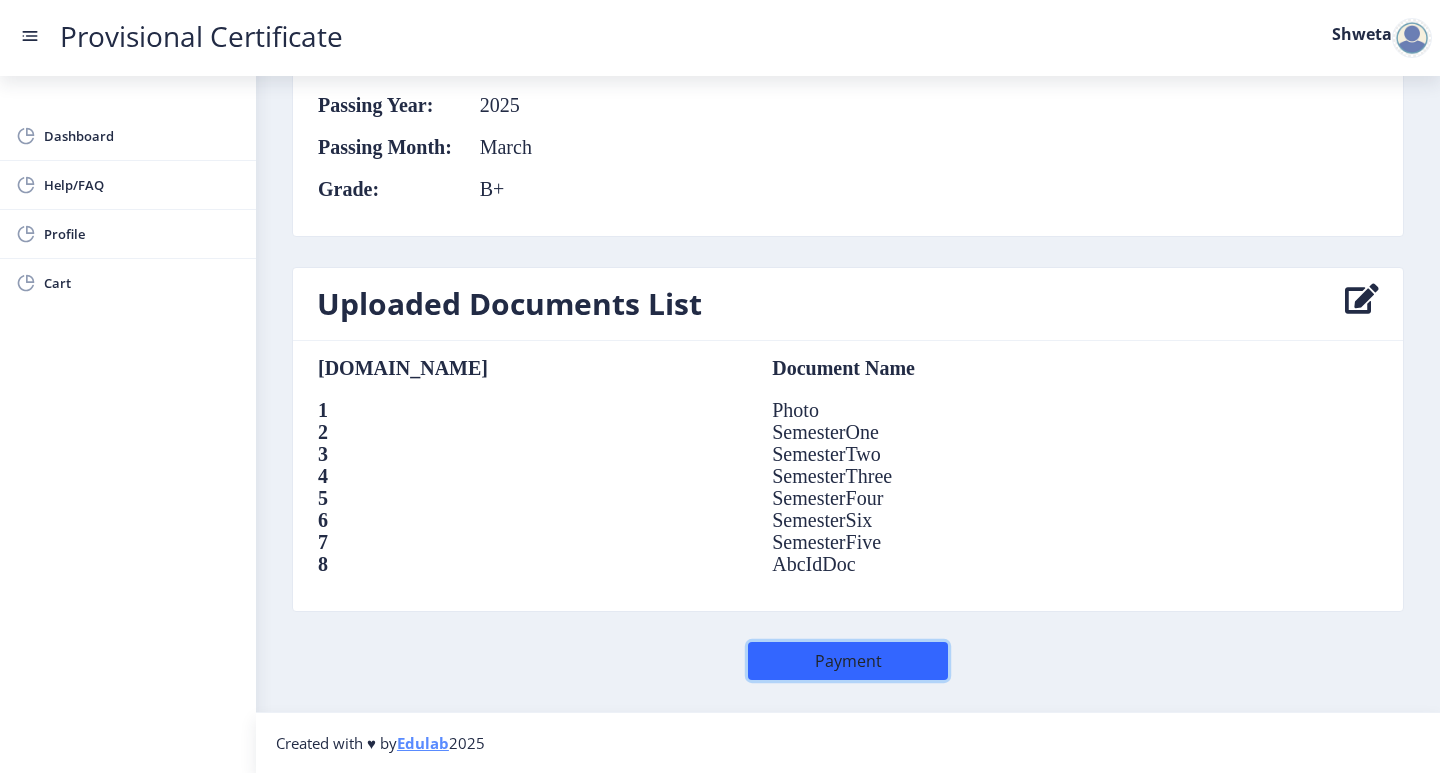 click on "Payment" 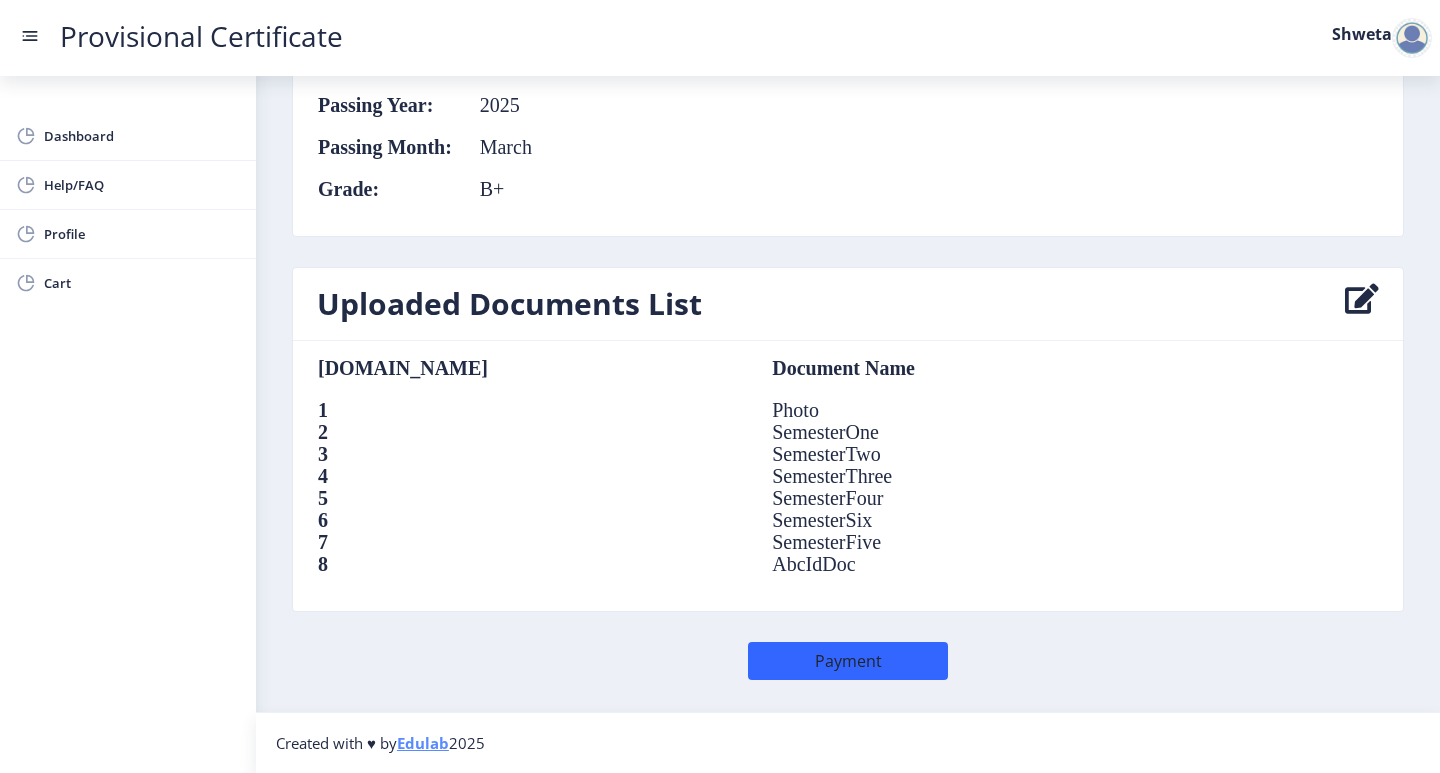 scroll, scrollTop: 0, scrollLeft: 0, axis: both 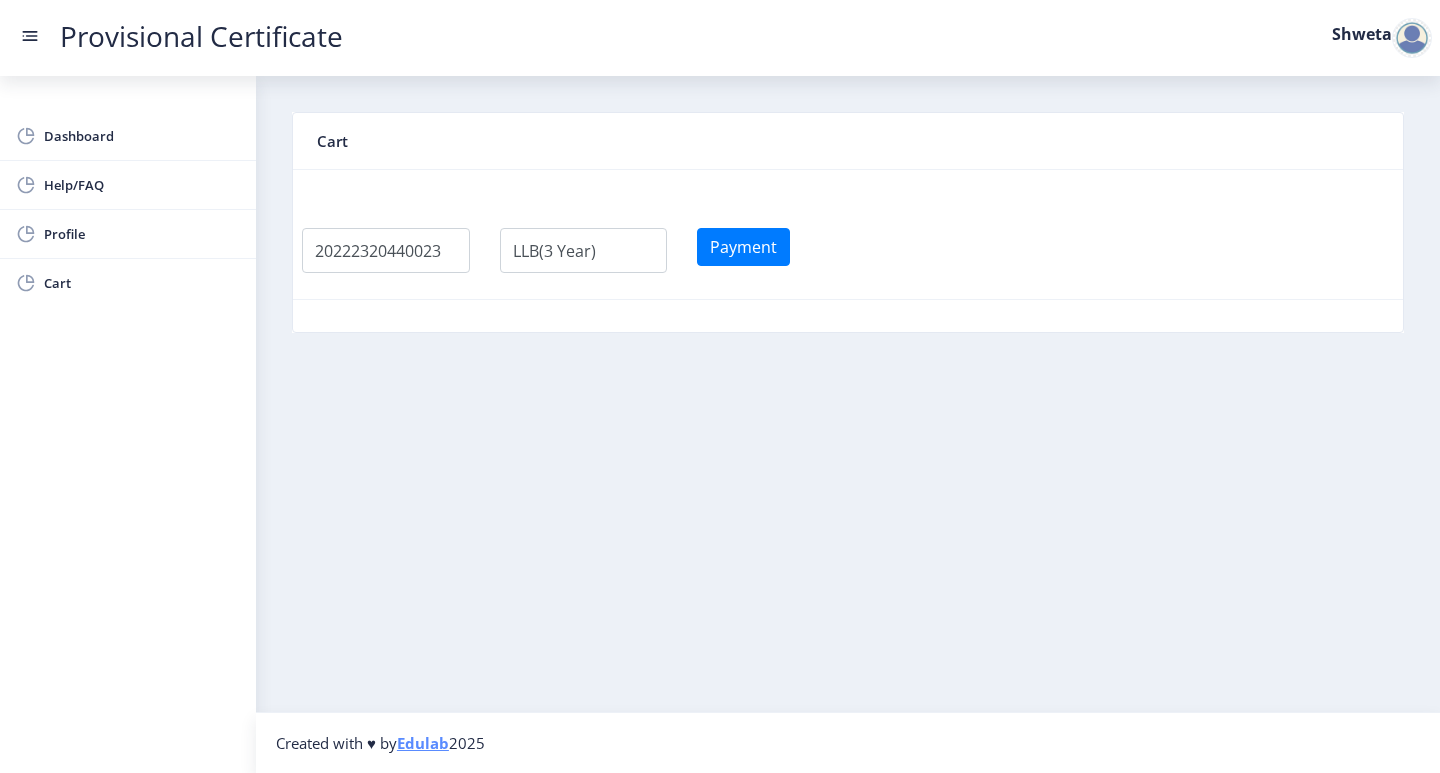 click on "Payment" 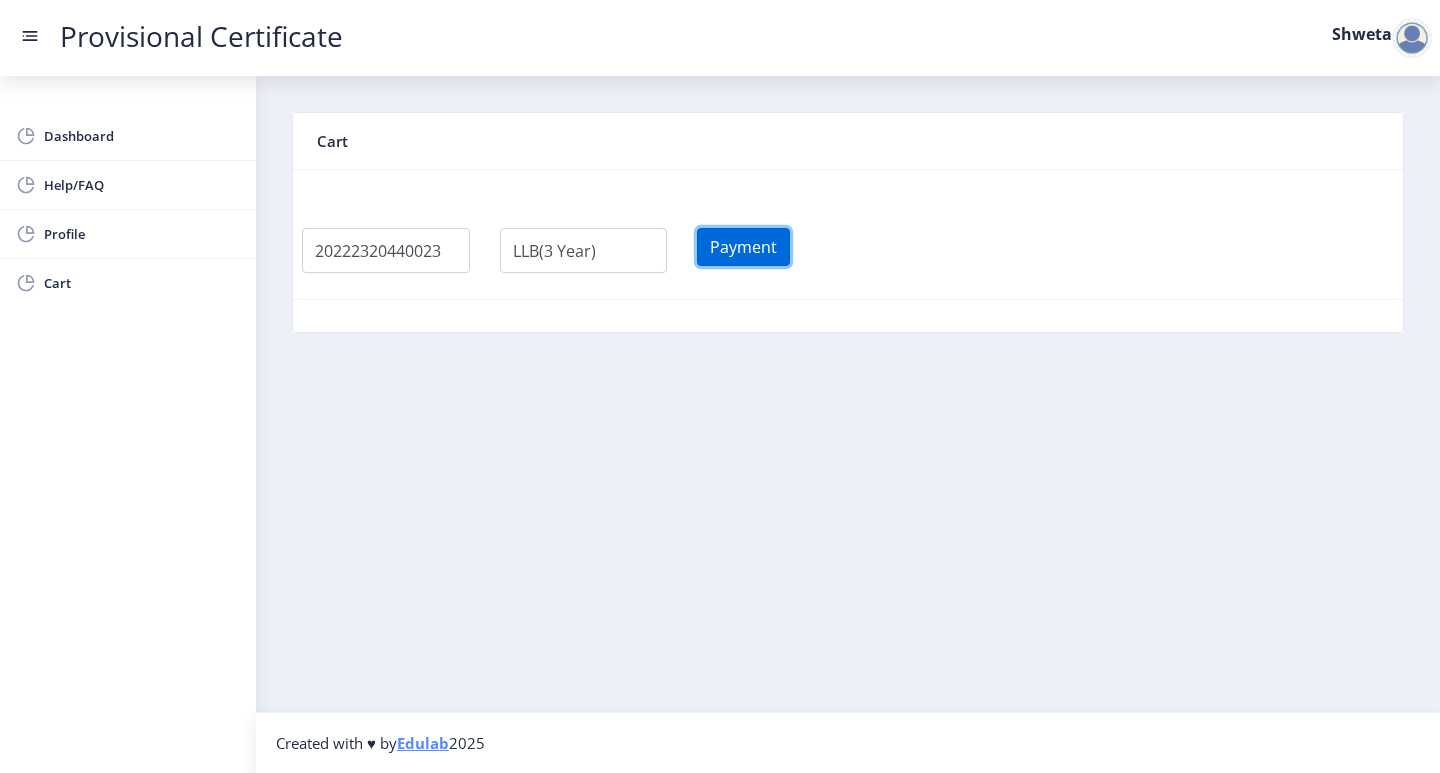 click on "Payment" 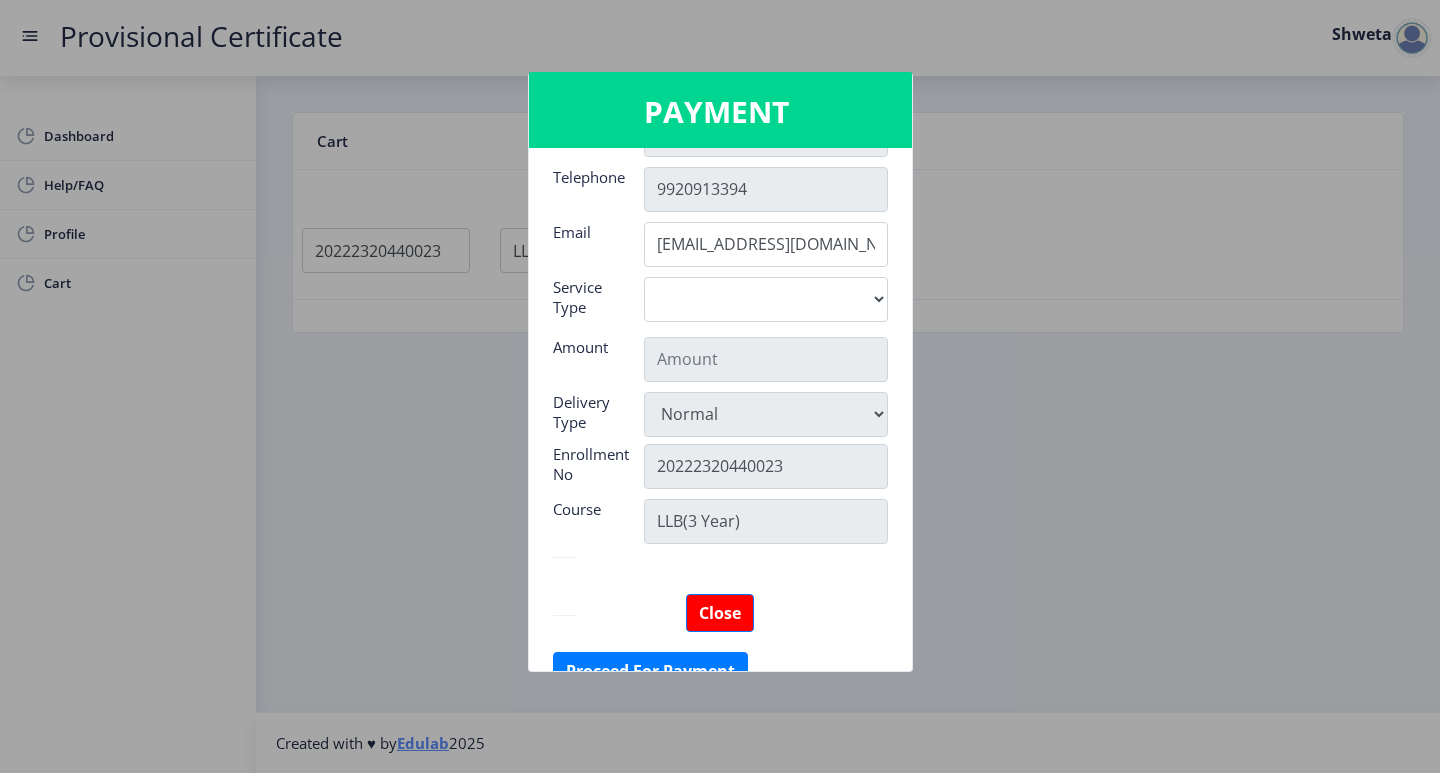 scroll, scrollTop: 317, scrollLeft: 0, axis: vertical 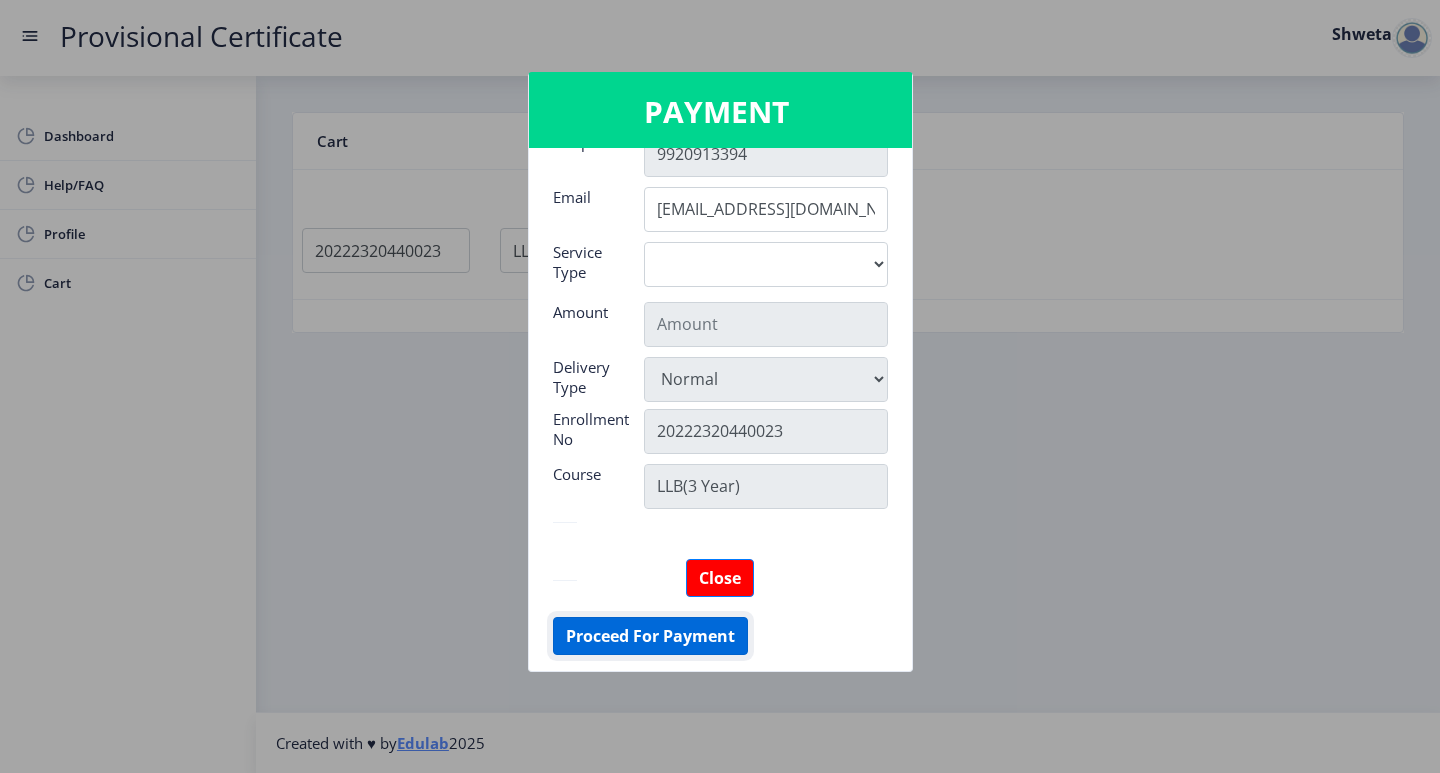 click on "Proceed For Payment" 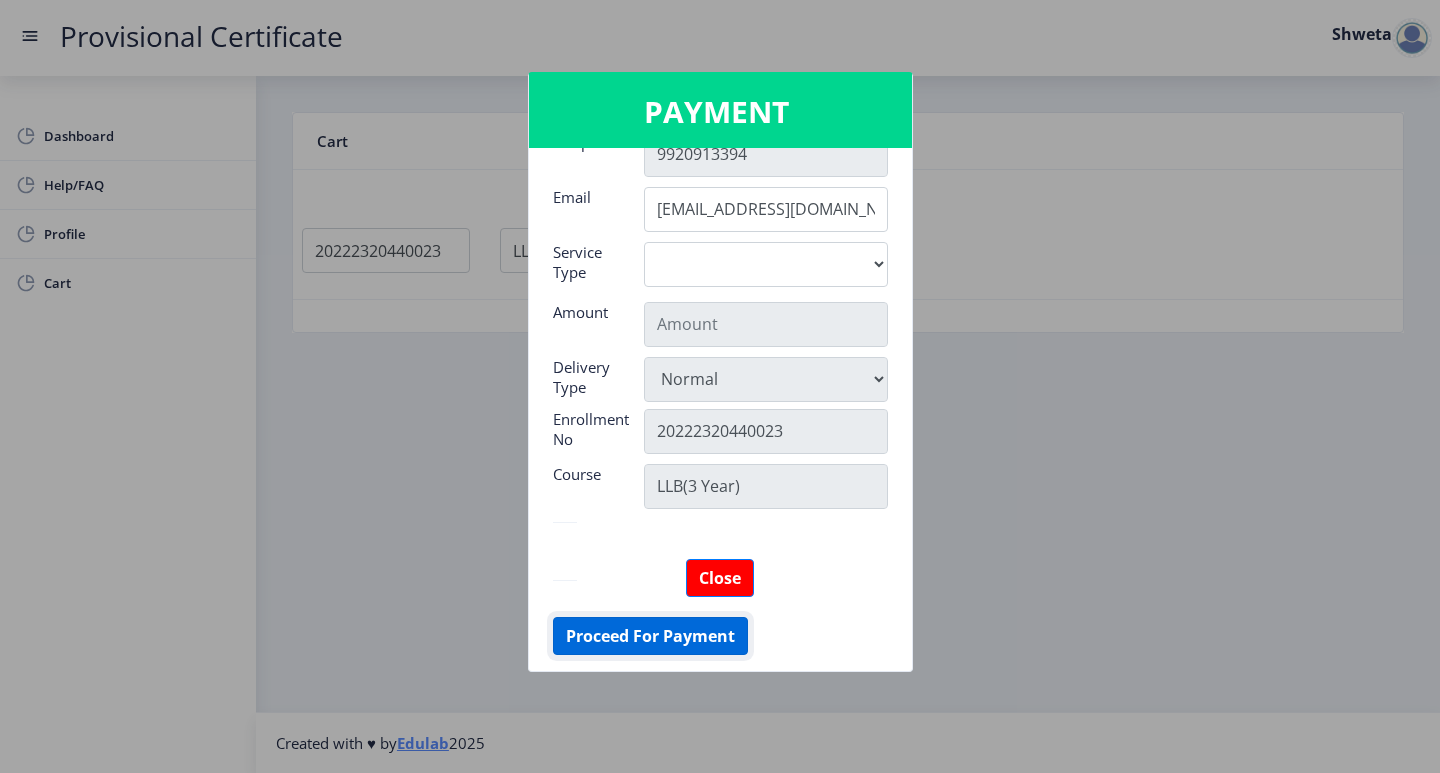 click on "Proceed For Payment" 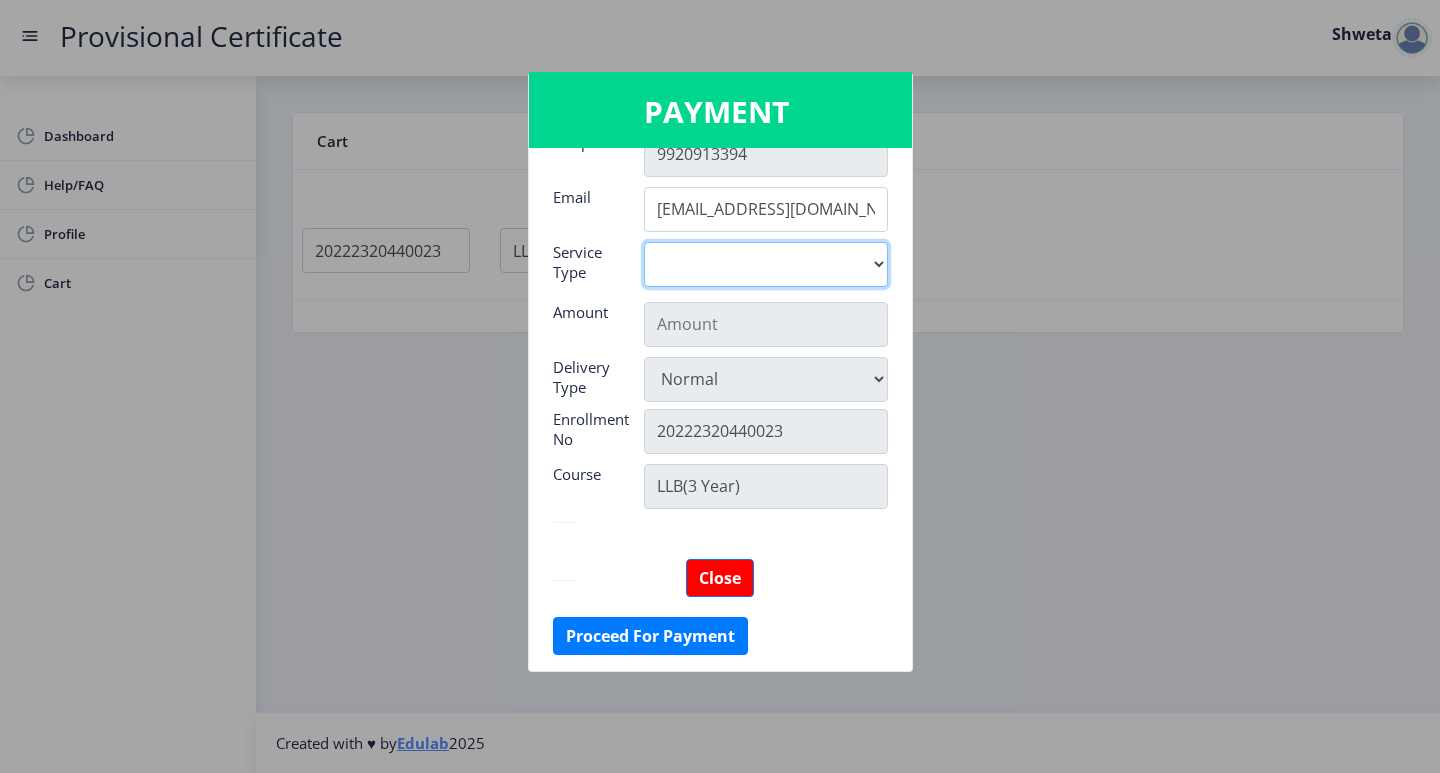 drag, startPoint x: 816, startPoint y: 269, endPoint x: 807, endPoint y: 279, distance: 13.453624 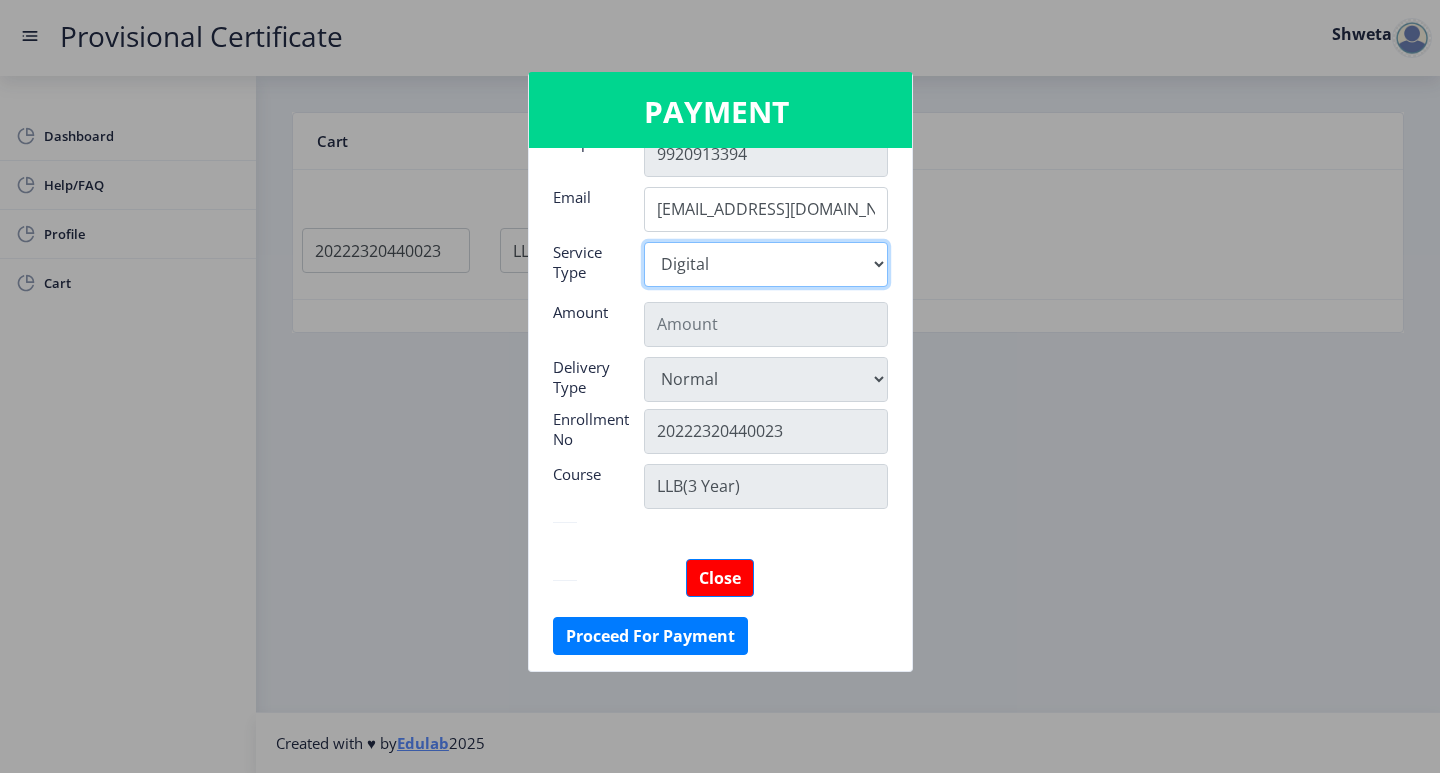 click on "Digital" at bounding box center [766, 264] 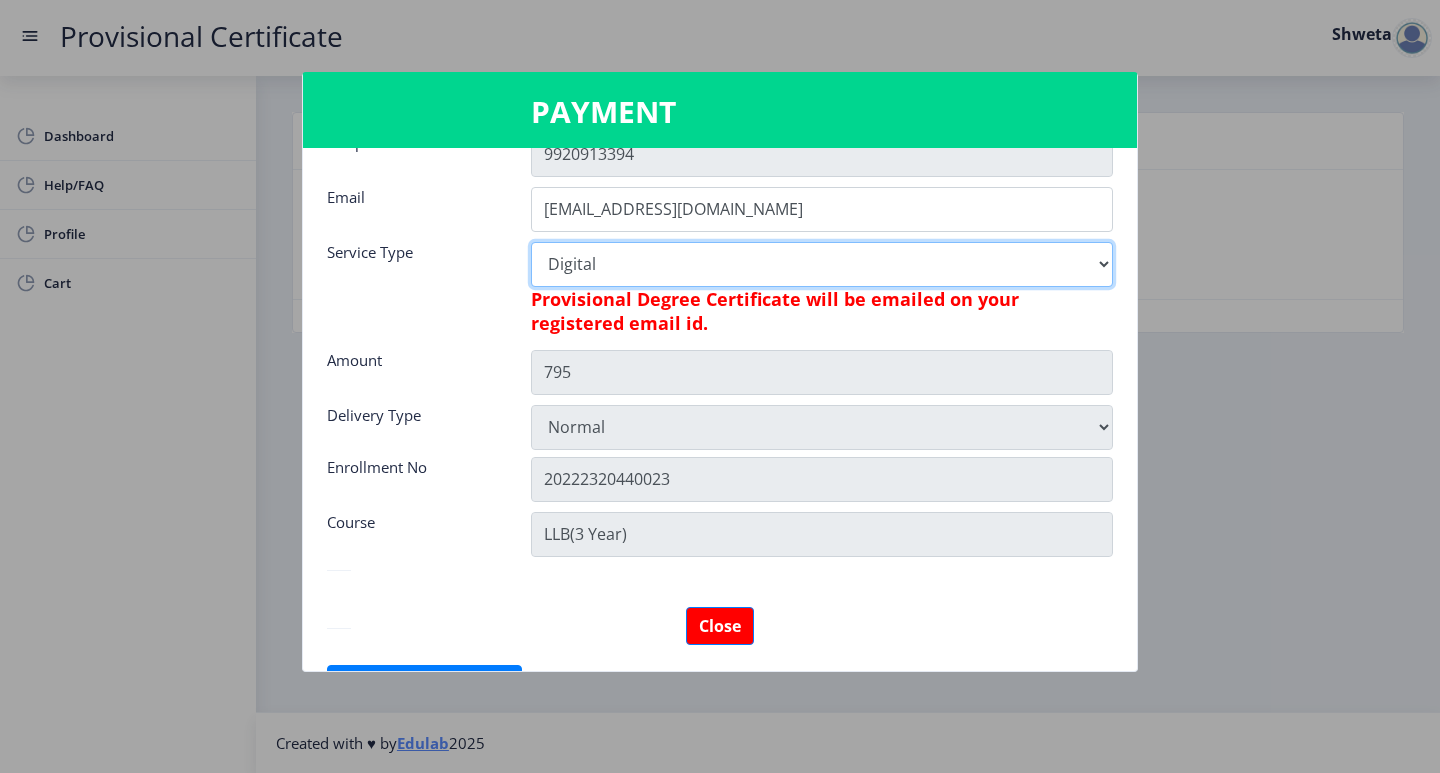 scroll, scrollTop: 365, scrollLeft: 0, axis: vertical 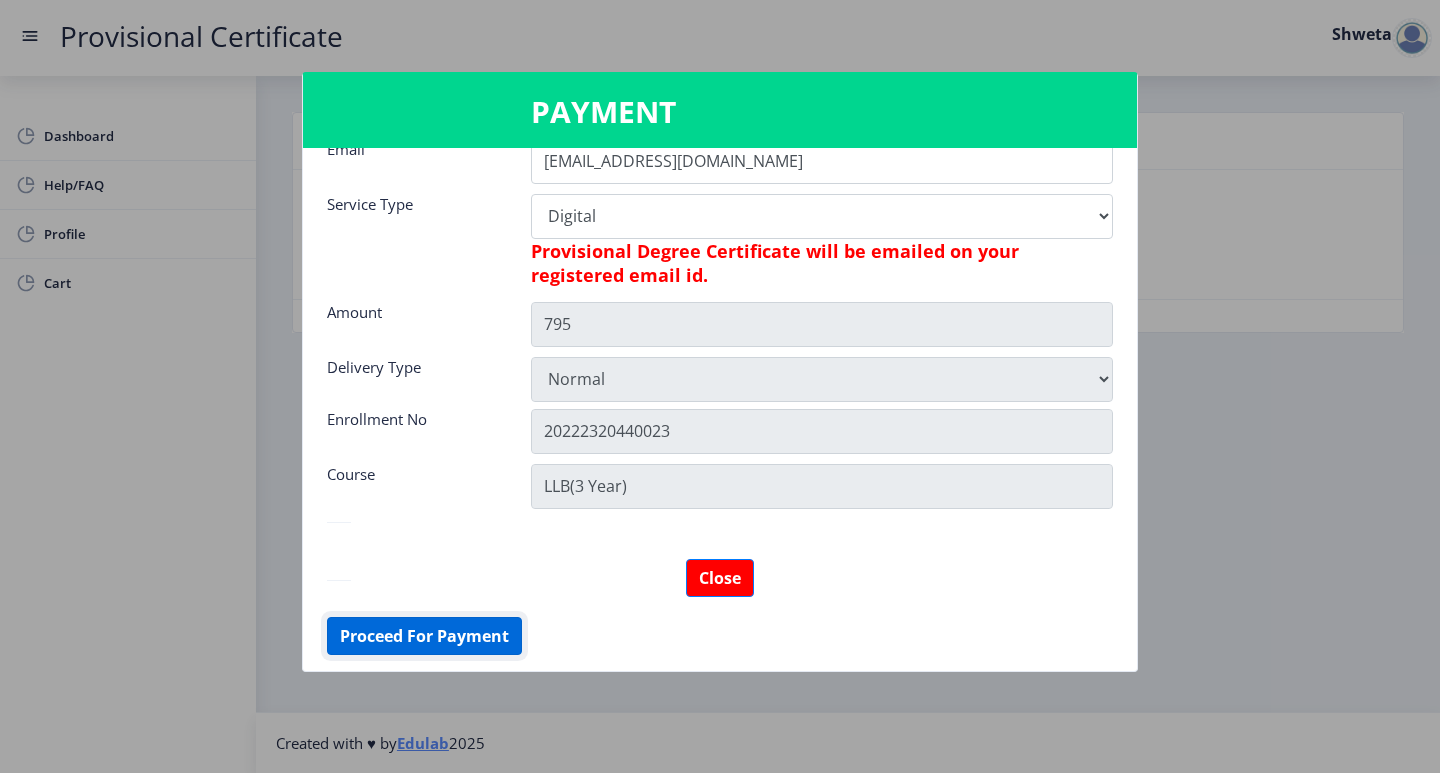 click on "Proceed For Payment" 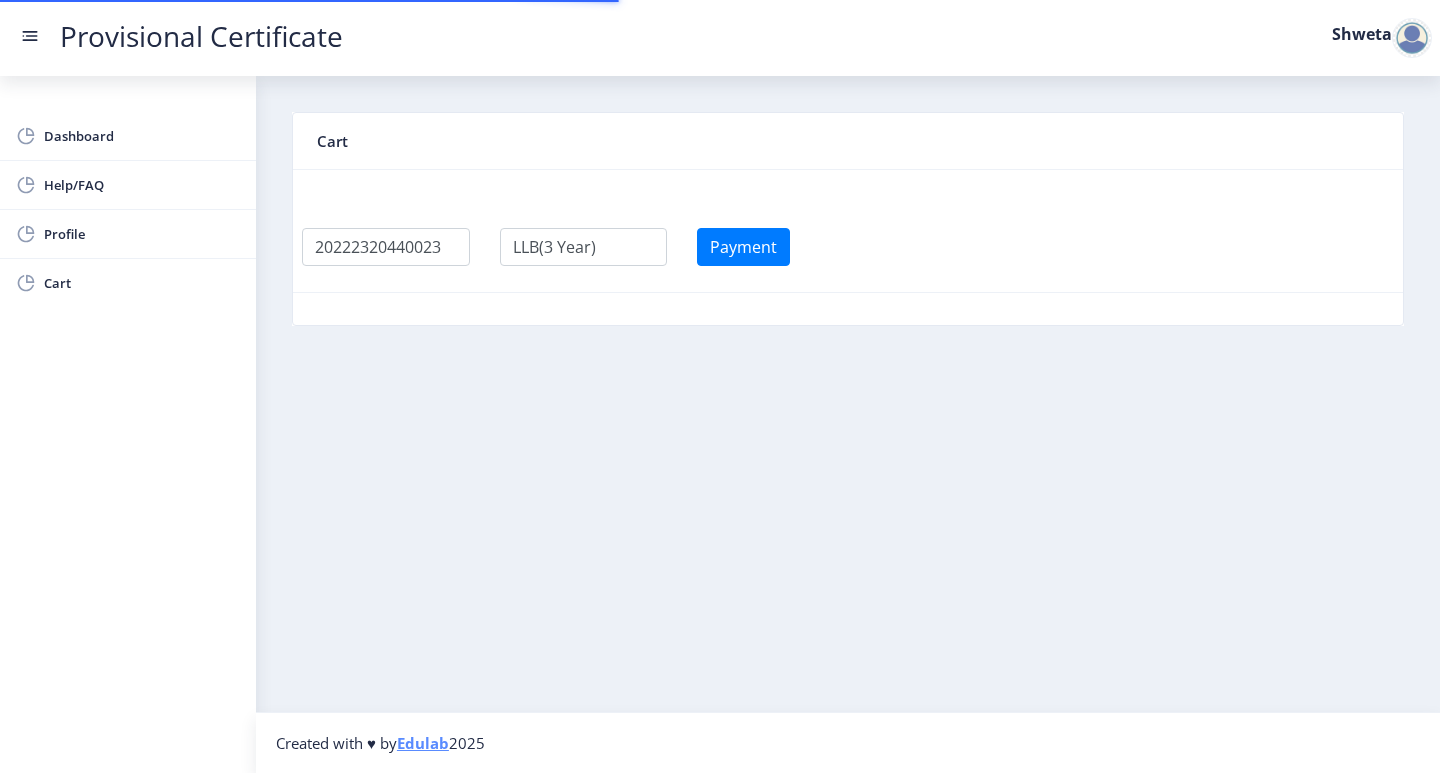 scroll, scrollTop: 0, scrollLeft: 0, axis: both 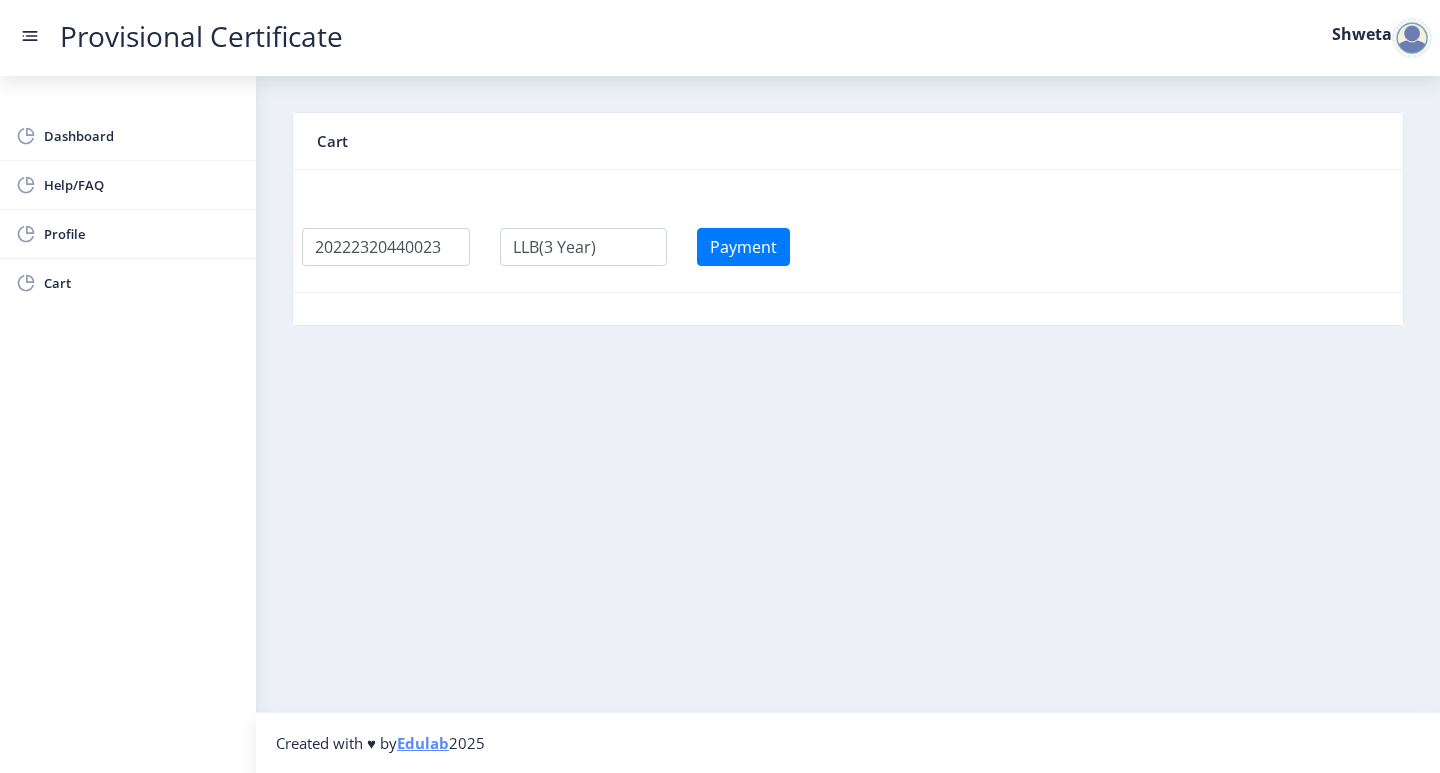click 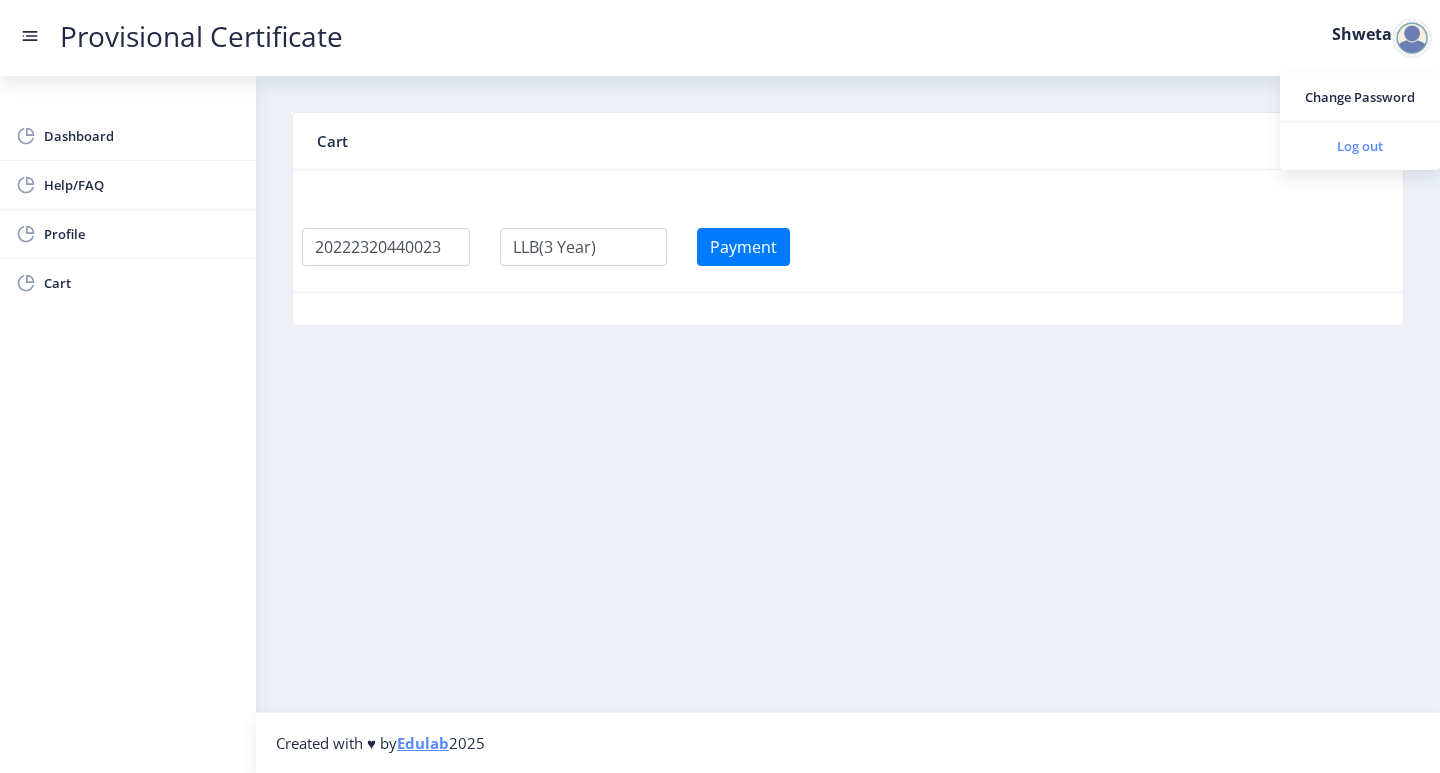 click on "Log out" at bounding box center (1360, 146) 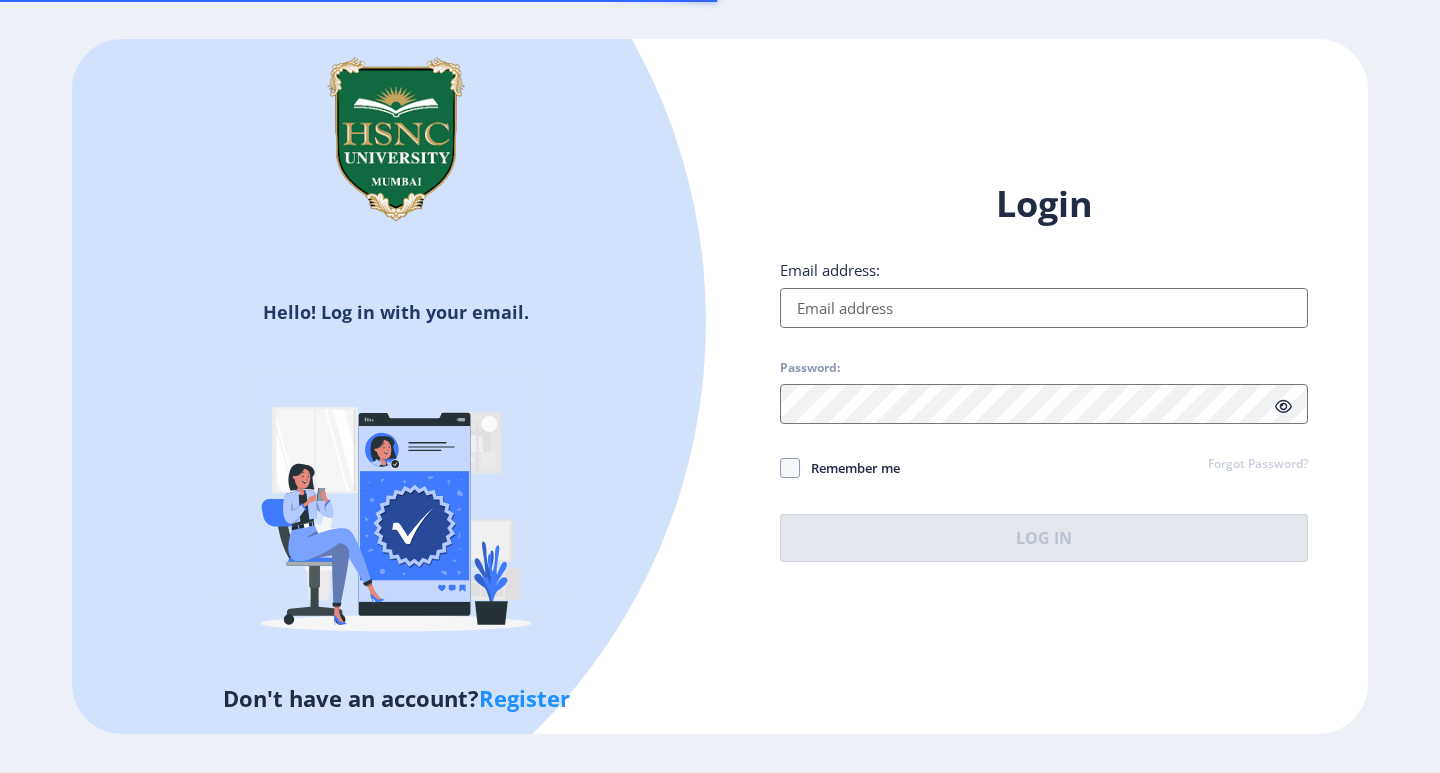 scroll, scrollTop: 0, scrollLeft: 0, axis: both 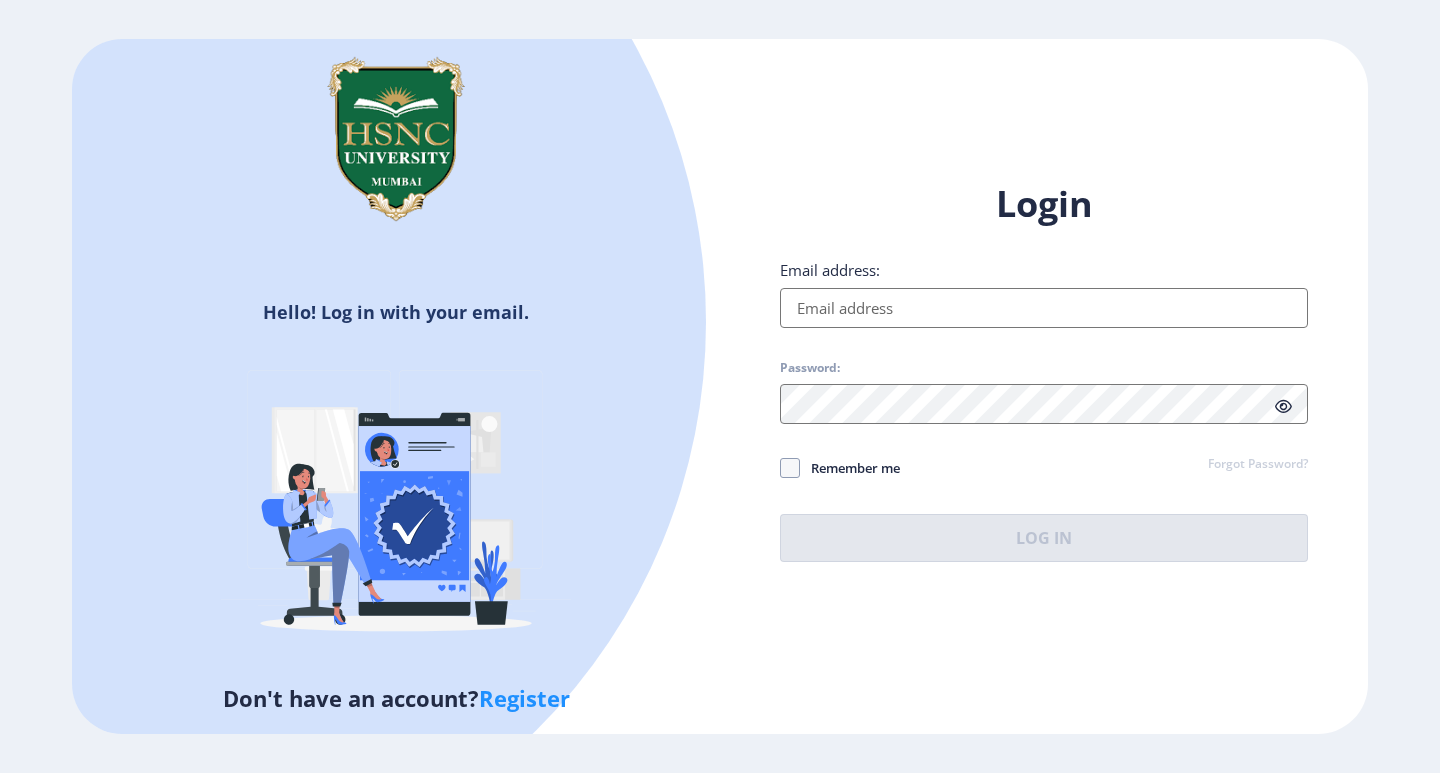click on "Email address:" at bounding box center [1044, 308] 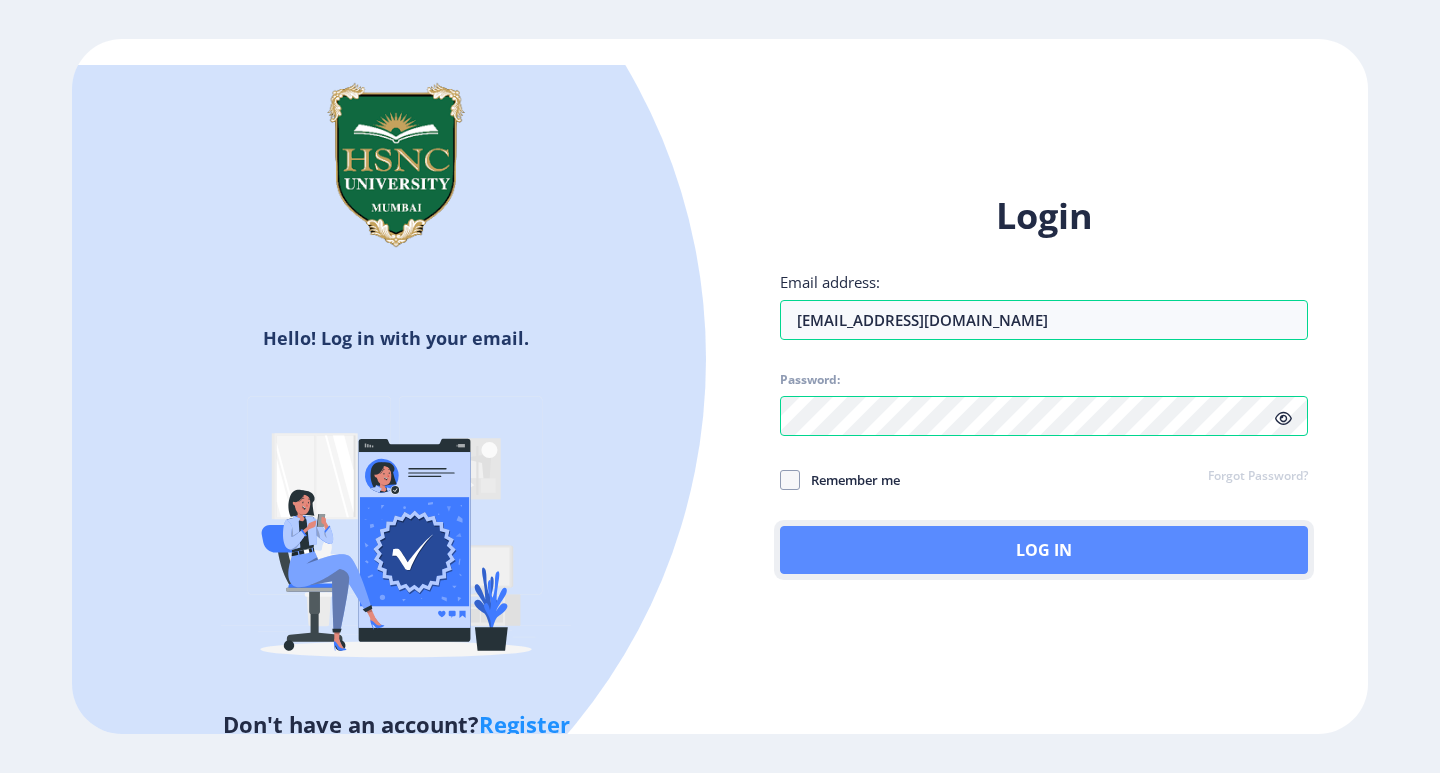 click on "Log In" 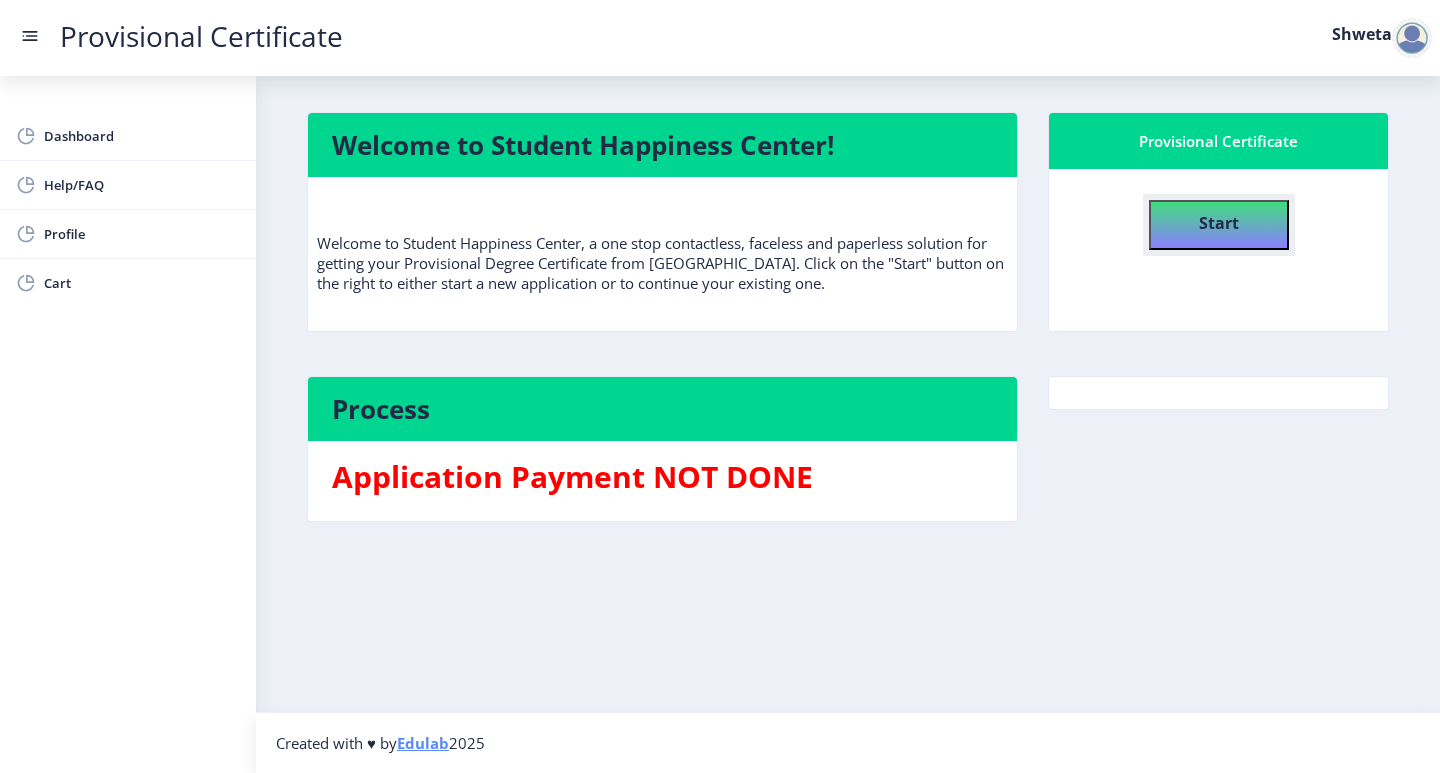 click on "Start" 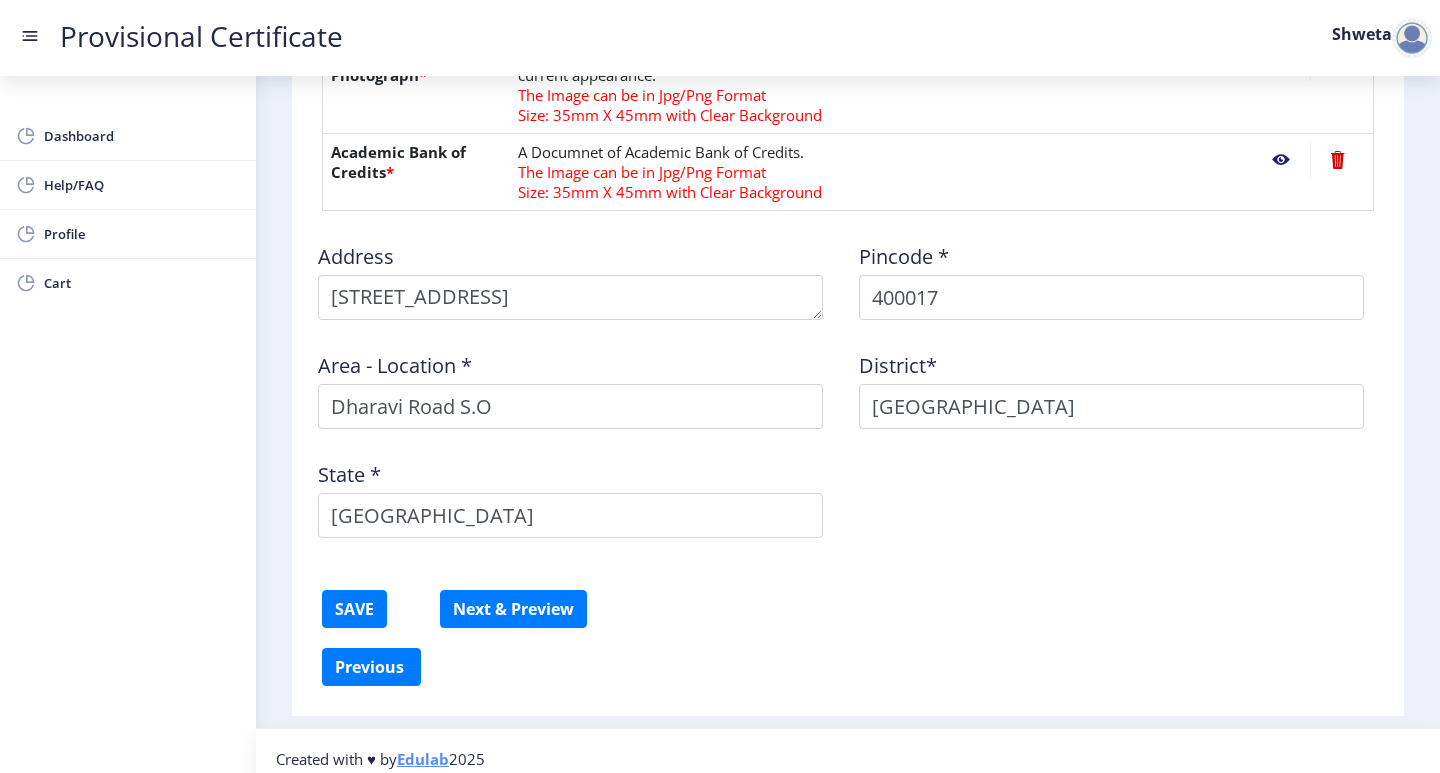 scroll, scrollTop: 1046, scrollLeft: 0, axis: vertical 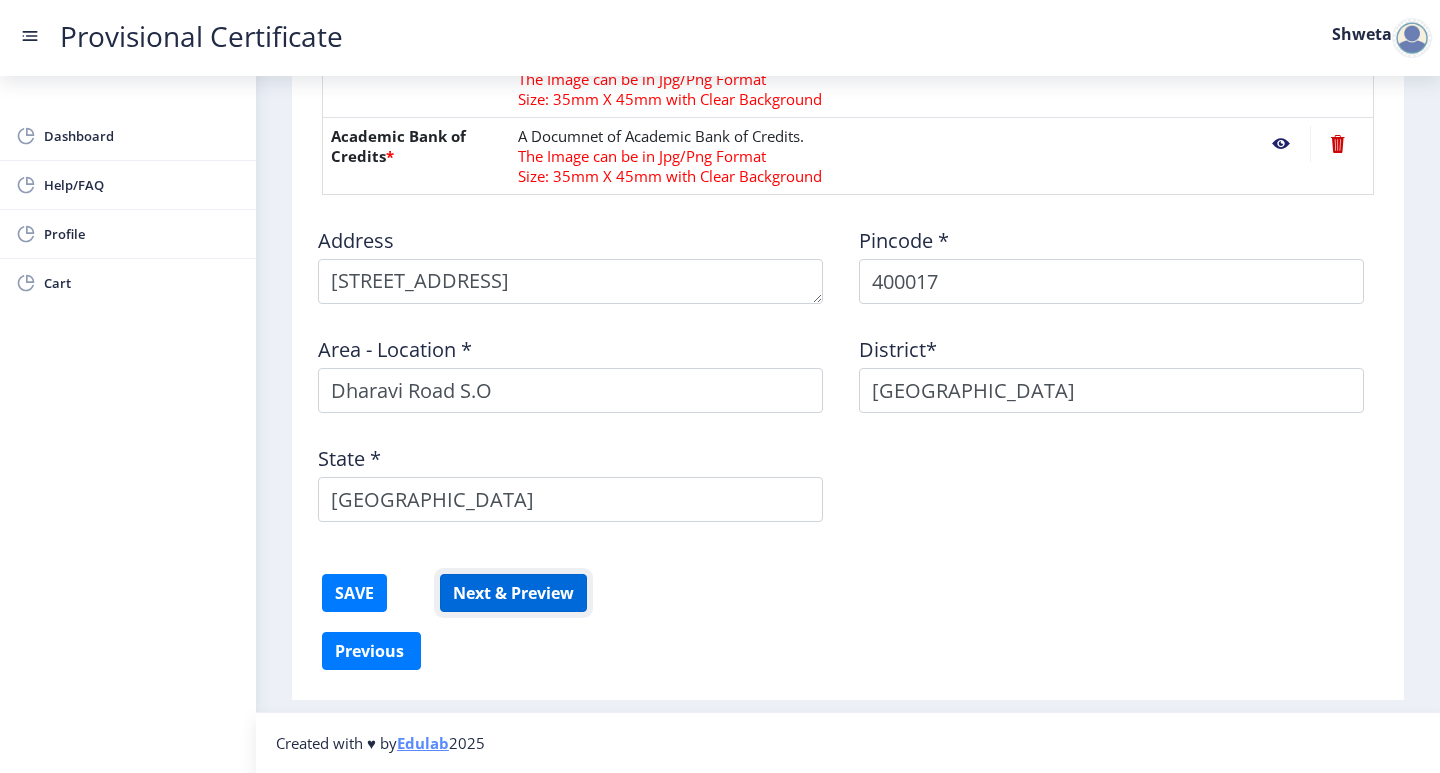 click on "Next & Preview" 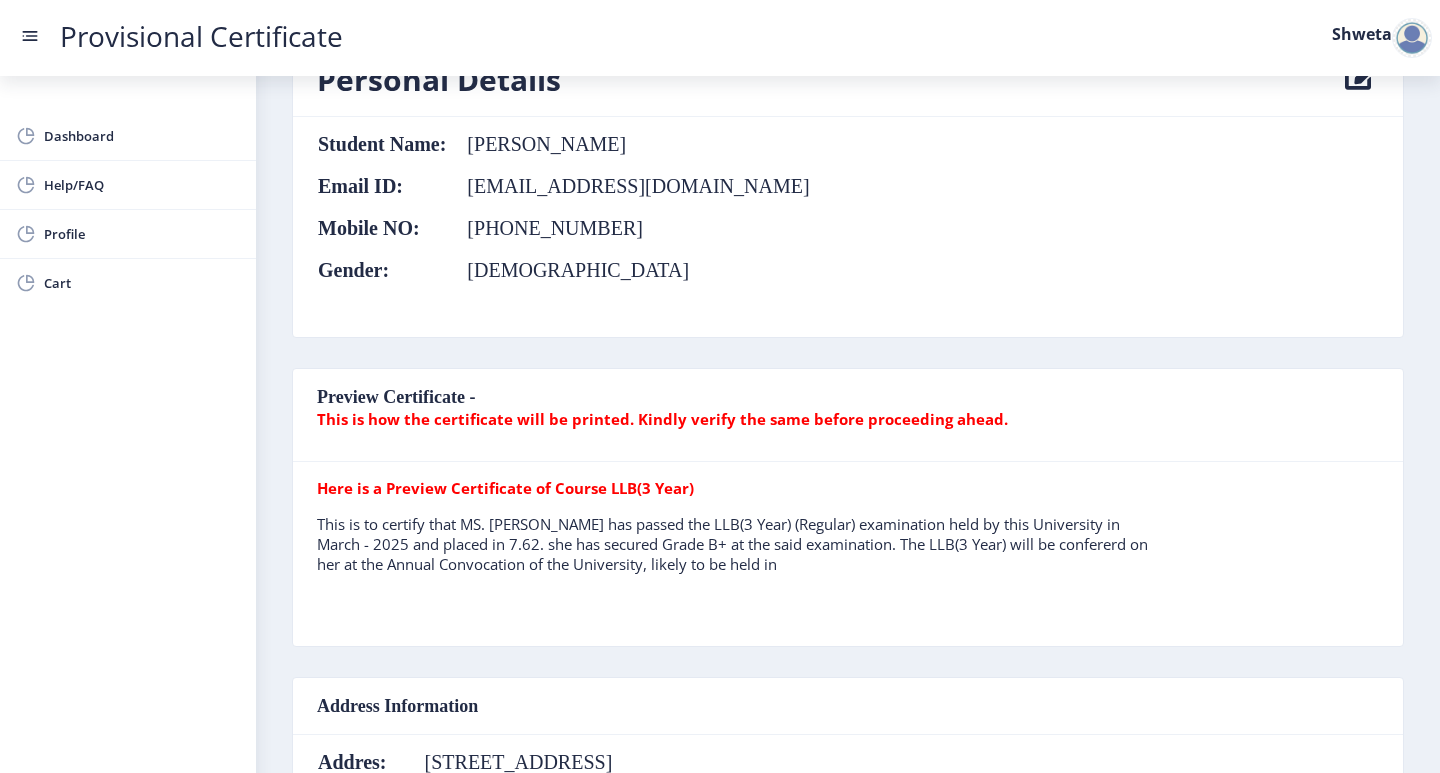 scroll, scrollTop: 0, scrollLeft: 0, axis: both 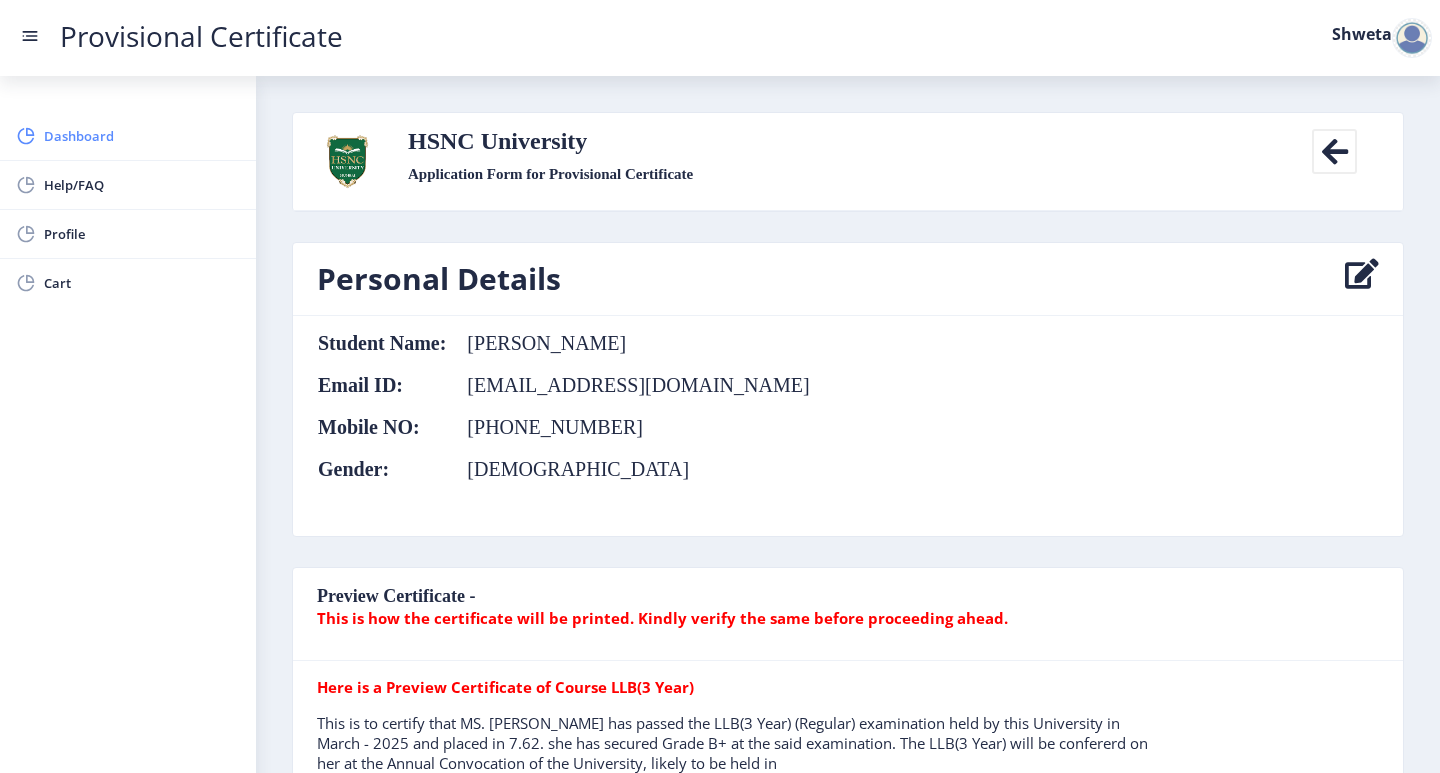 click on "Dashboard" 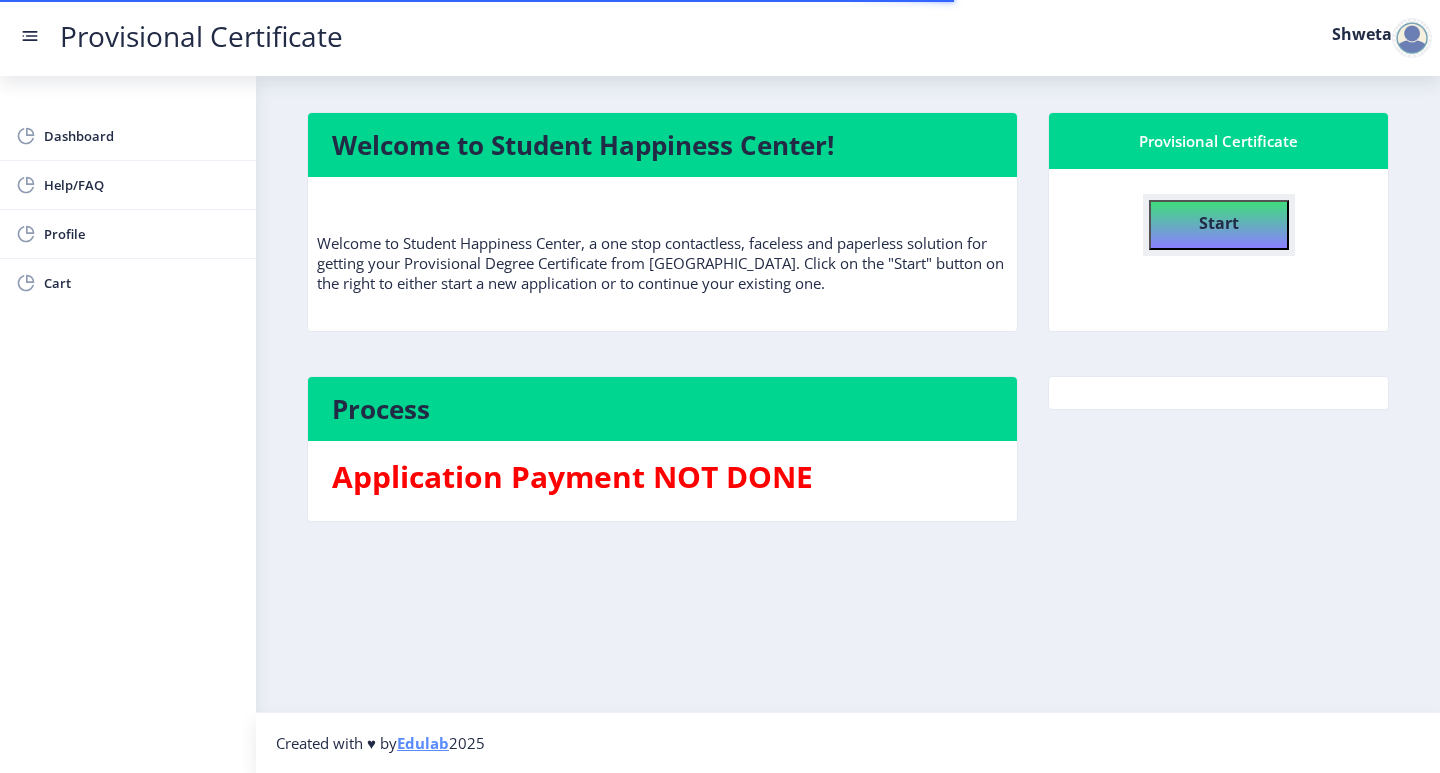 click on "Start" 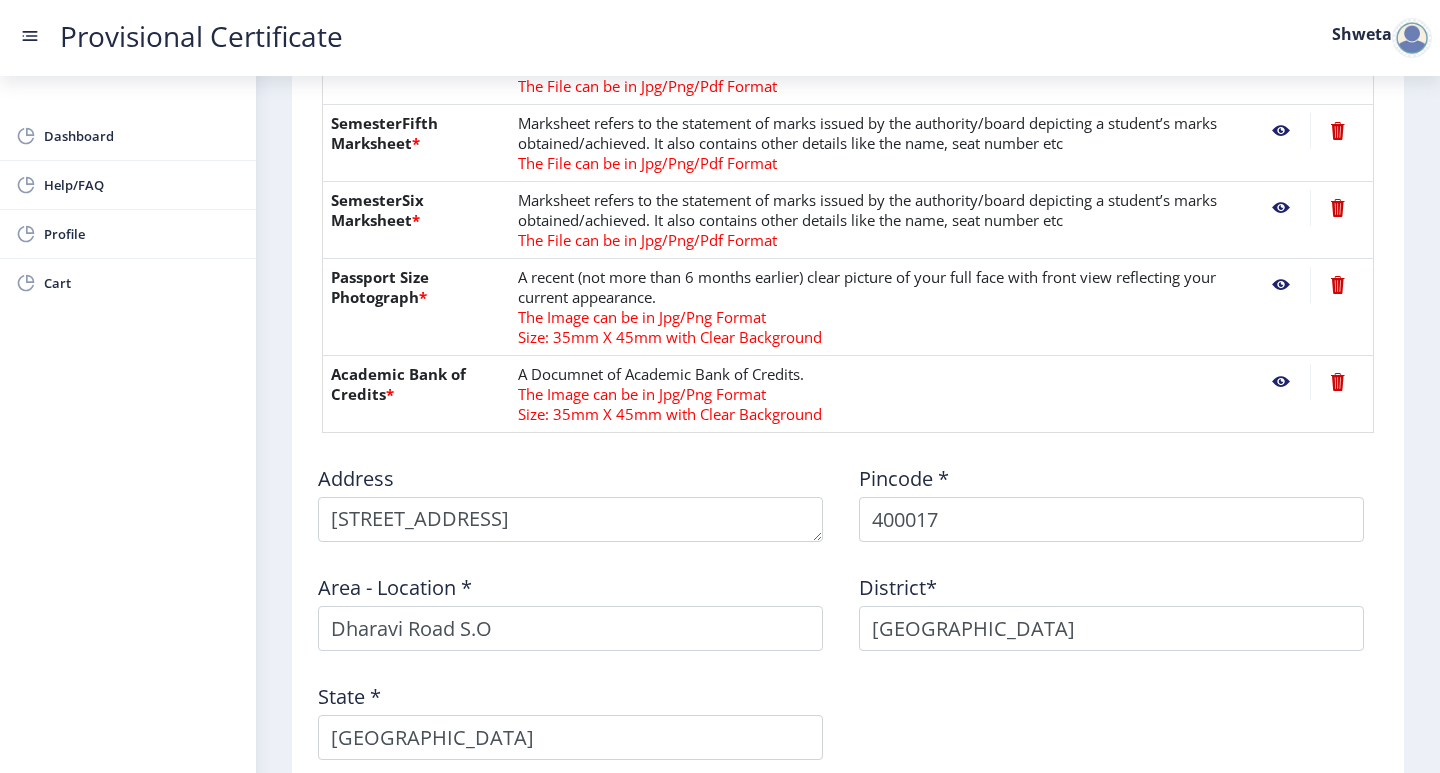 scroll, scrollTop: 1000, scrollLeft: 0, axis: vertical 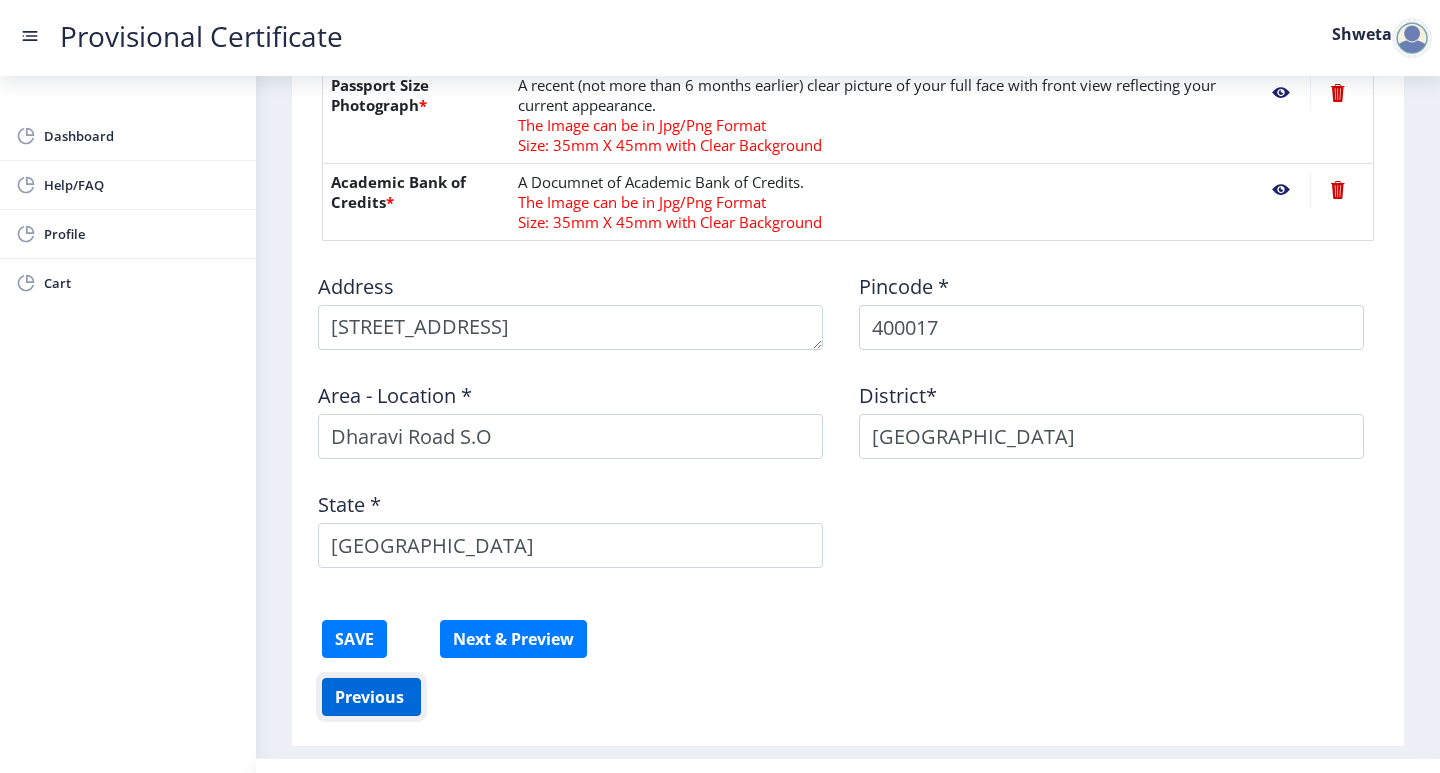 click on "Previous ‍" 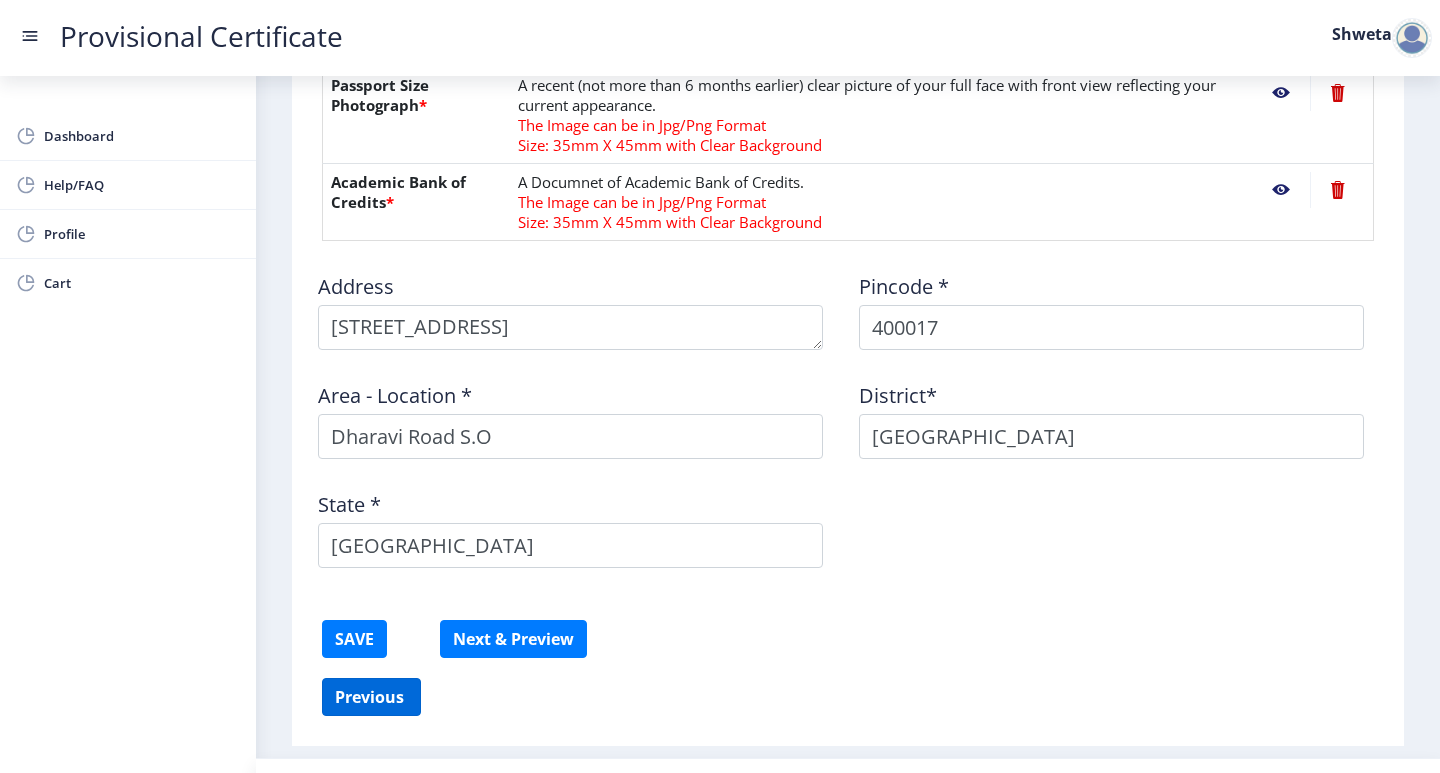 select on "B+" 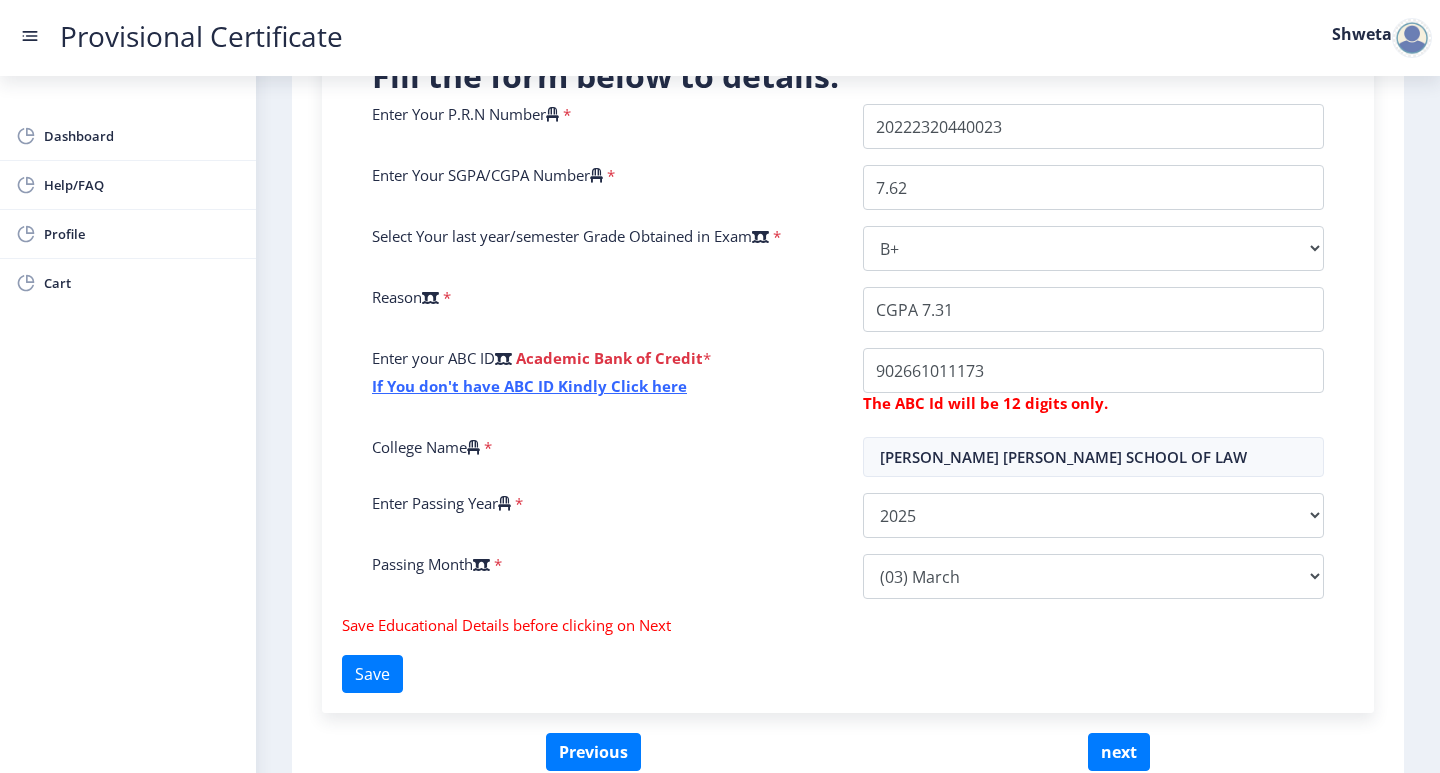 scroll, scrollTop: 520, scrollLeft: 0, axis: vertical 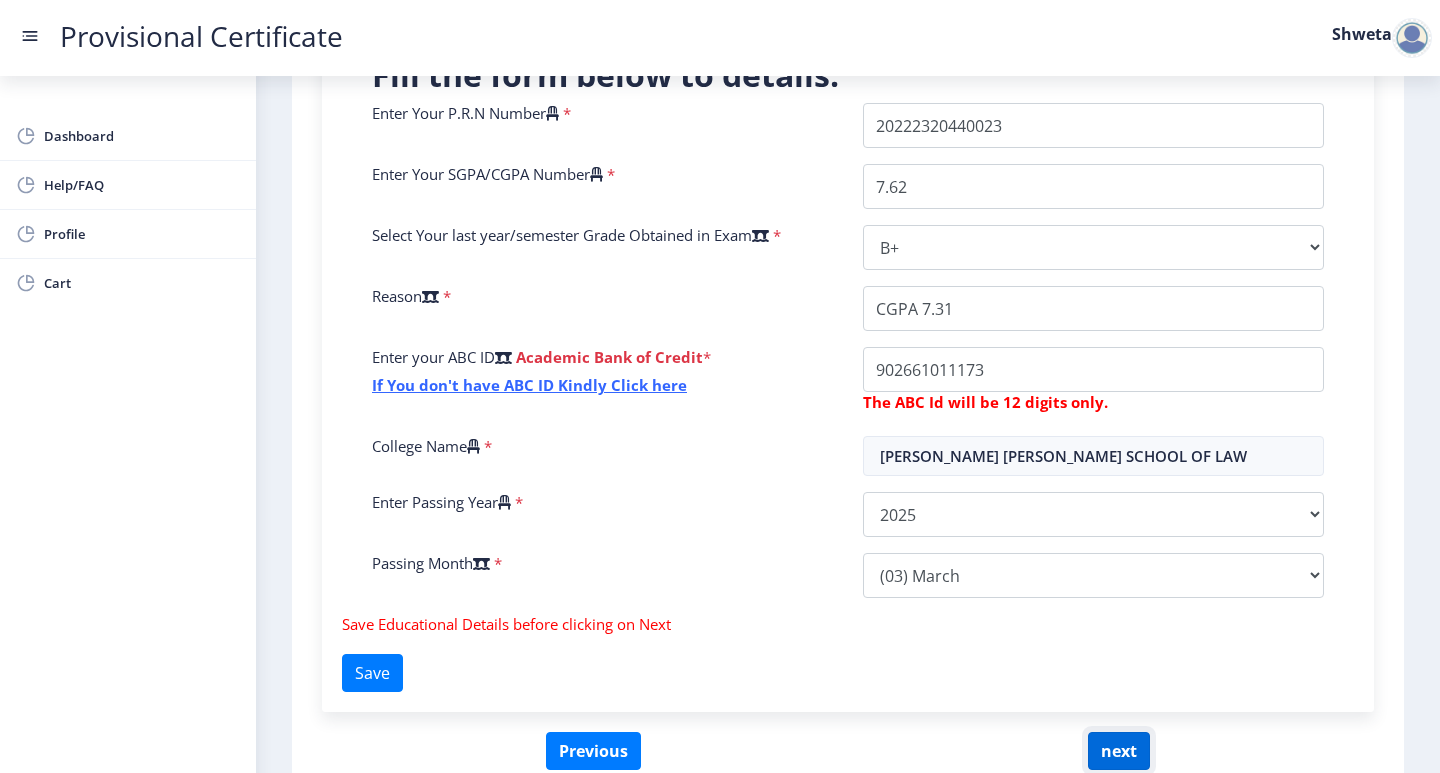 click on "next" 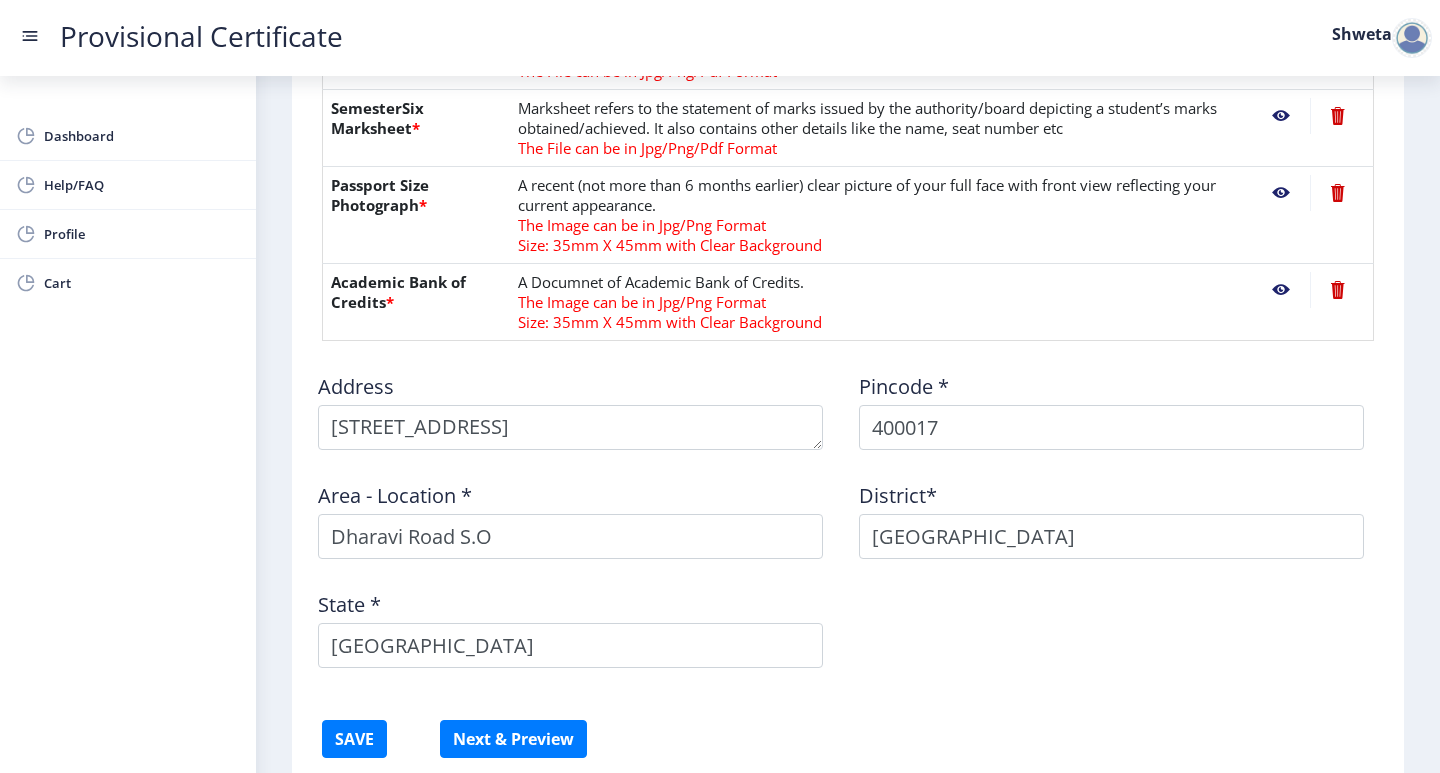 scroll, scrollTop: 1046, scrollLeft: 0, axis: vertical 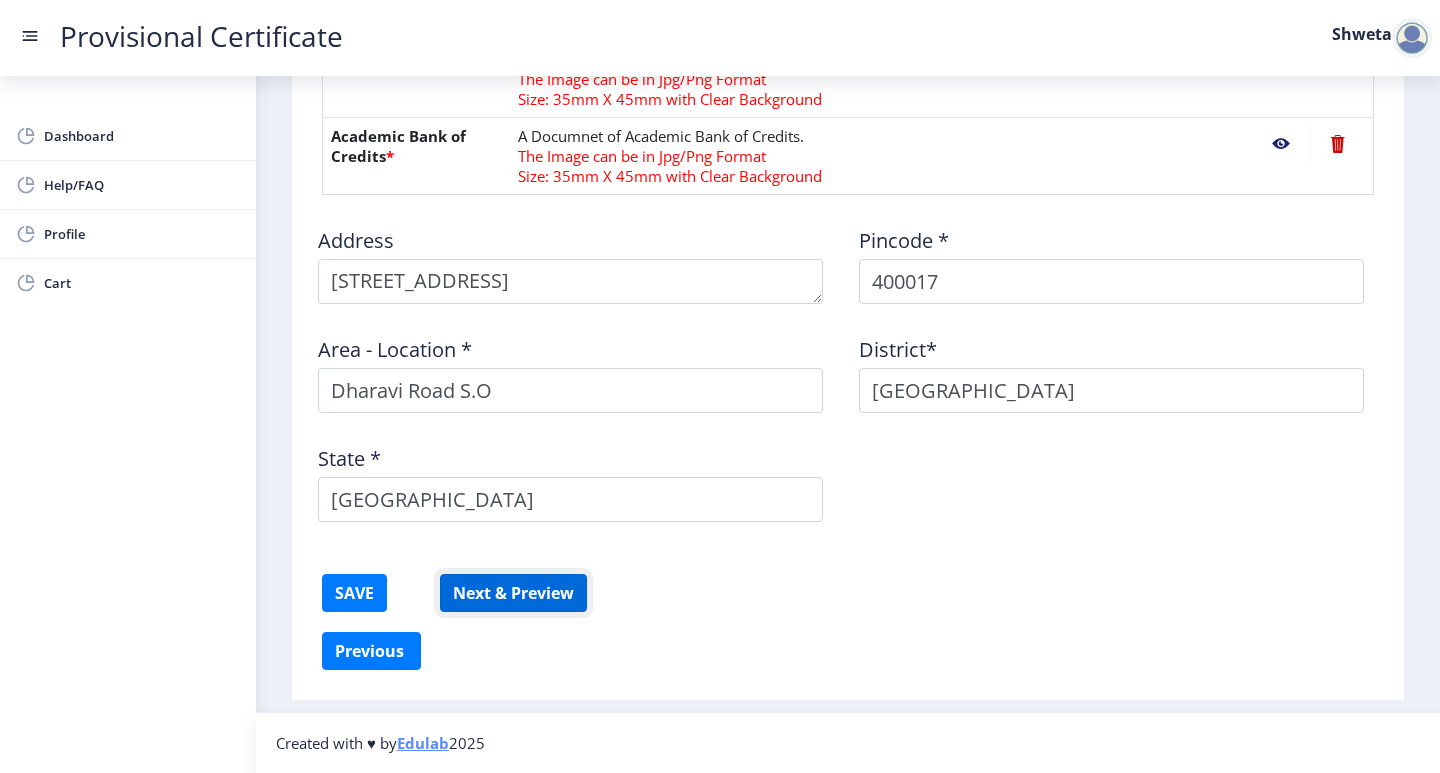 click on "Next & Preview" 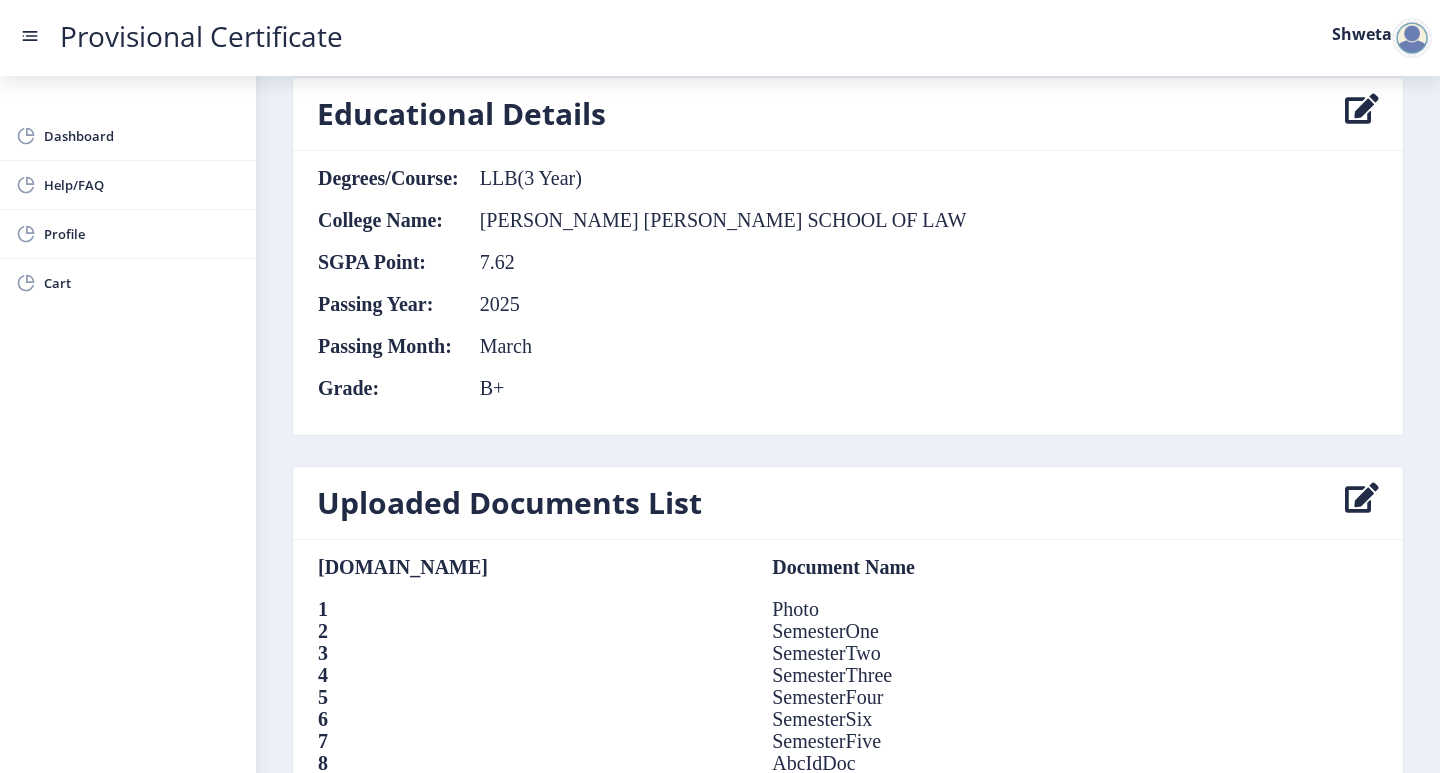 scroll, scrollTop: 1087, scrollLeft: 0, axis: vertical 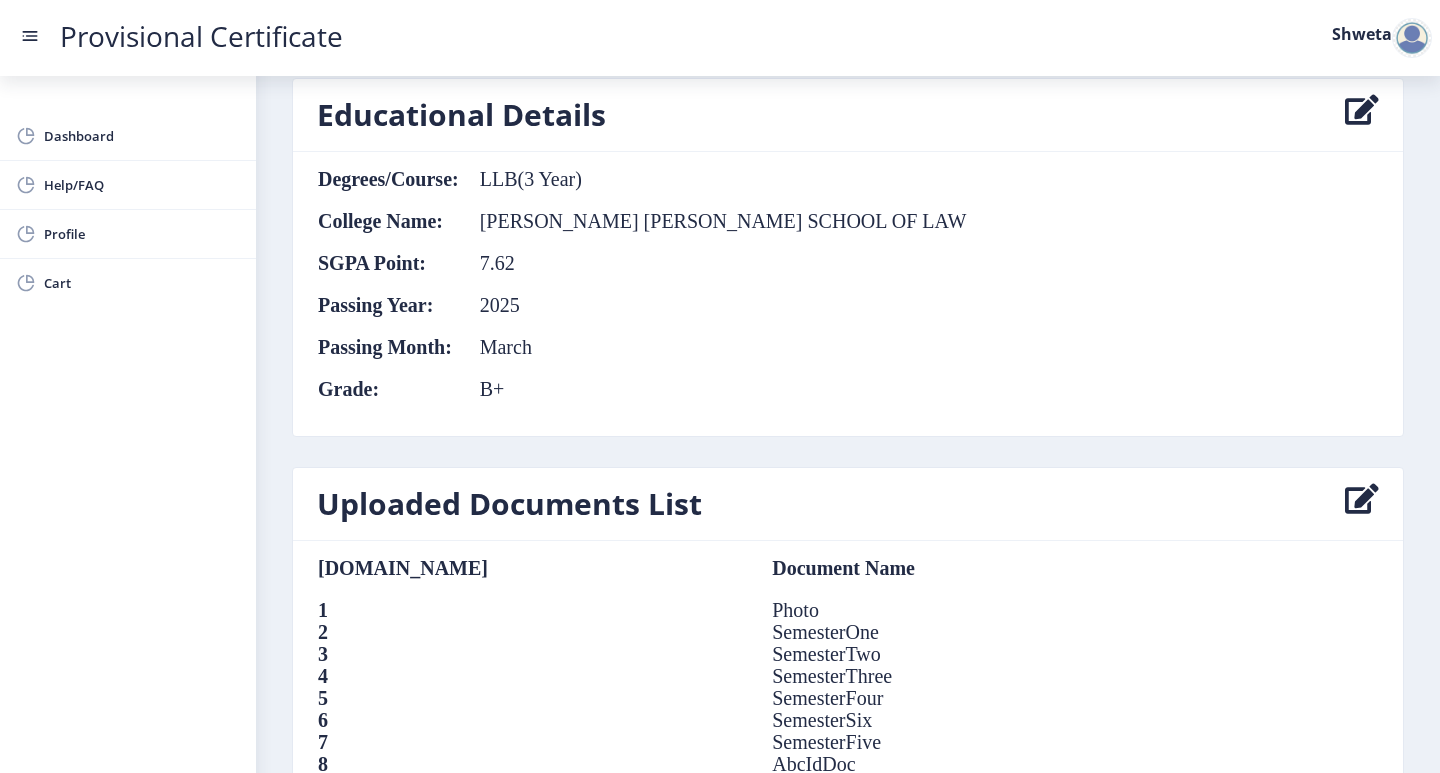 click 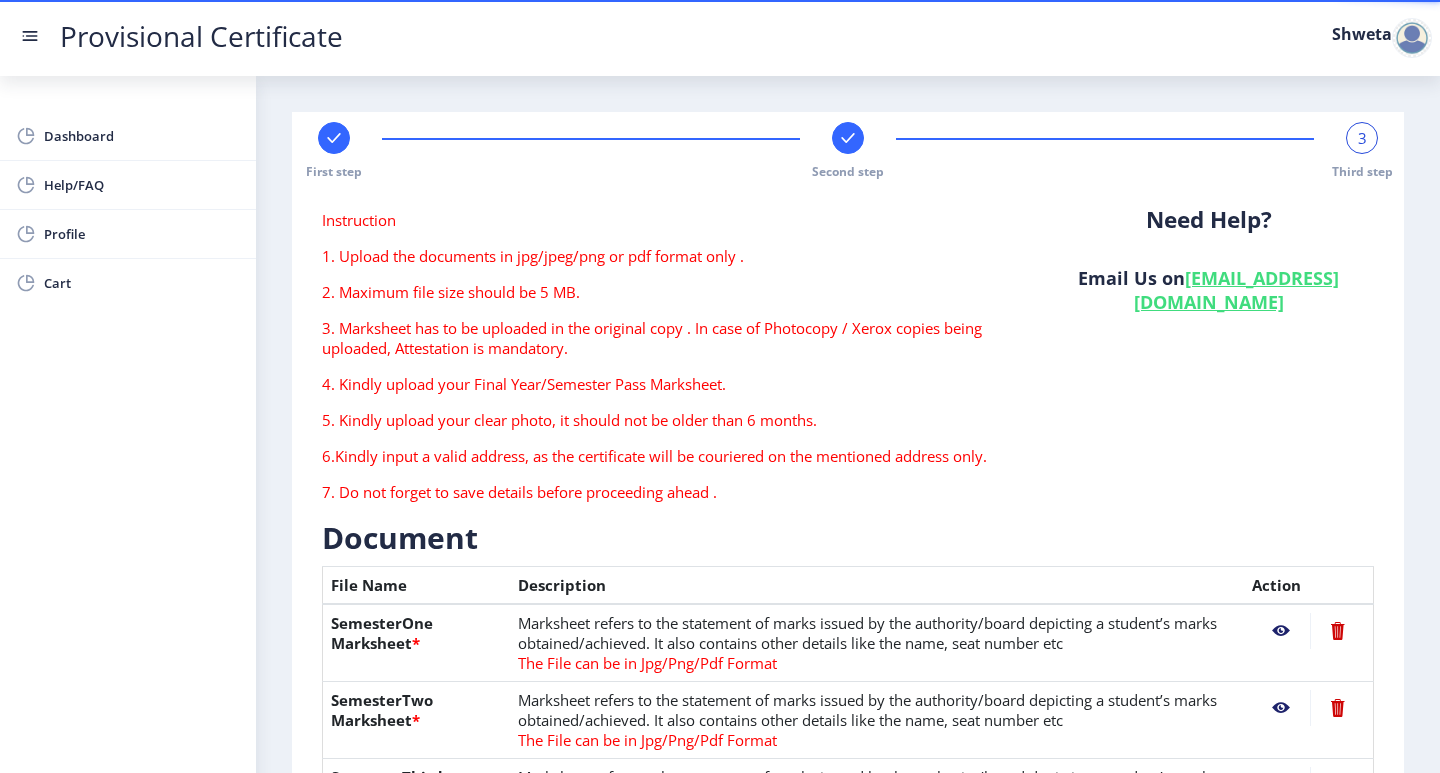 scroll, scrollTop: 500, scrollLeft: 0, axis: vertical 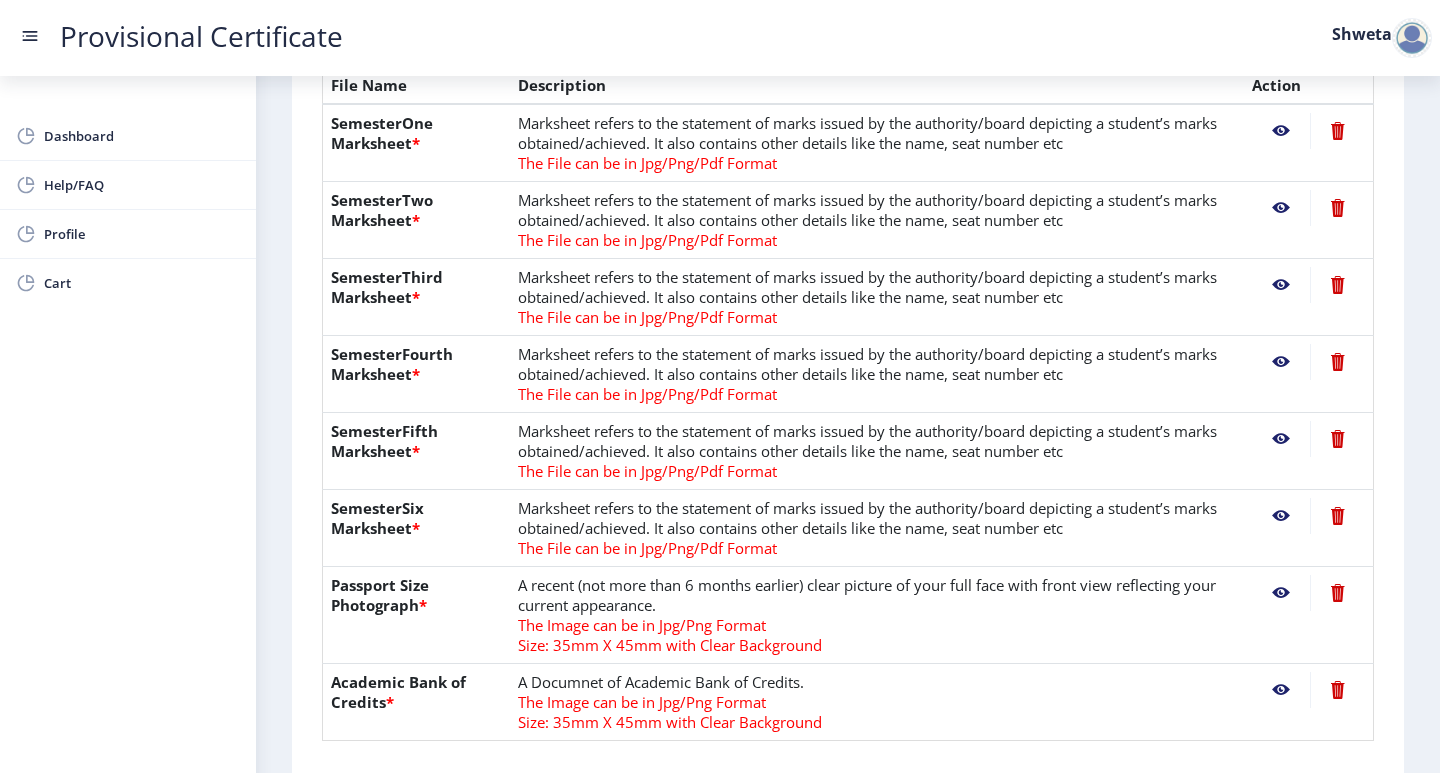 click 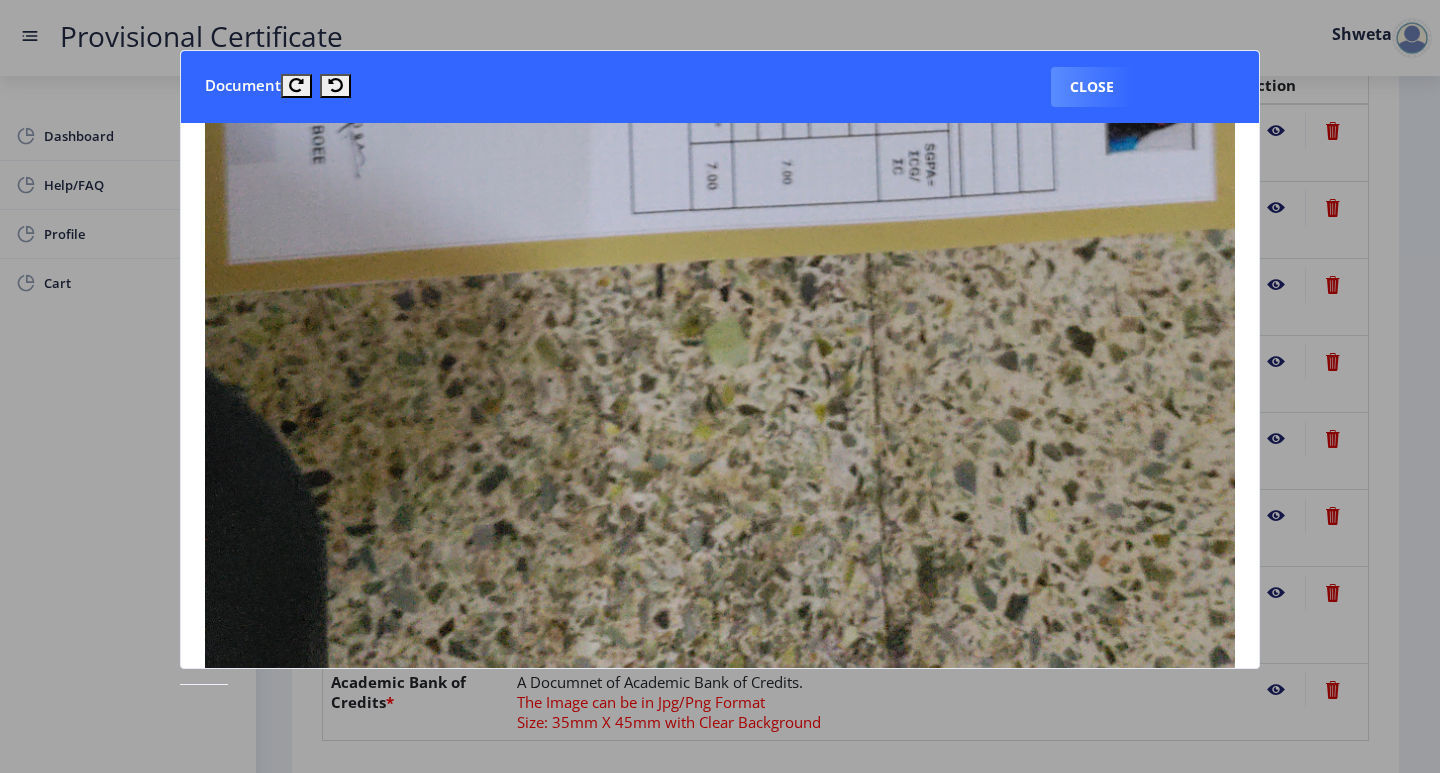scroll, scrollTop: 1400, scrollLeft: 0, axis: vertical 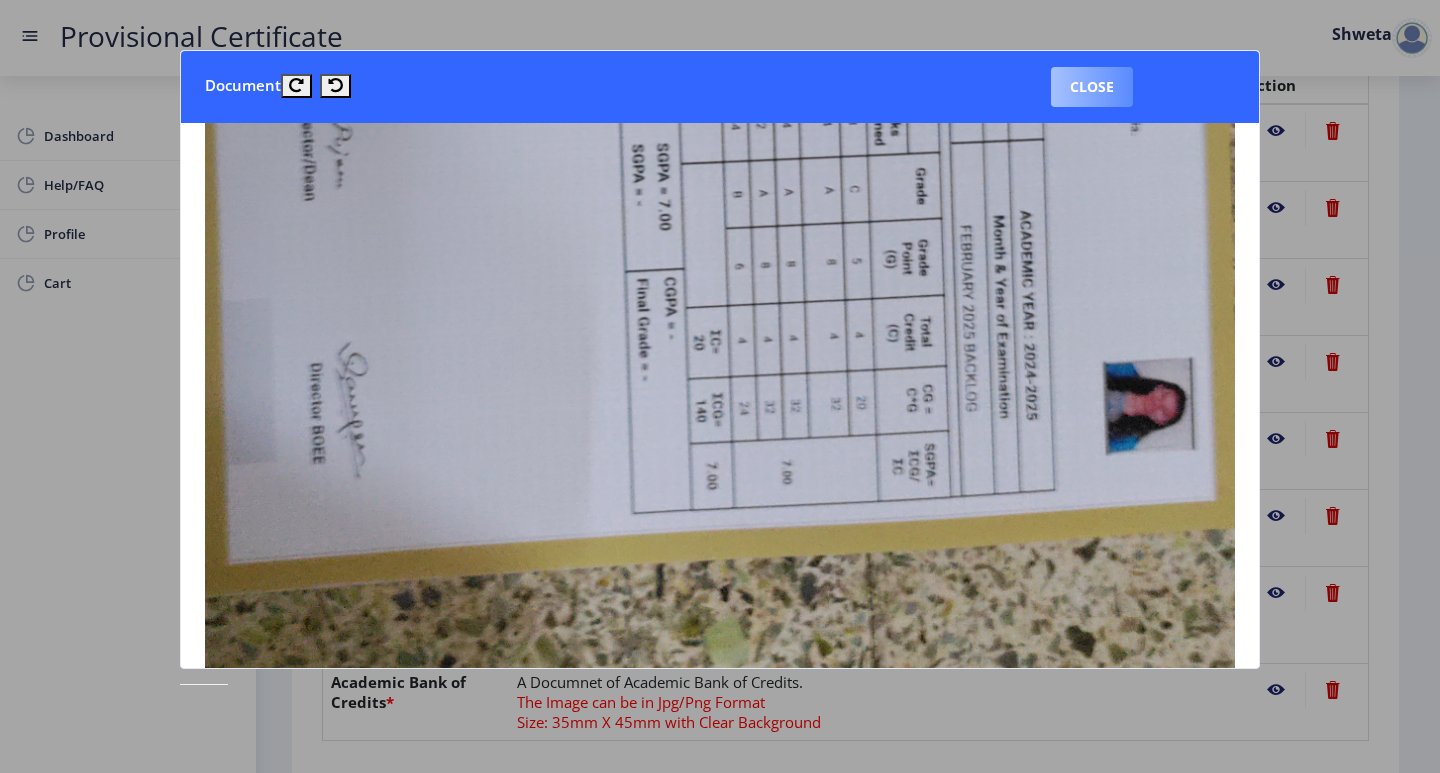 click on "Close" at bounding box center (1092, 87) 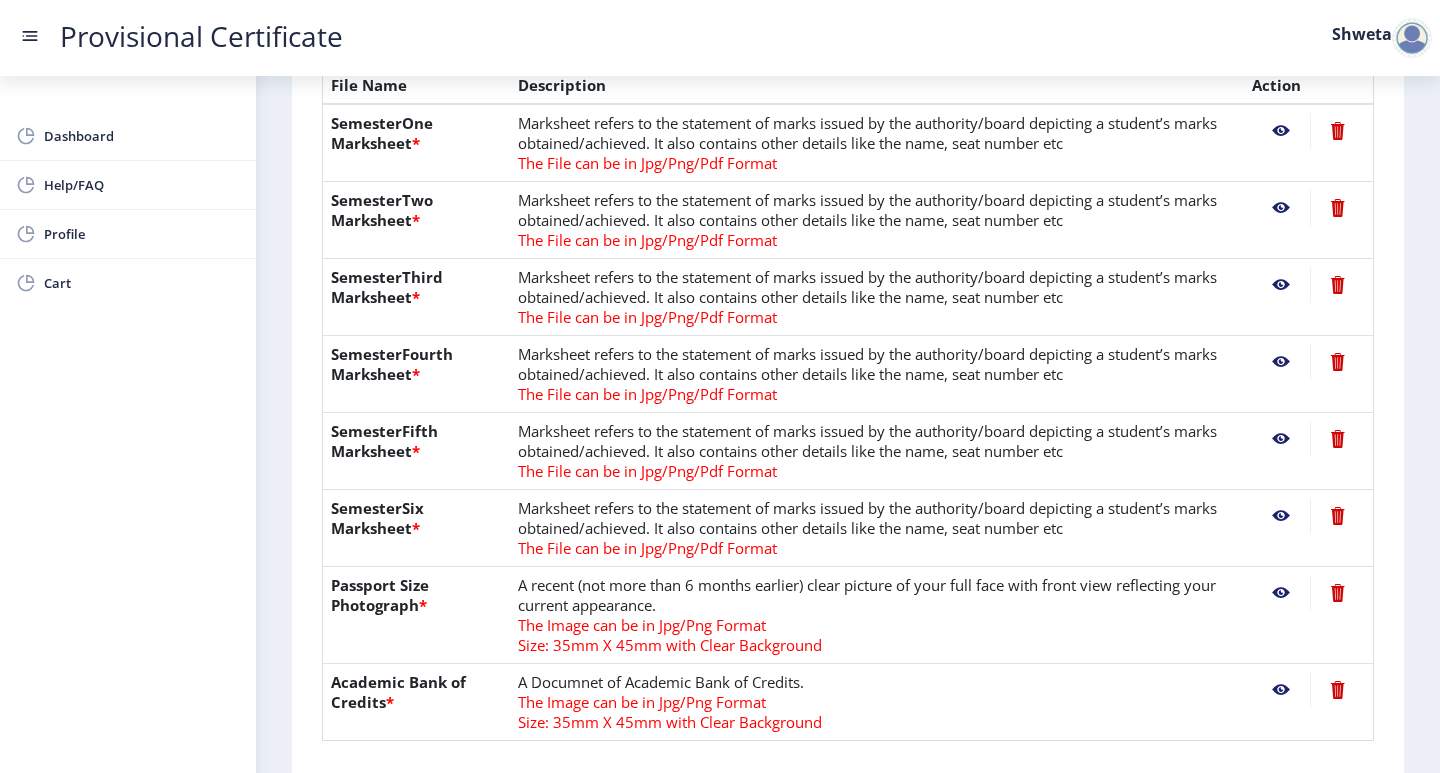 click 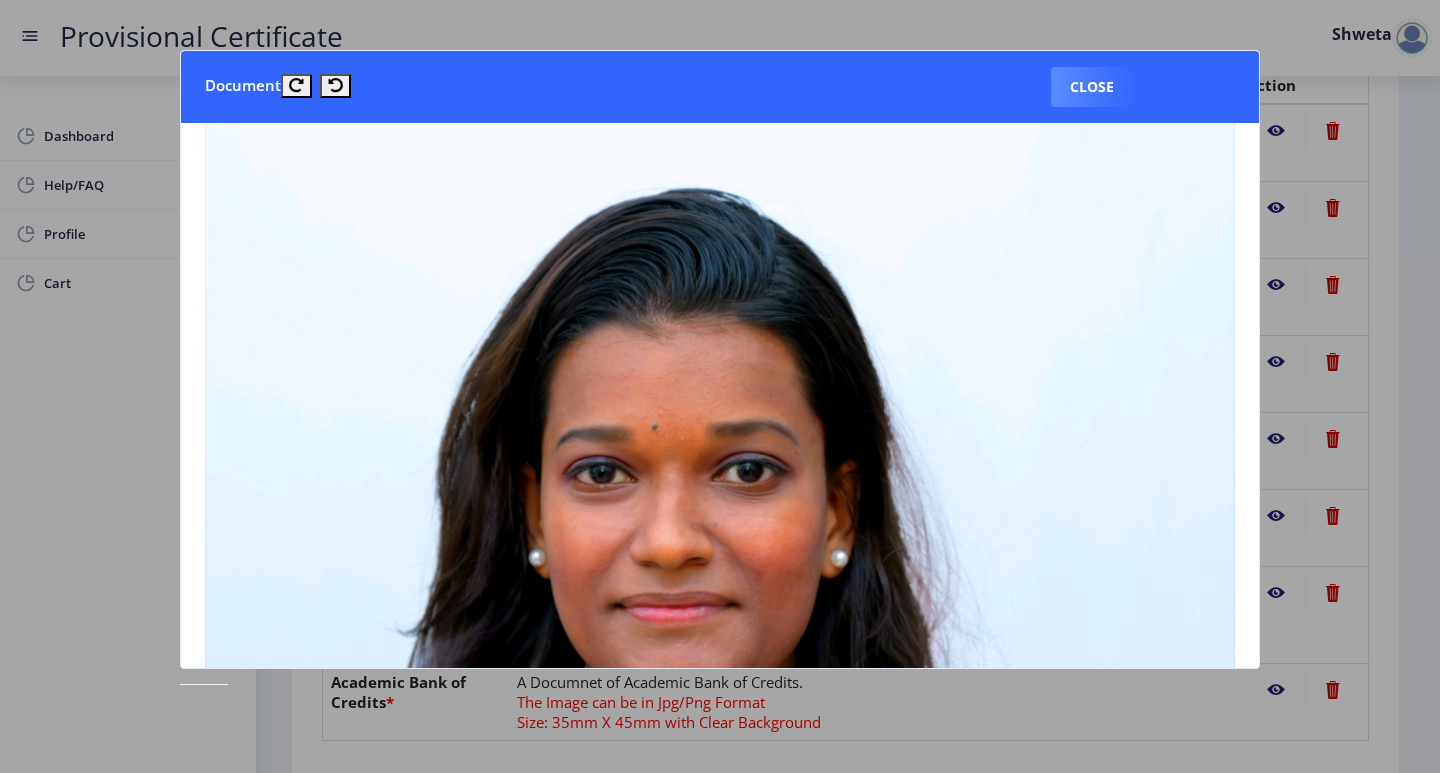 scroll, scrollTop: 800, scrollLeft: 0, axis: vertical 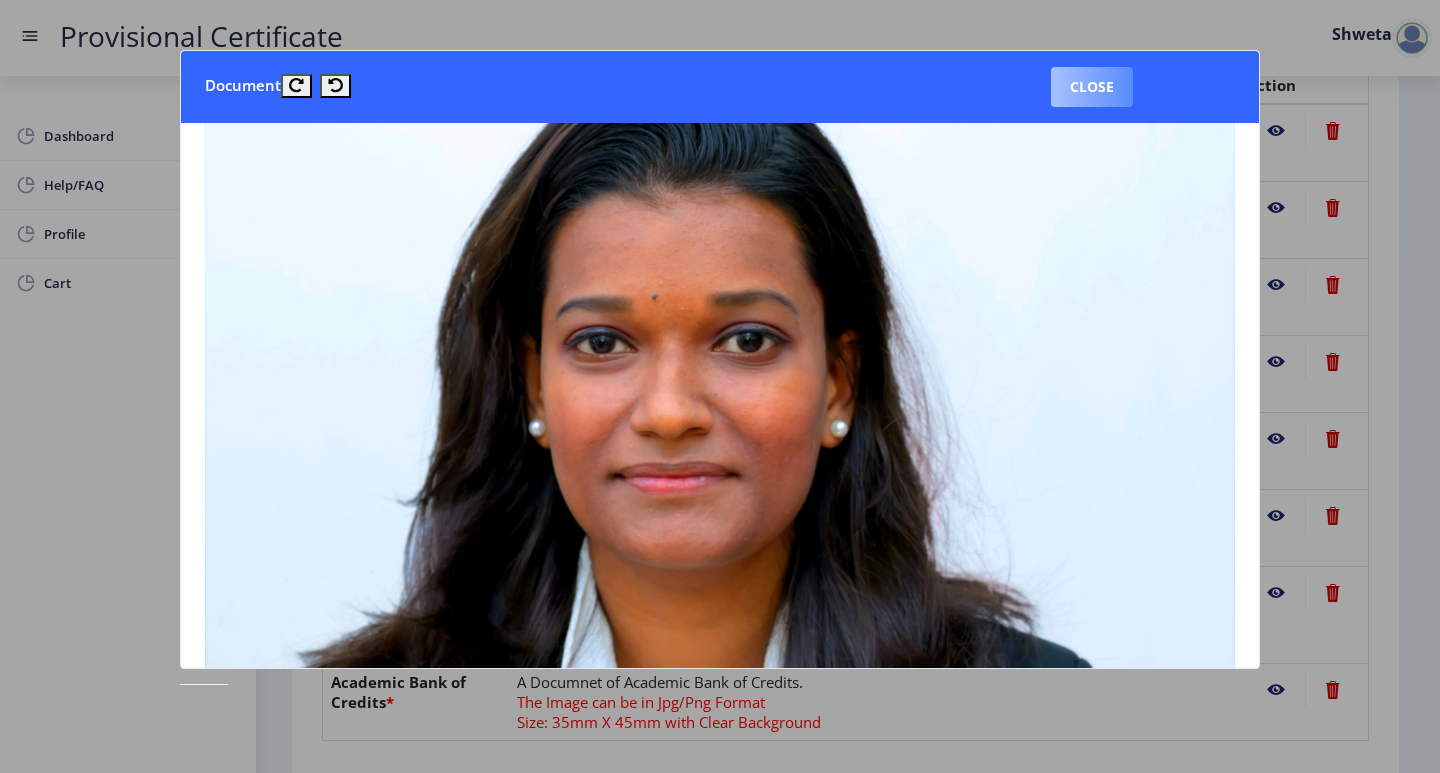 click on "Close" at bounding box center (1092, 87) 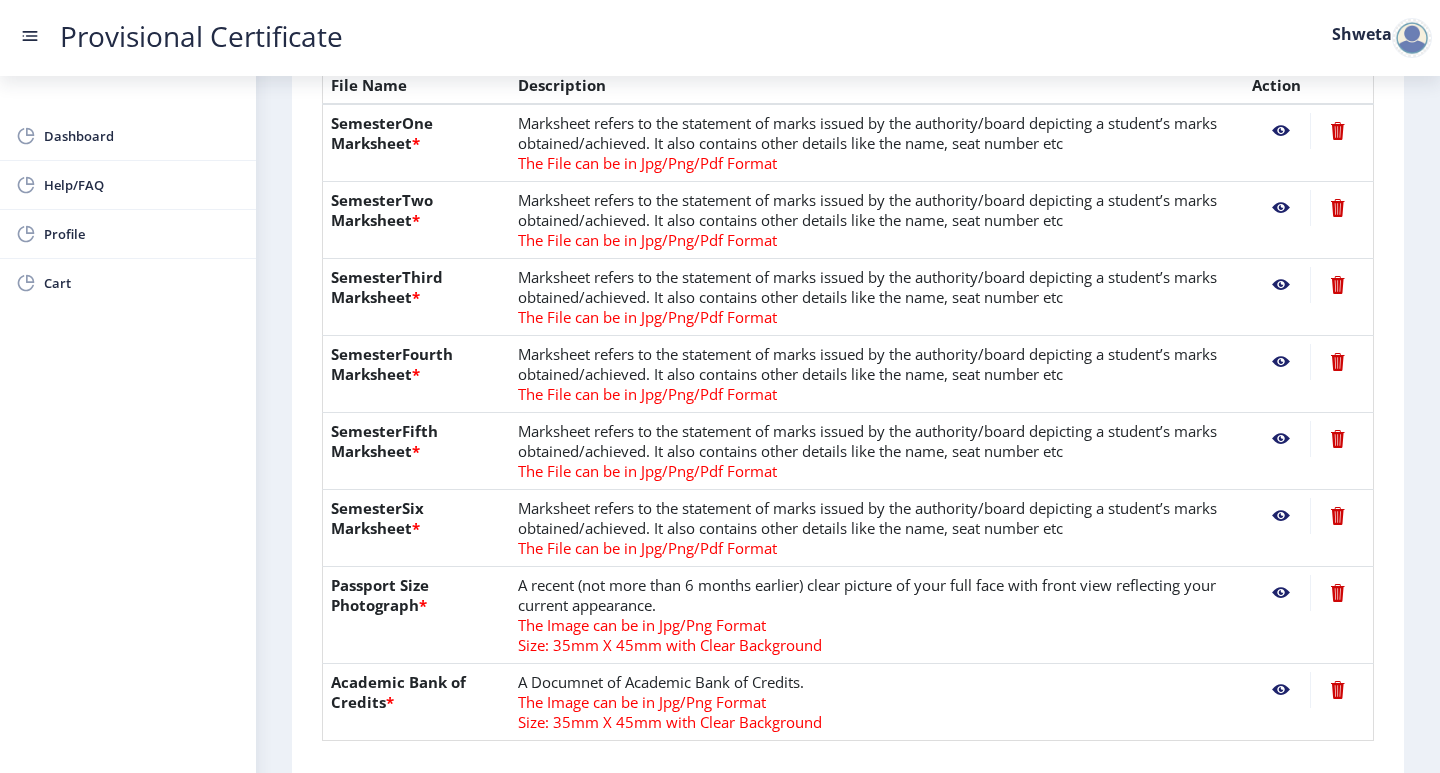 click 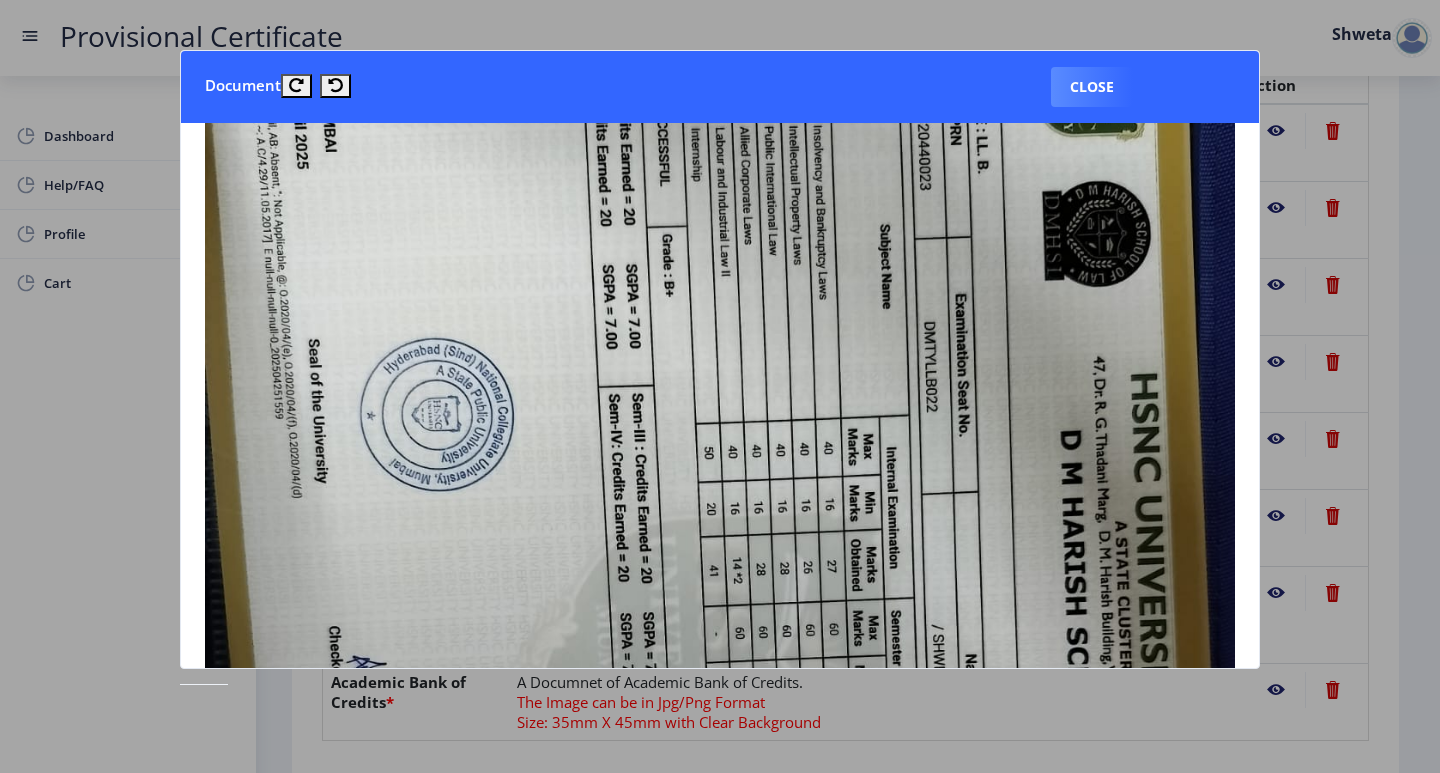 scroll, scrollTop: 0, scrollLeft: 0, axis: both 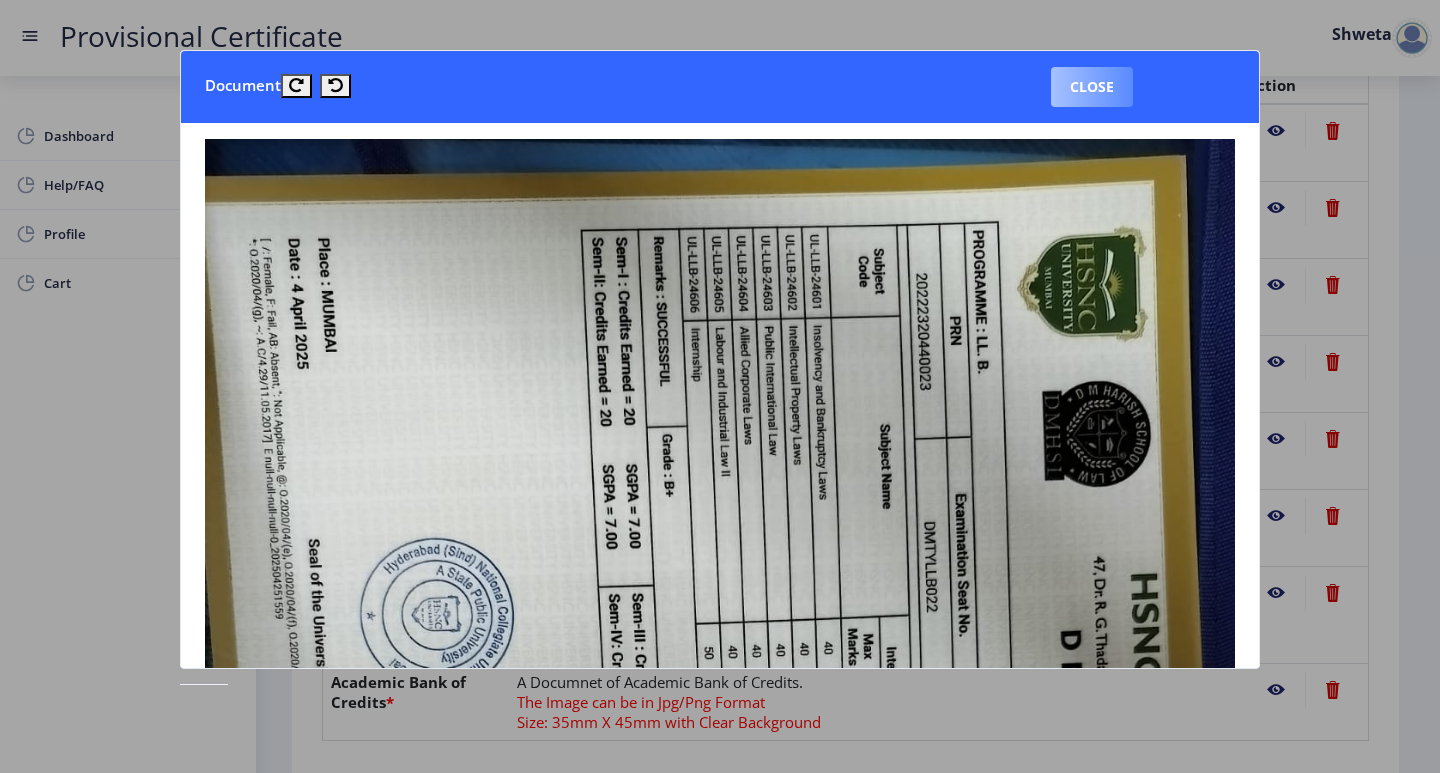 click on "Close" at bounding box center [1092, 87] 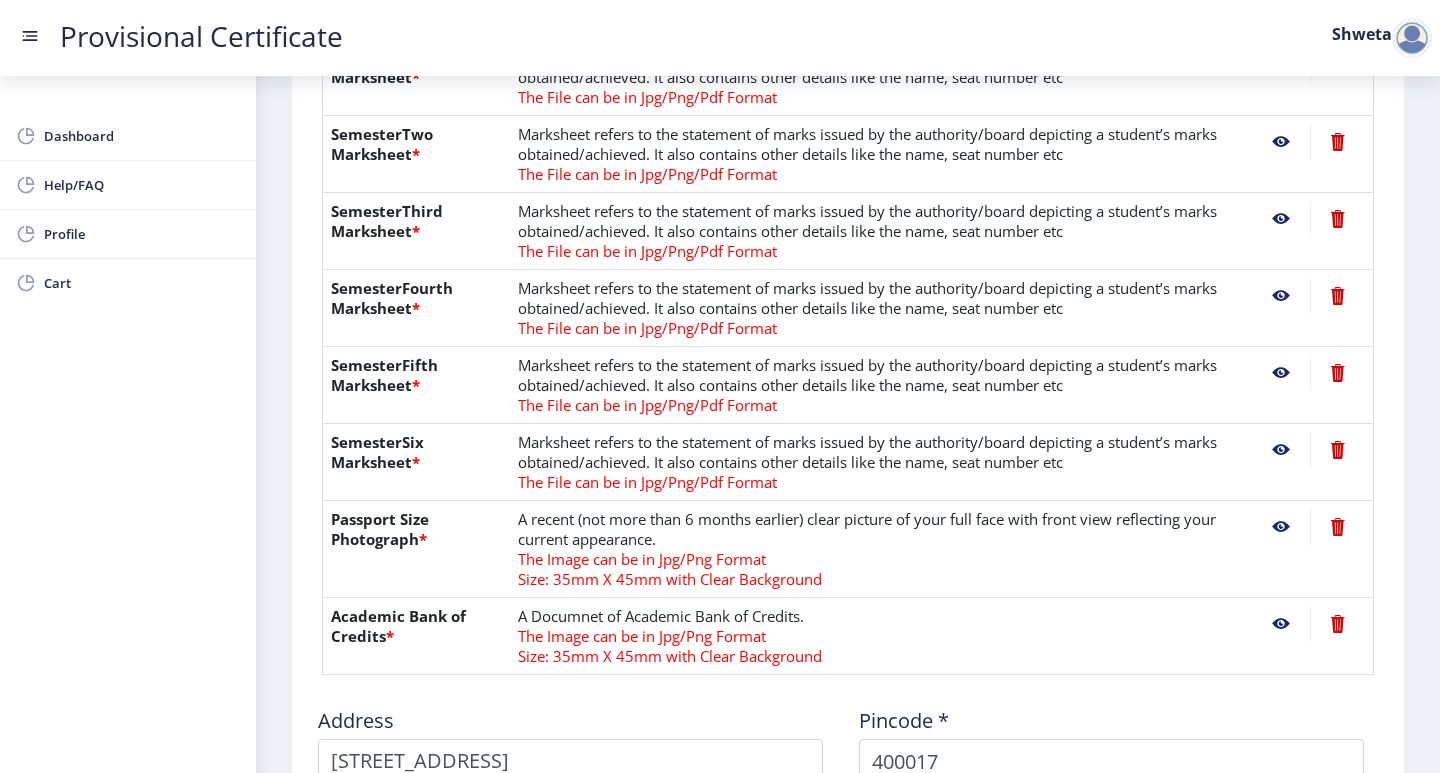 scroll, scrollTop: 600, scrollLeft: 0, axis: vertical 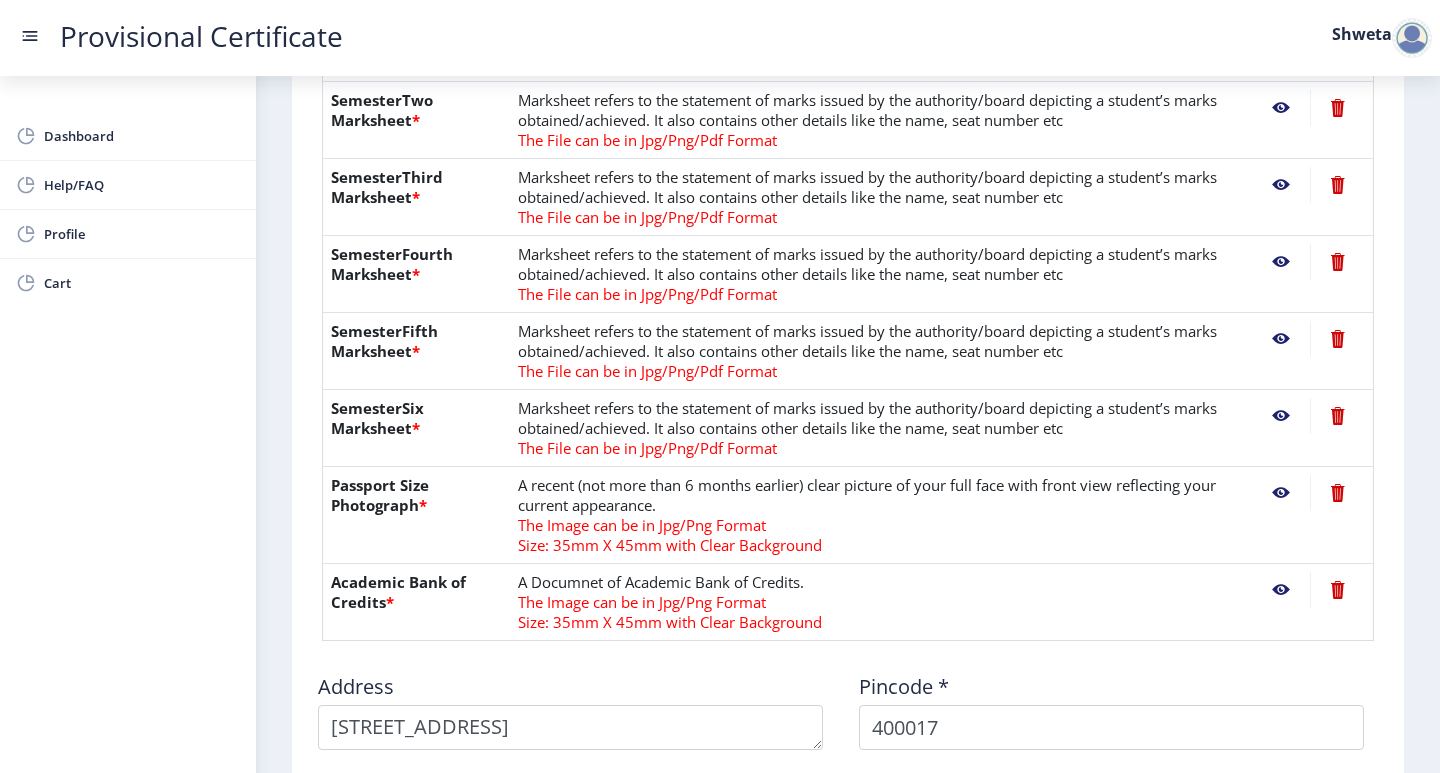 click 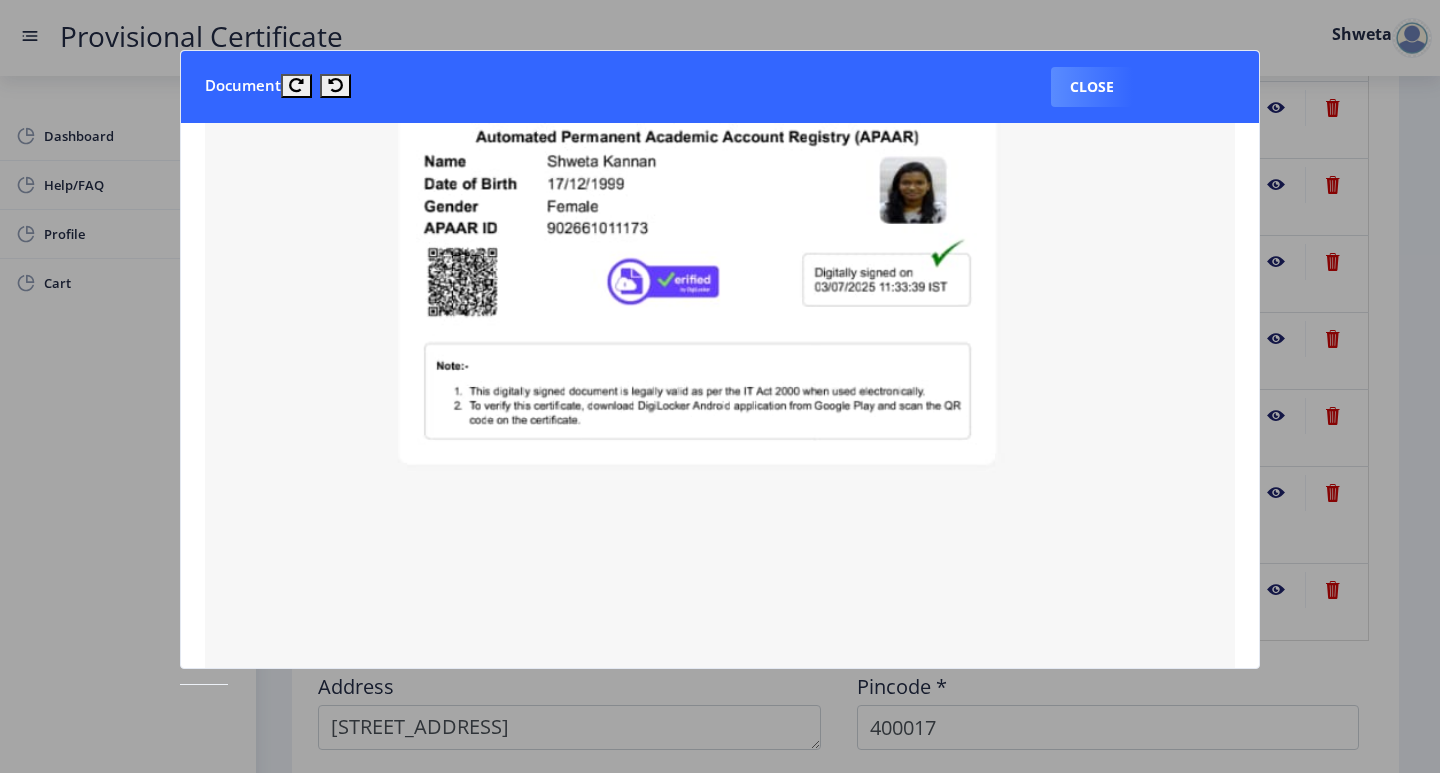 scroll, scrollTop: 100, scrollLeft: 0, axis: vertical 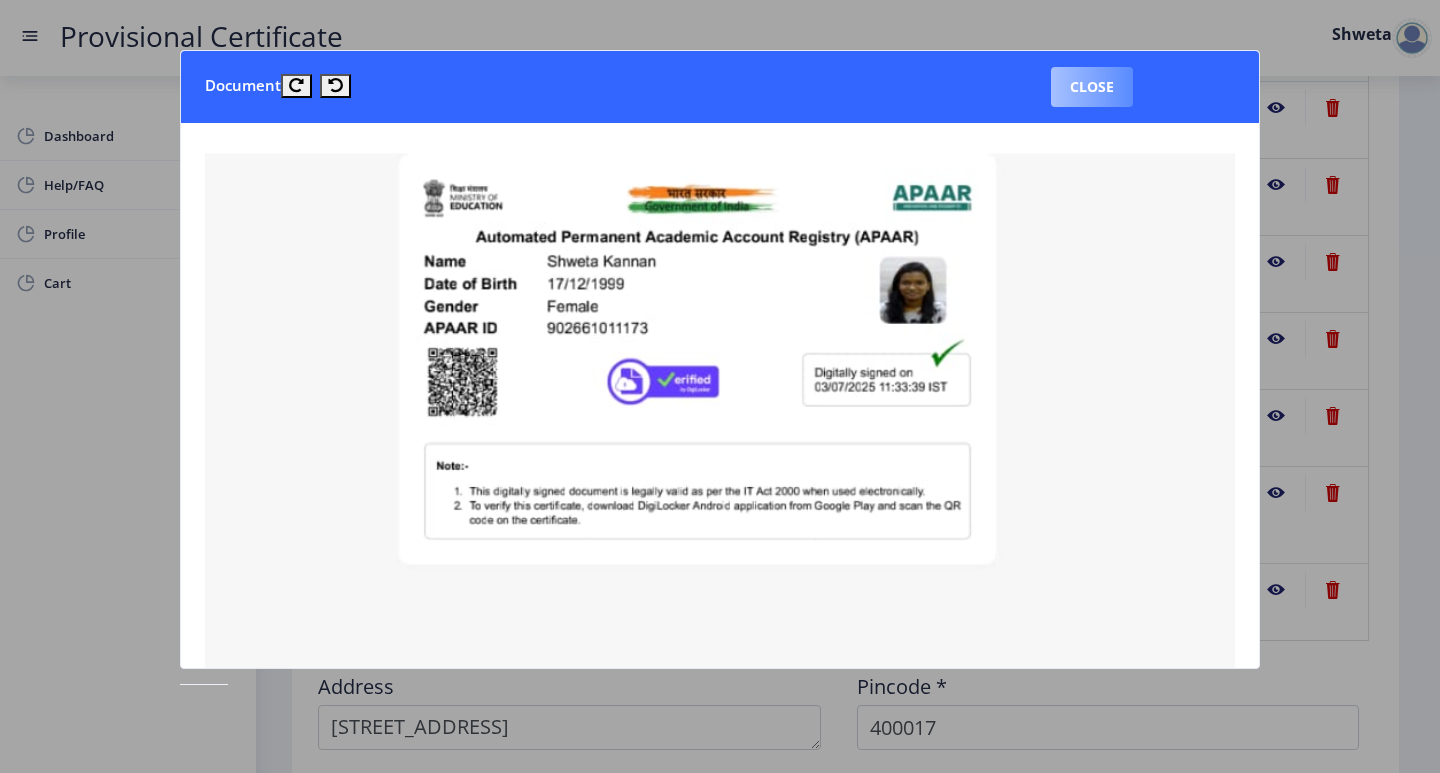 click on "Close" at bounding box center (1092, 87) 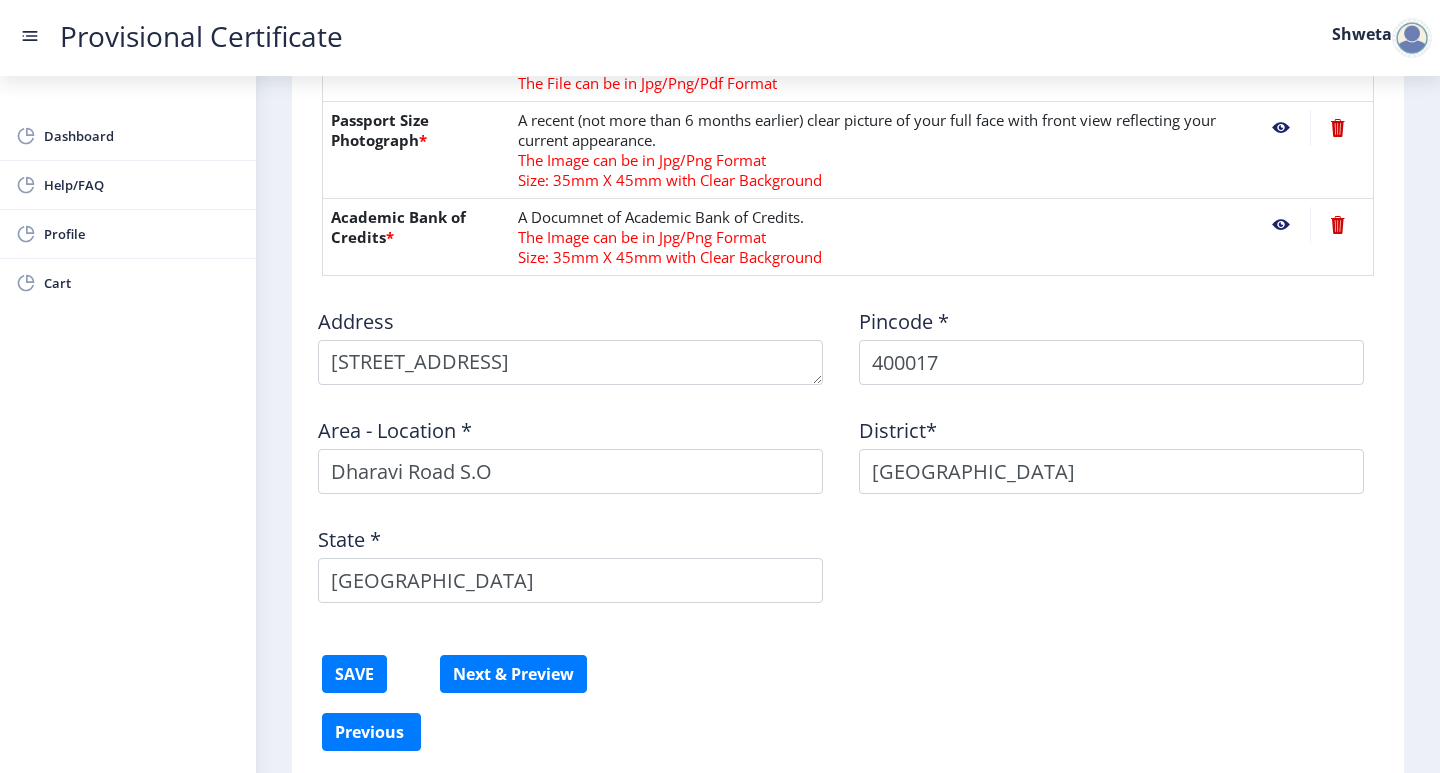 scroll, scrollTop: 1000, scrollLeft: 0, axis: vertical 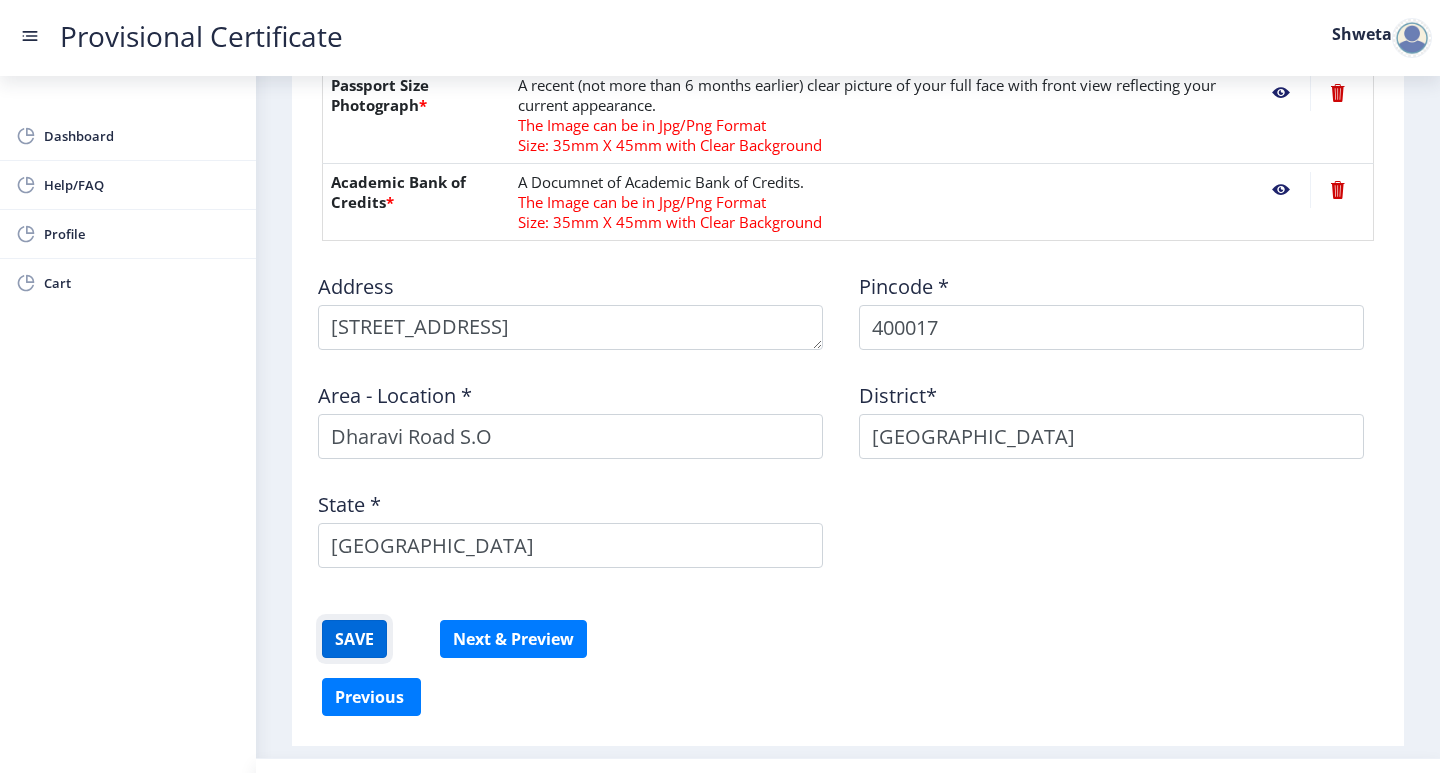 click on "SAVE" 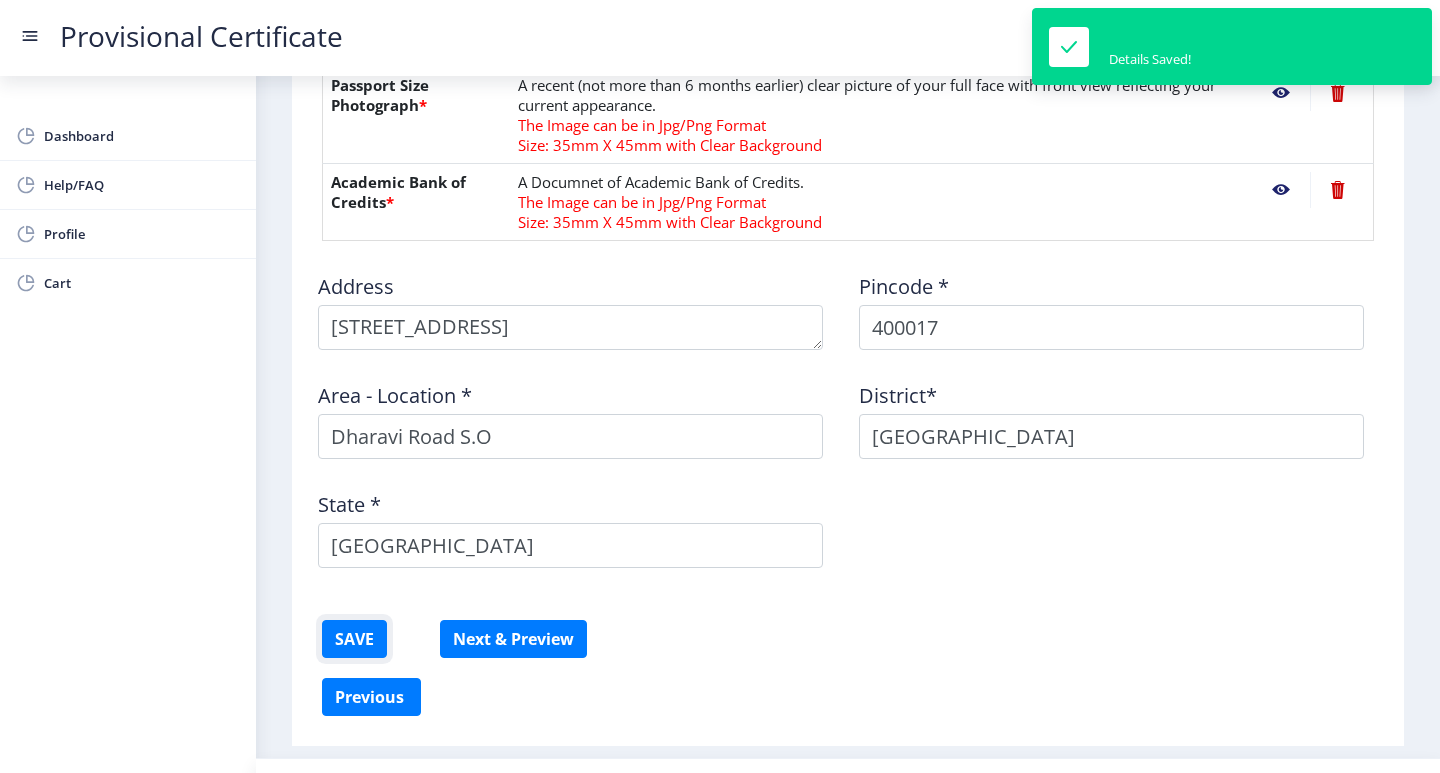 scroll, scrollTop: 1046, scrollLeft: 0, axis: vertical 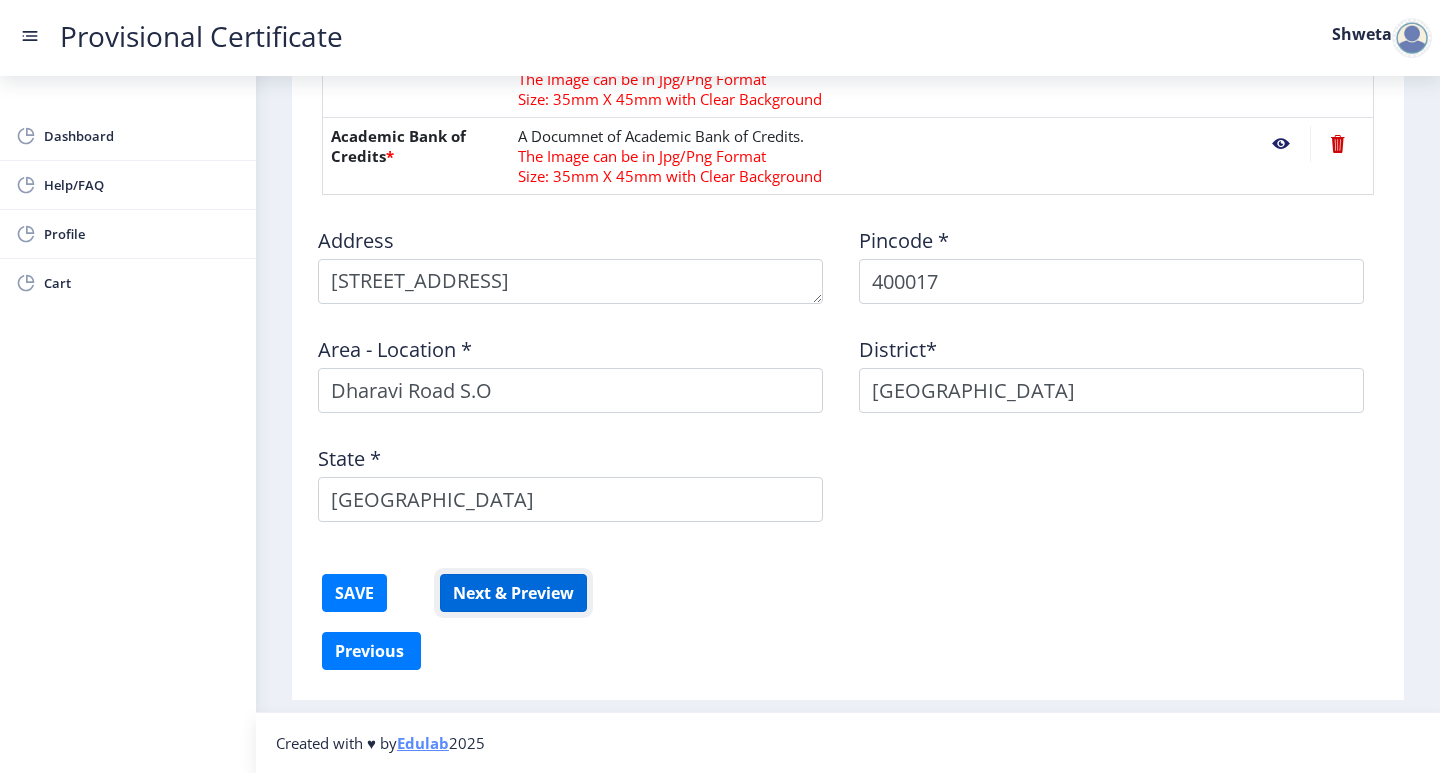 click on "Next & Preview" 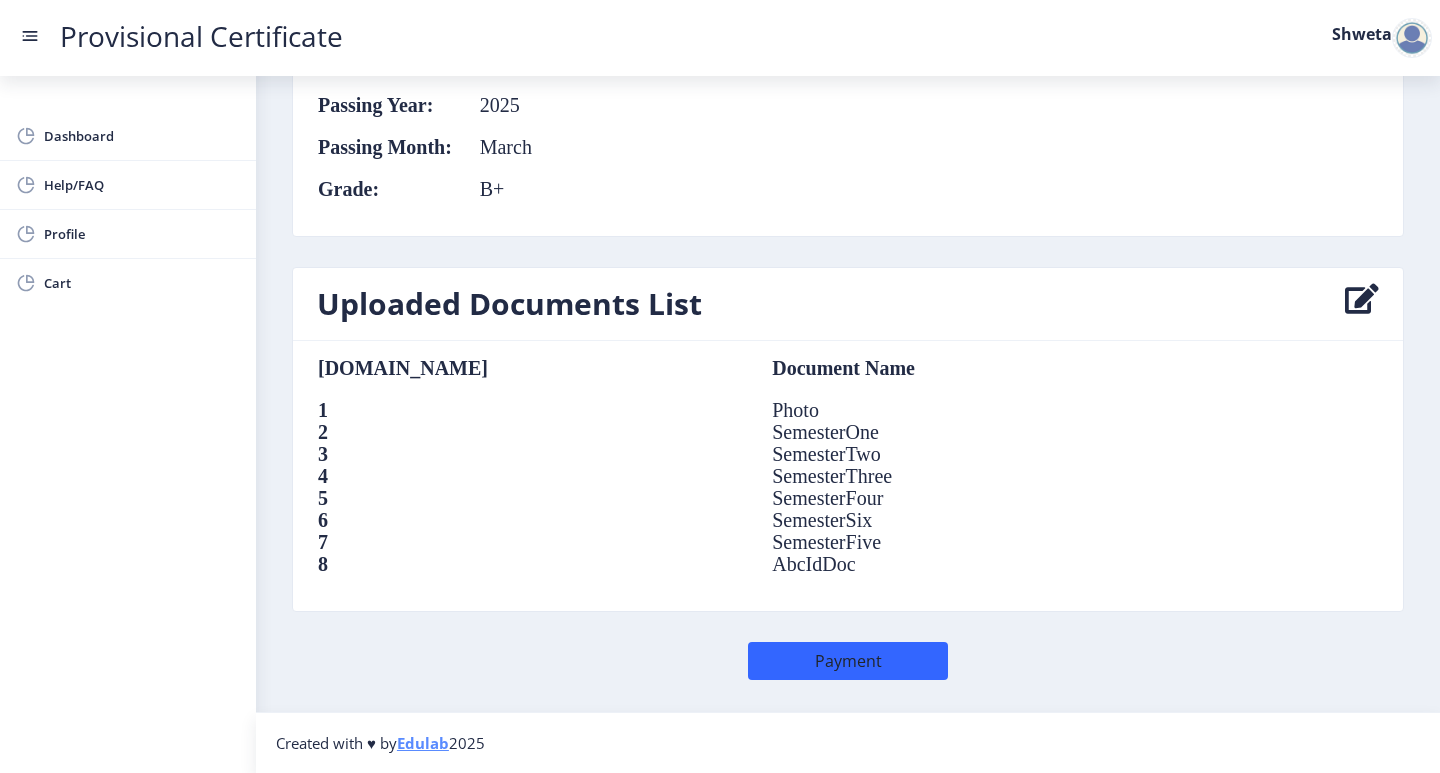 scroll, scrollTop: 887, scrollLeft: 0, axis: vertical 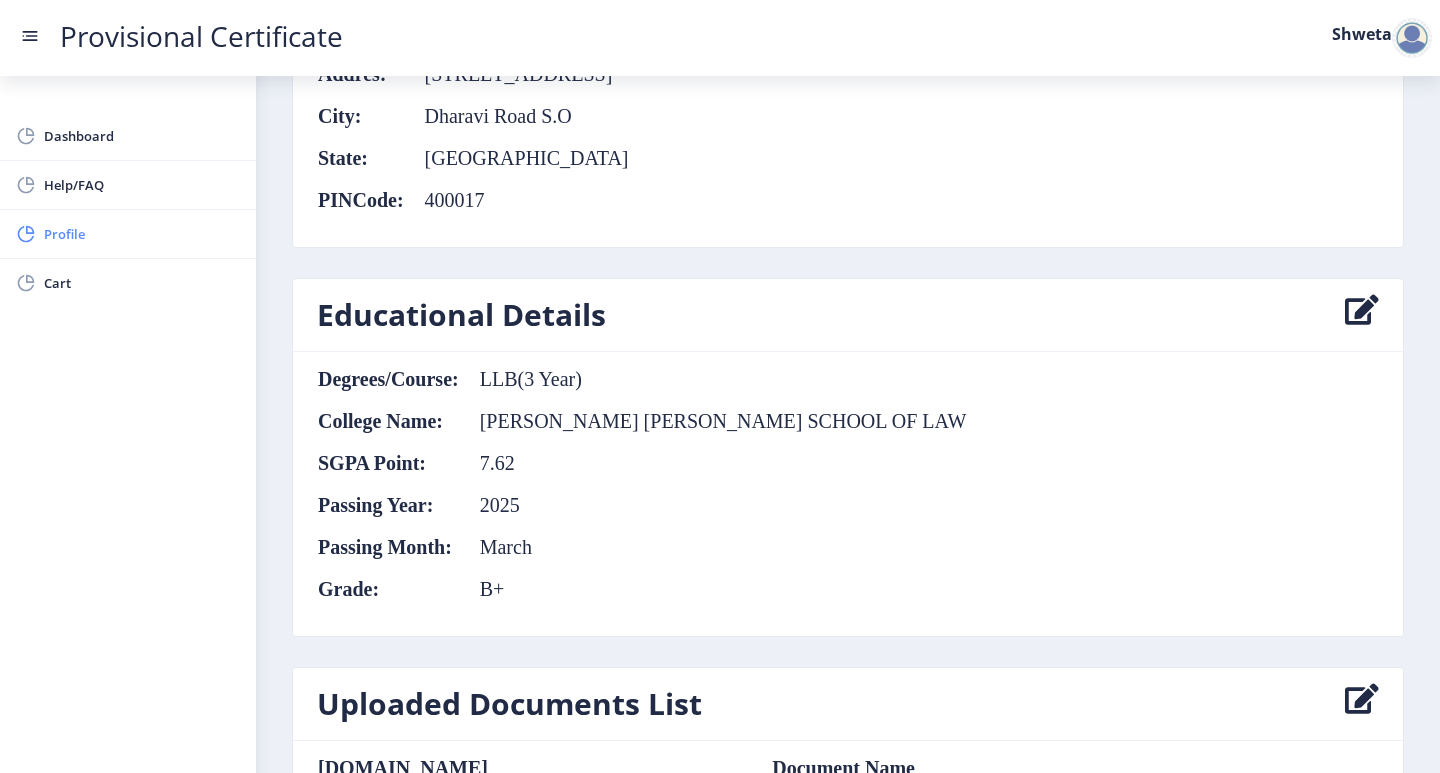 click on "Profile" 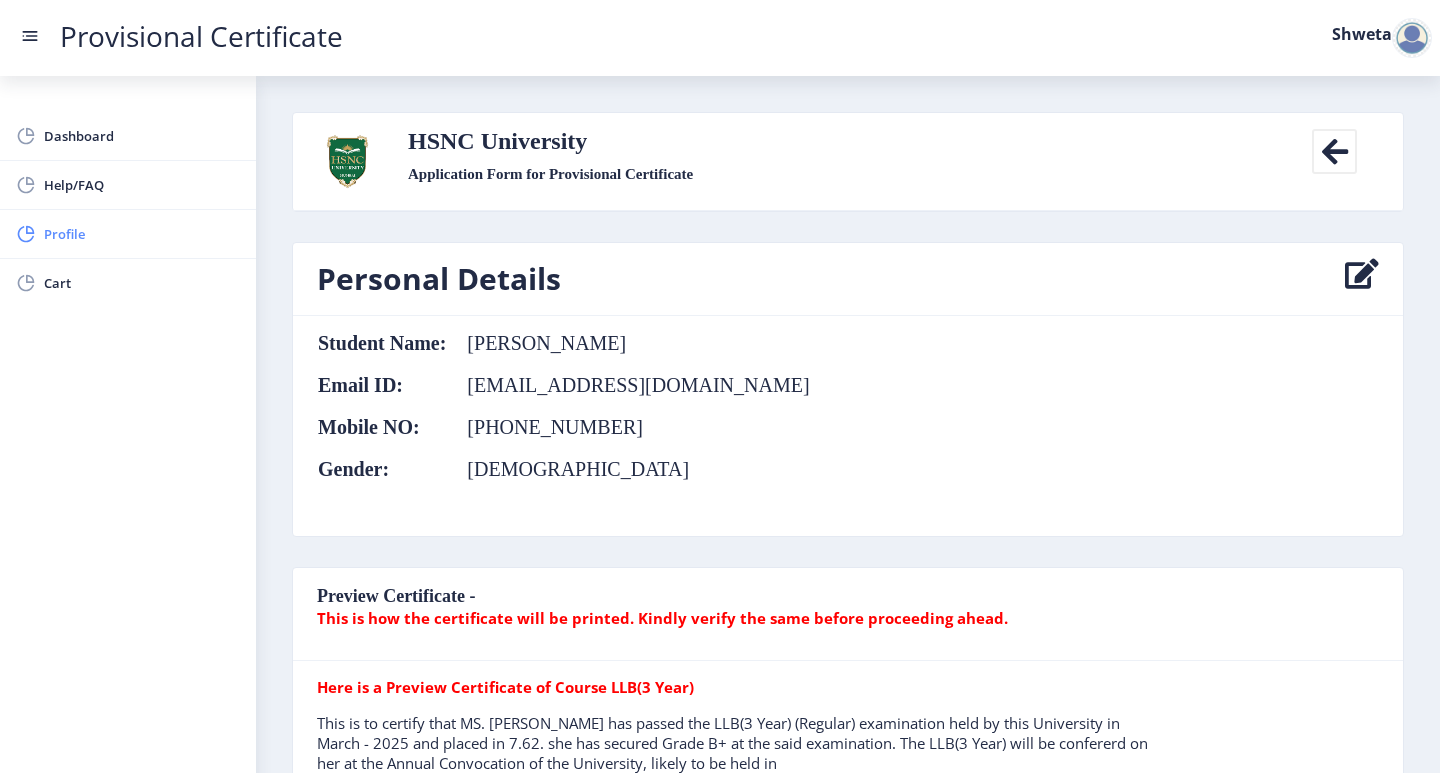 select on "Female" 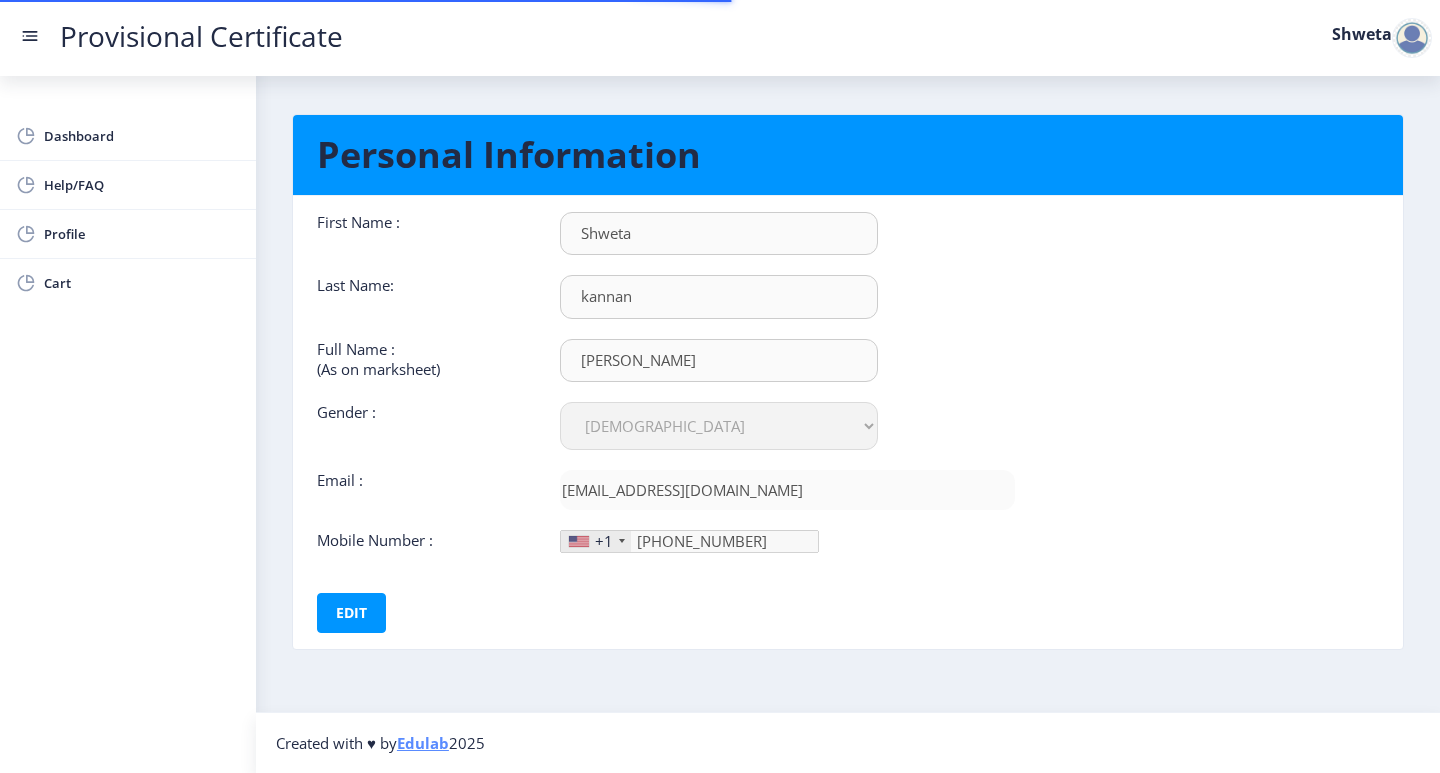 scroll, scrollTop: 0, scrollLeft: 0, axis: both 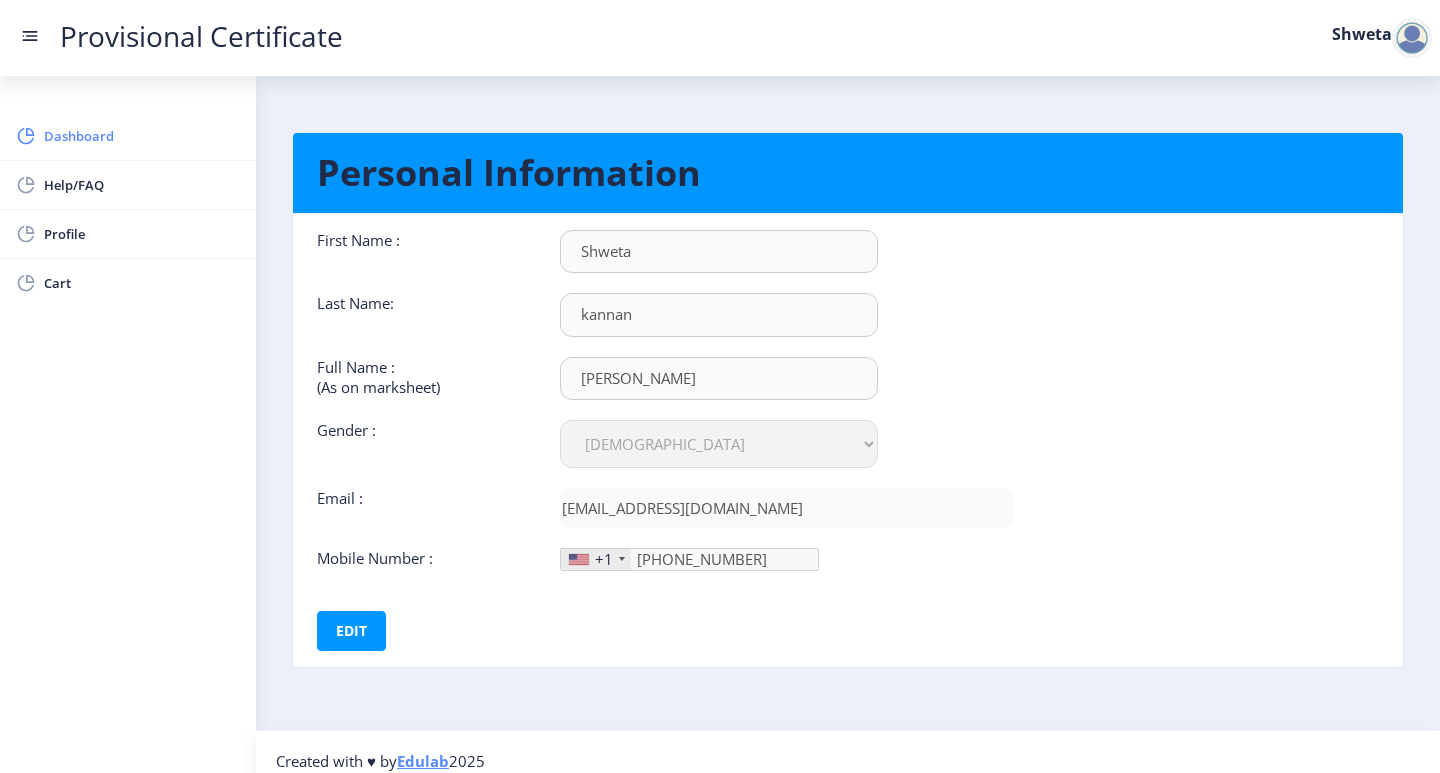 click on "Dashboard" 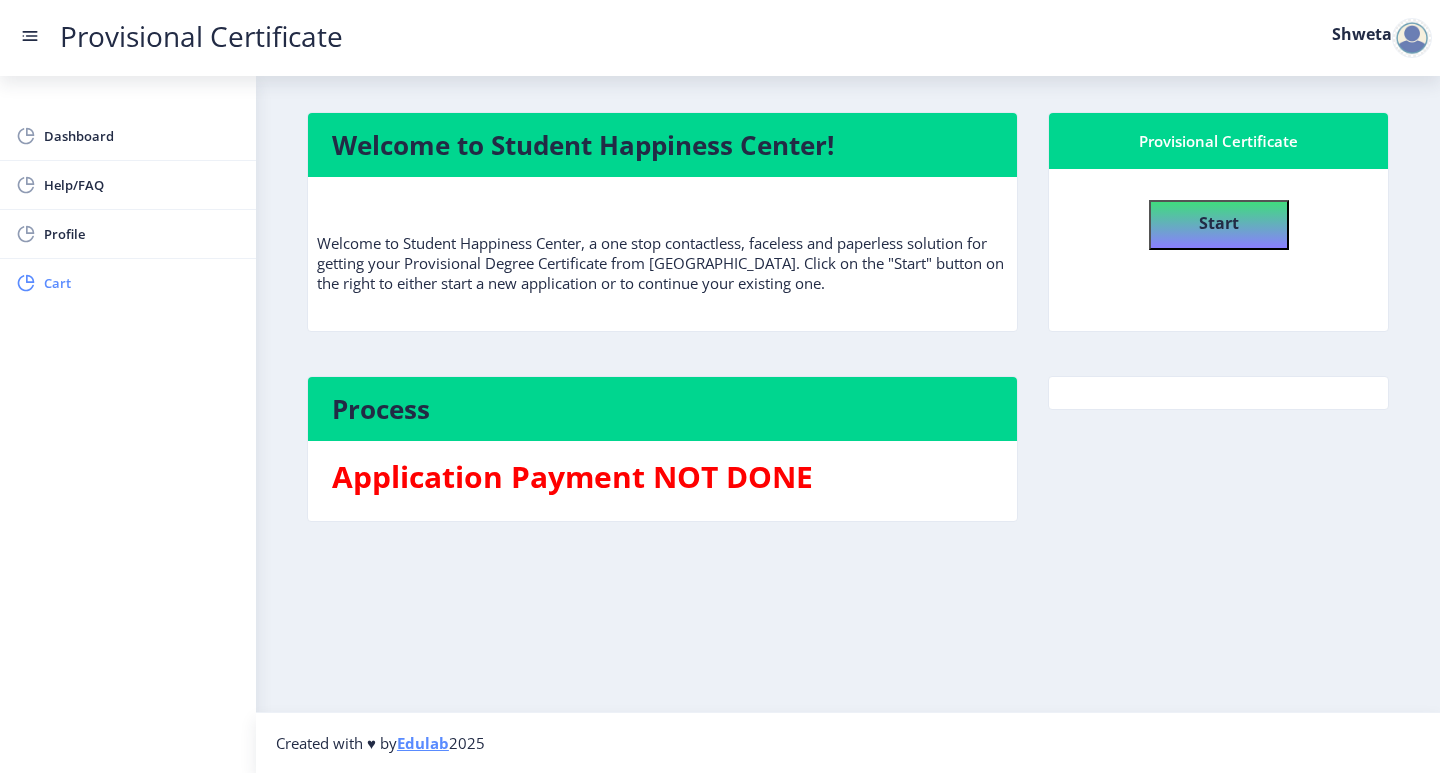 click on "Cart" 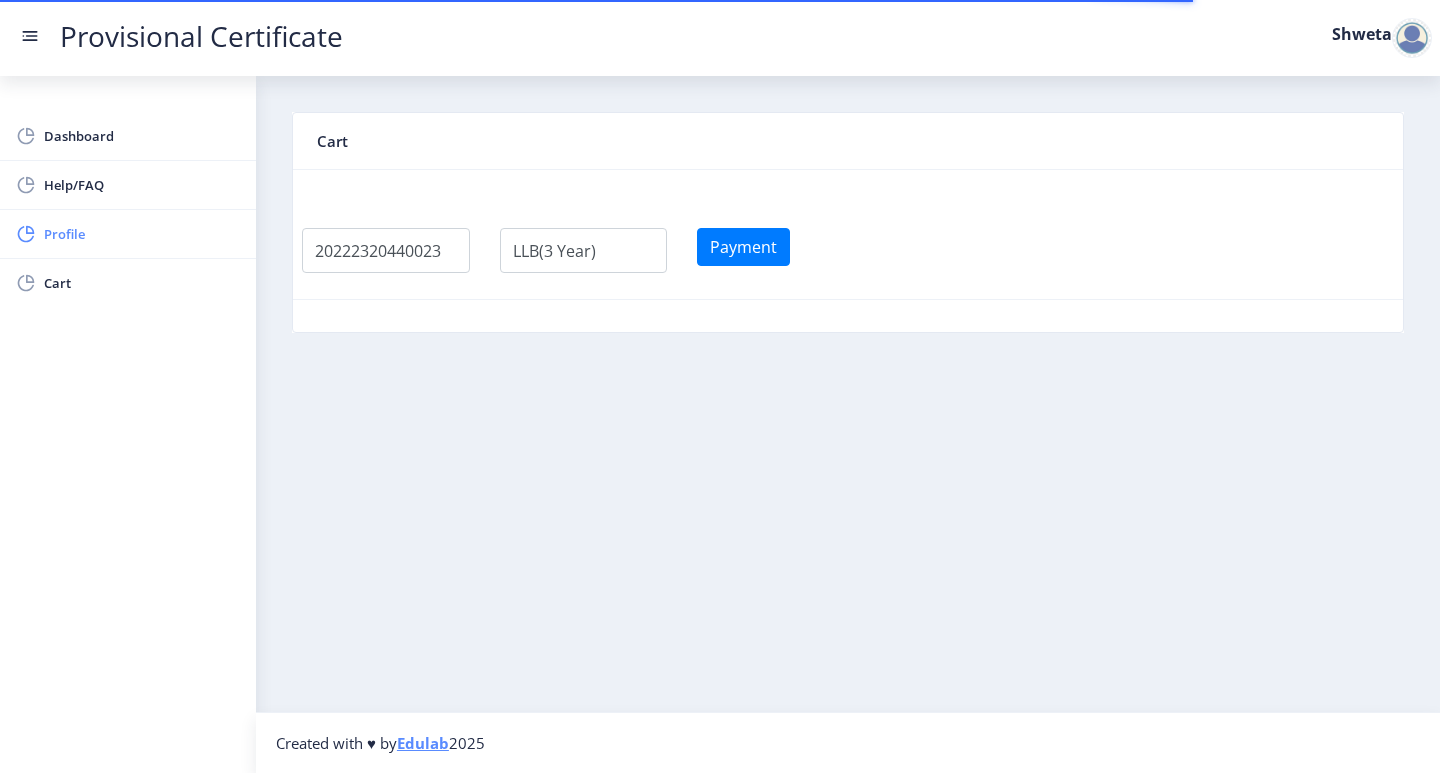 click on "Profile" 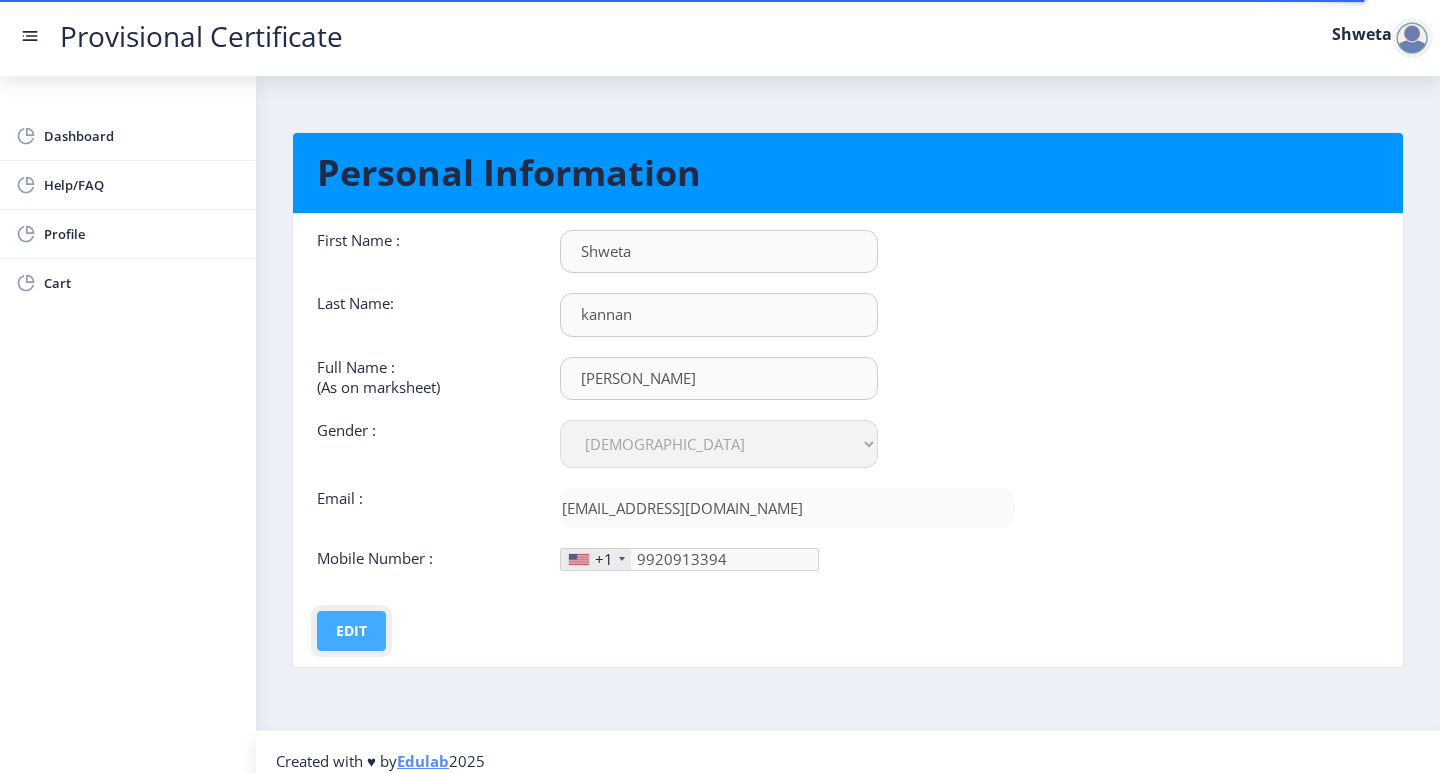 click on "Edit" 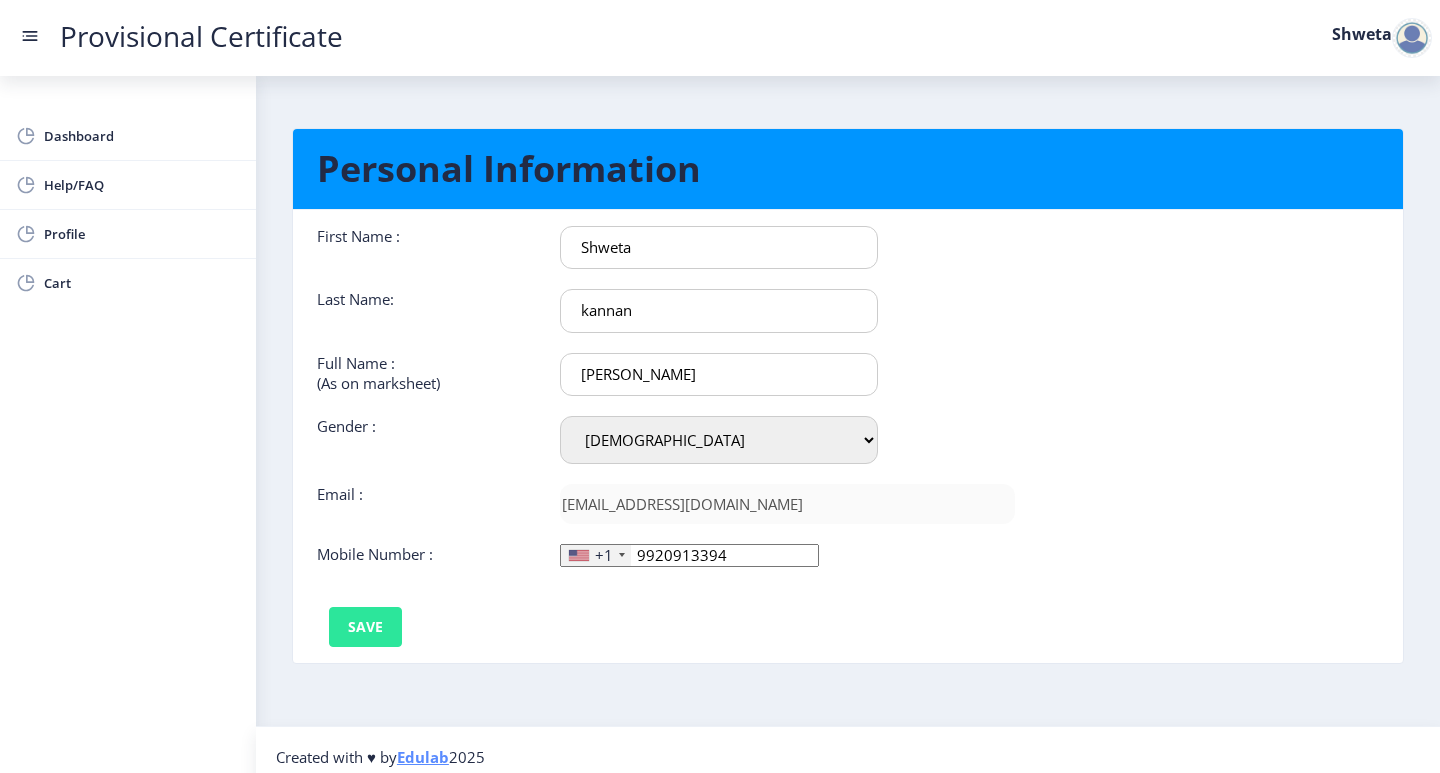 scroll, scrollTop: 0, scrollLeft: 0, axis: both 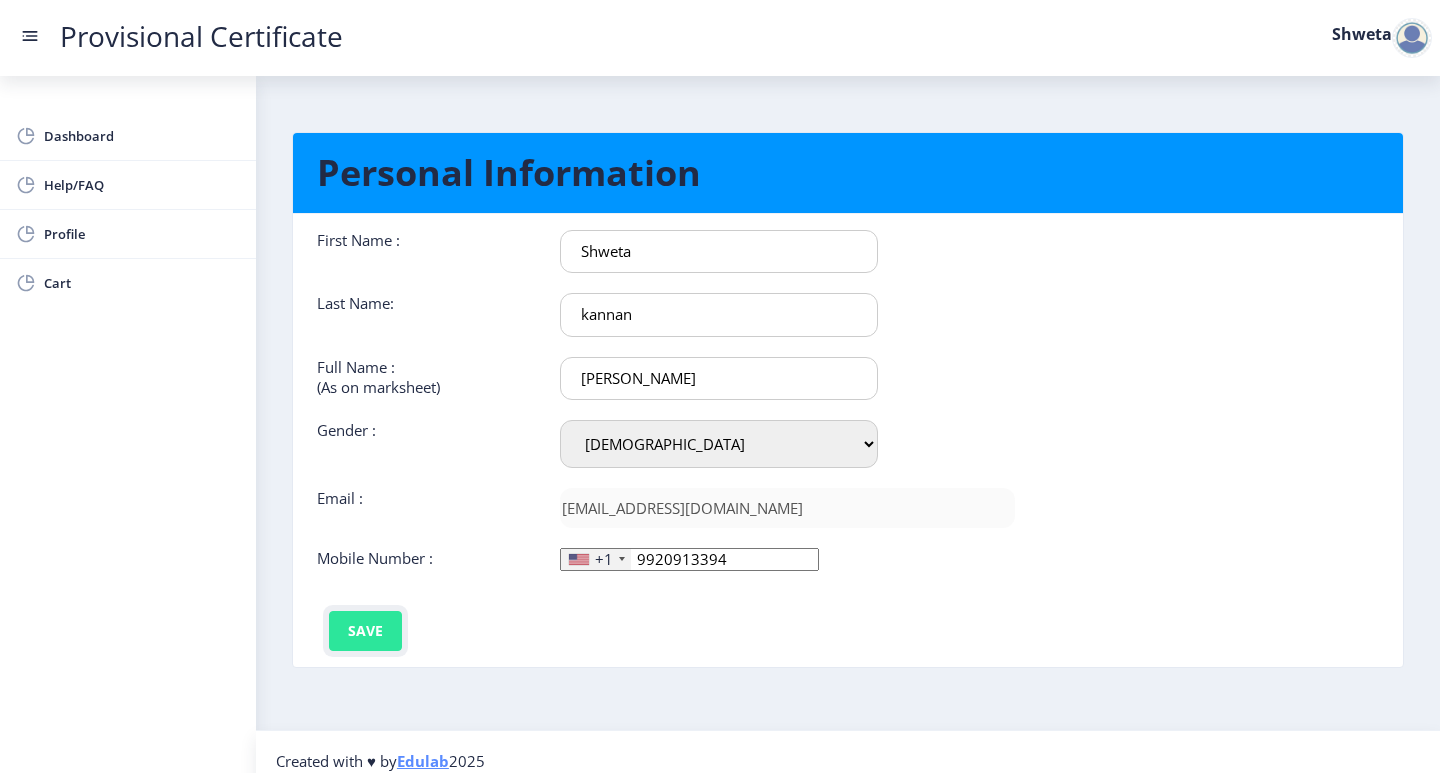 click on "Save" 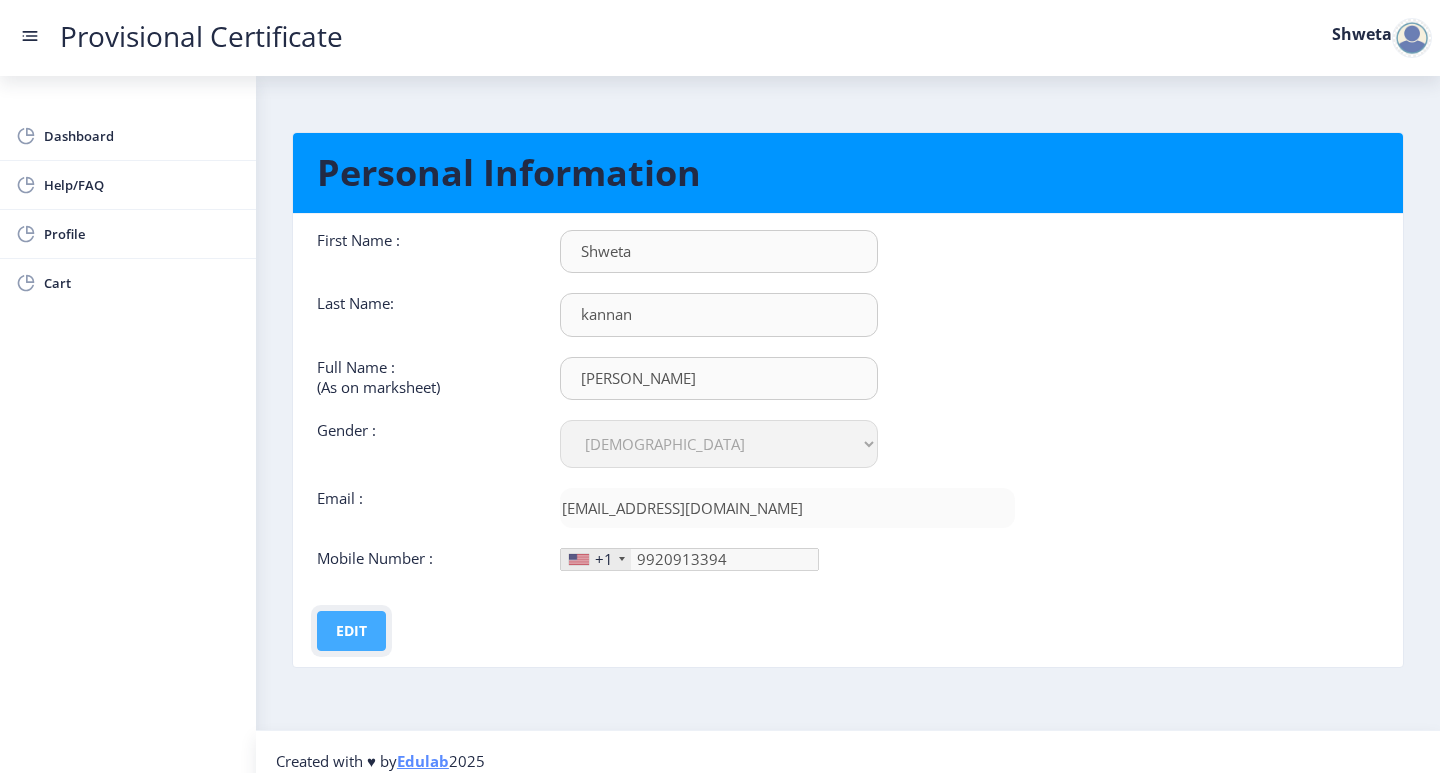 click on "Edit" 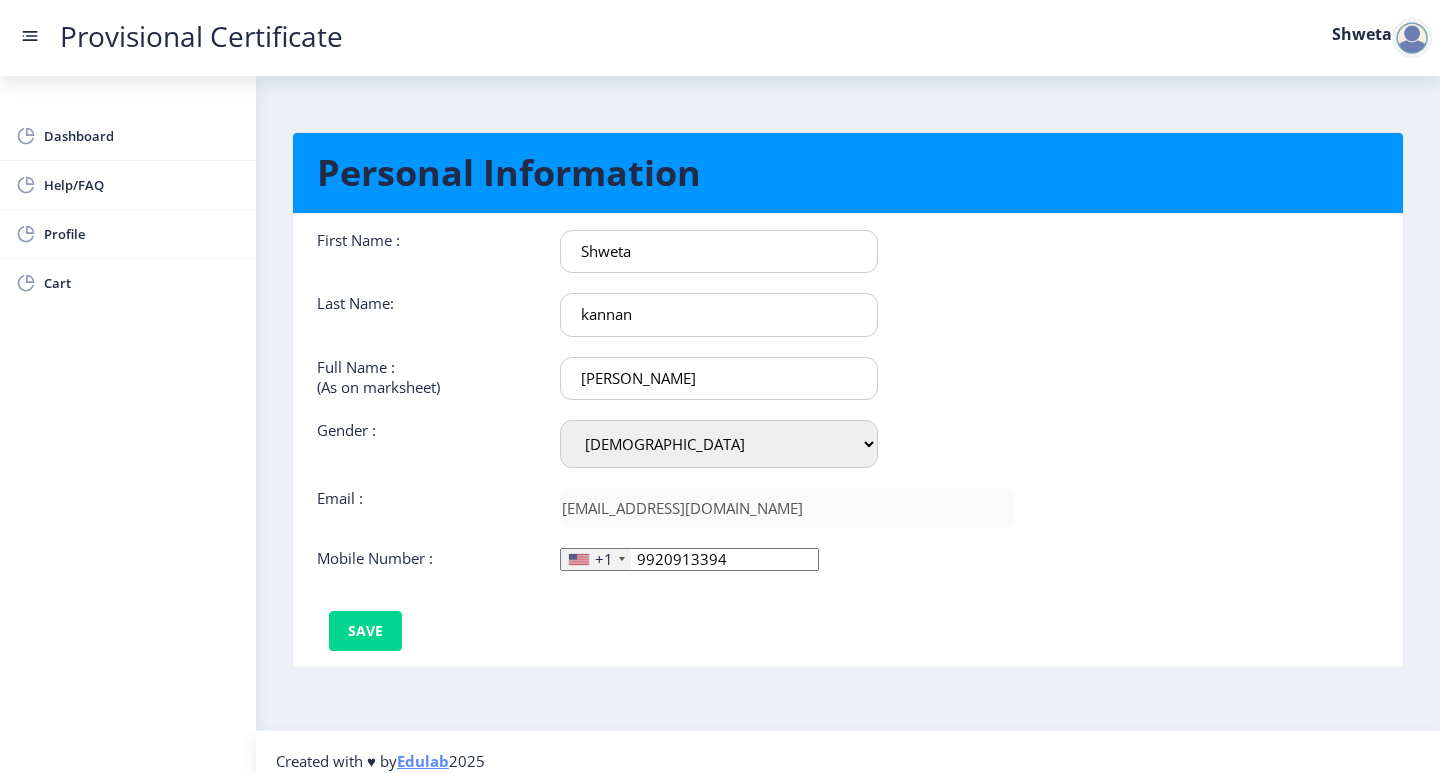 click on "+1" 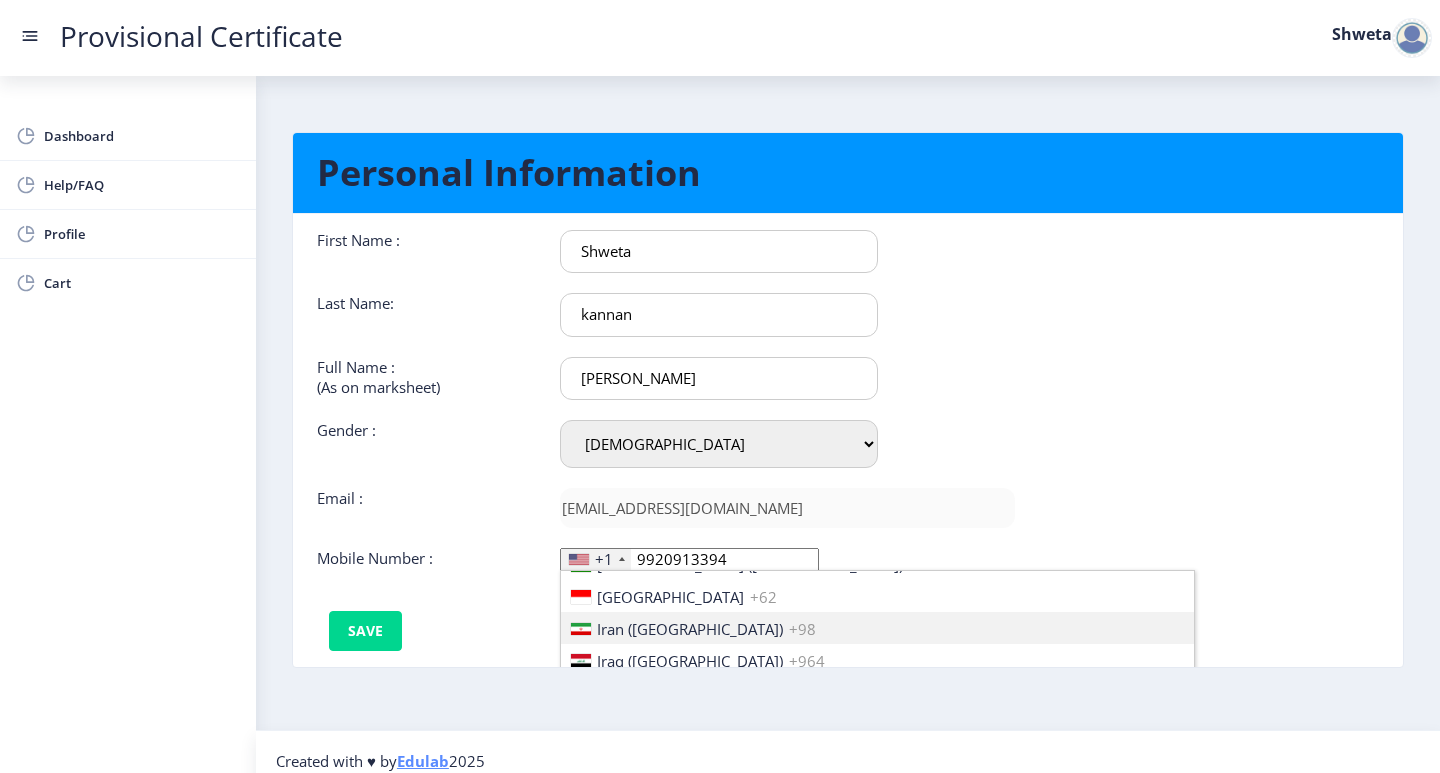 scroll, scrollTop: 3300, scrollLeft: 0, axis: vertical 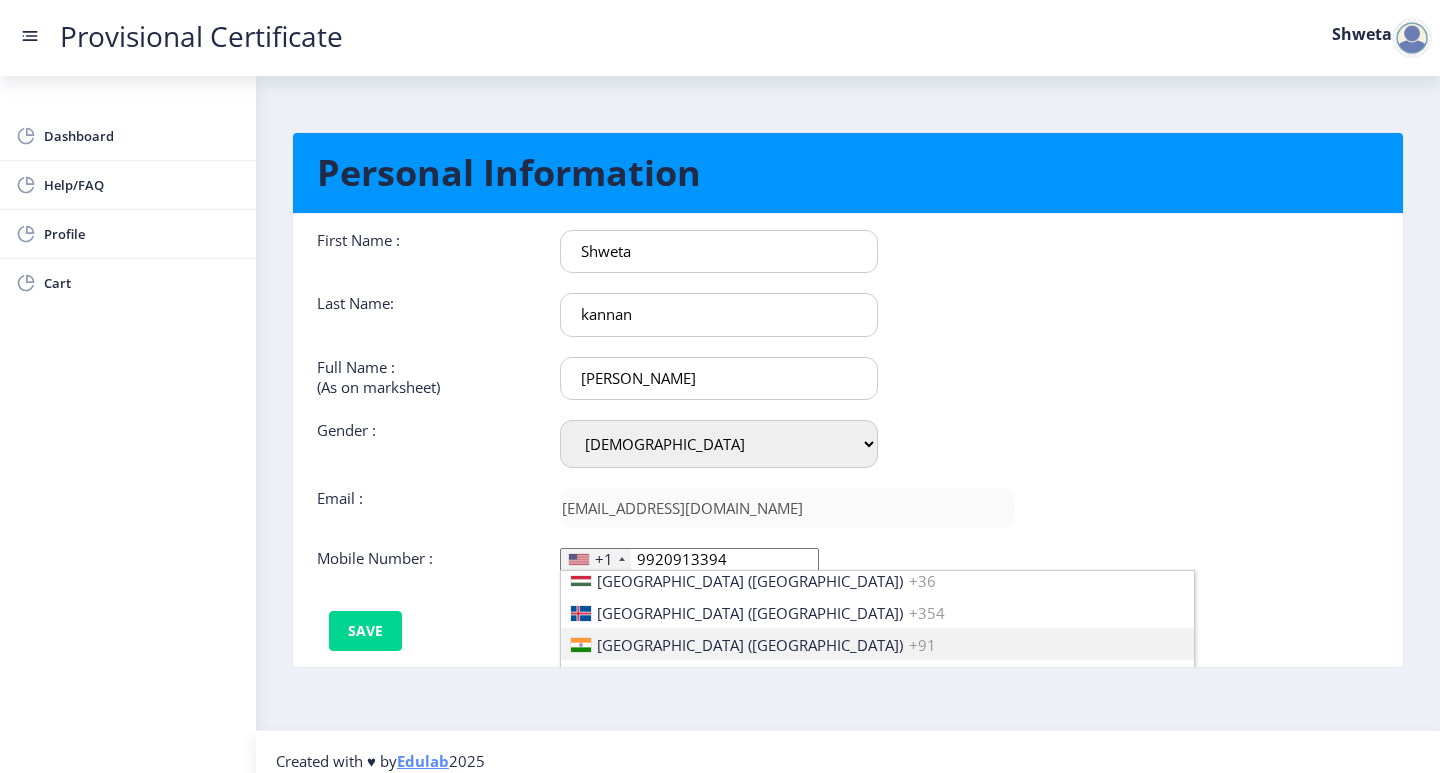 click on "India (भारत) +91" at bounding box center (877, 644) 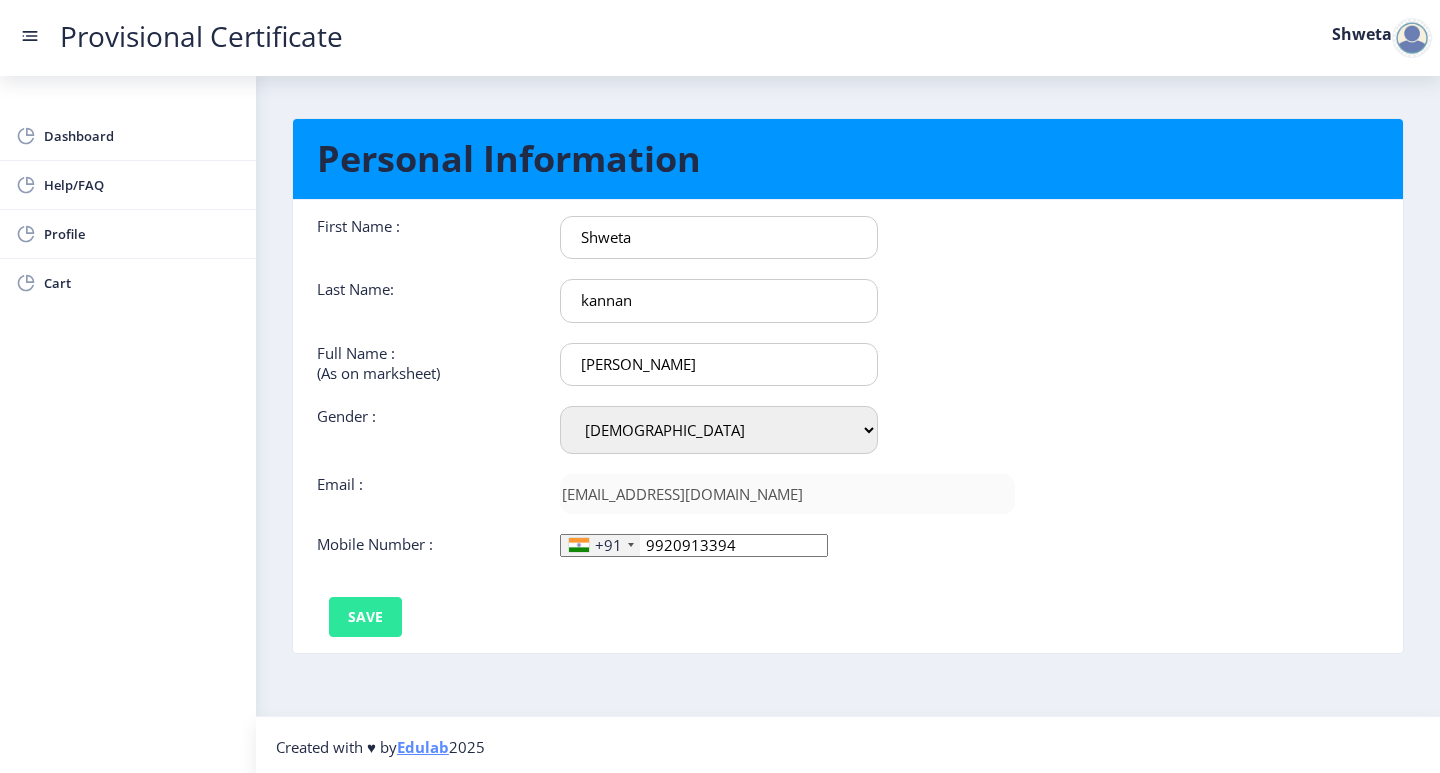 scroll, scrollTop: 18, scrollLeft: 0, axis: vertical 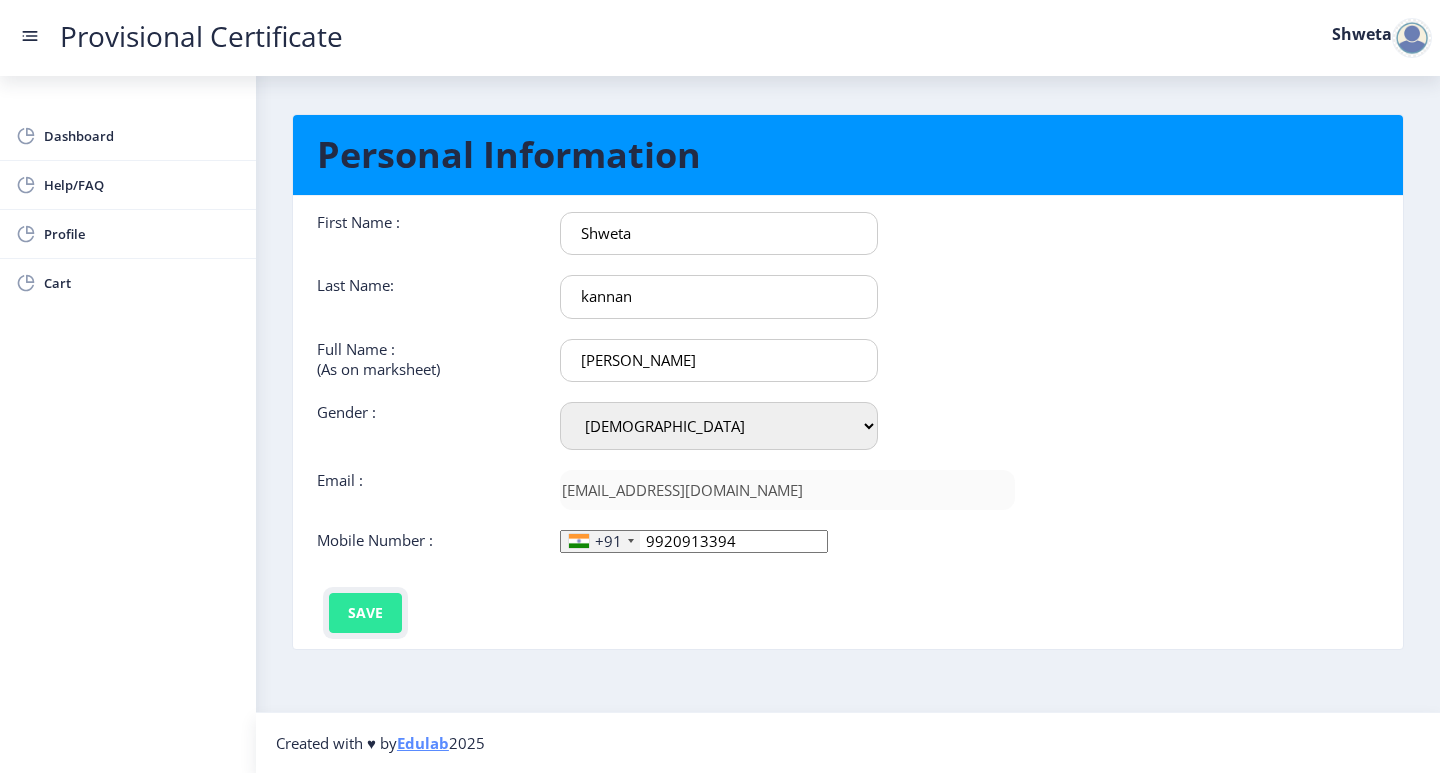 click on "Save" 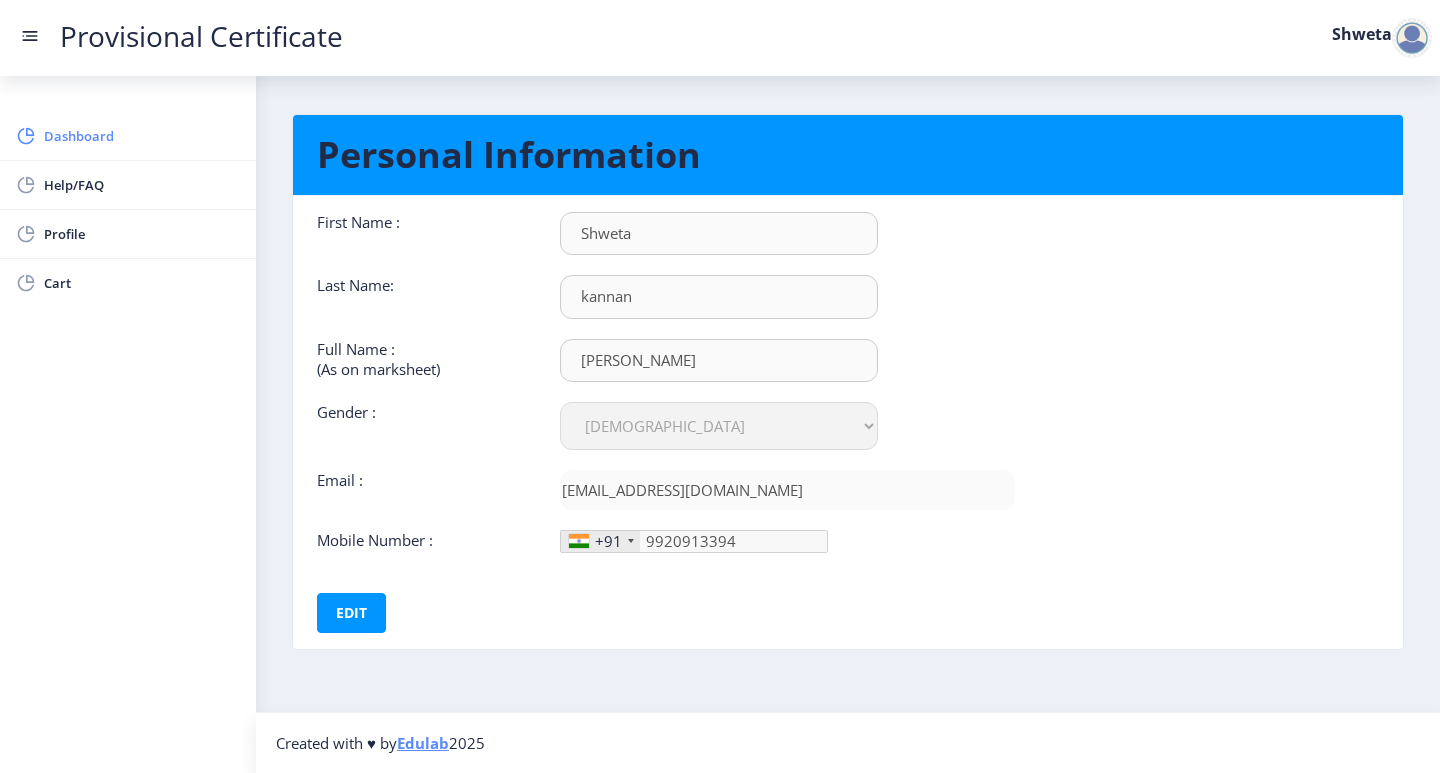 click on "Dashboard" 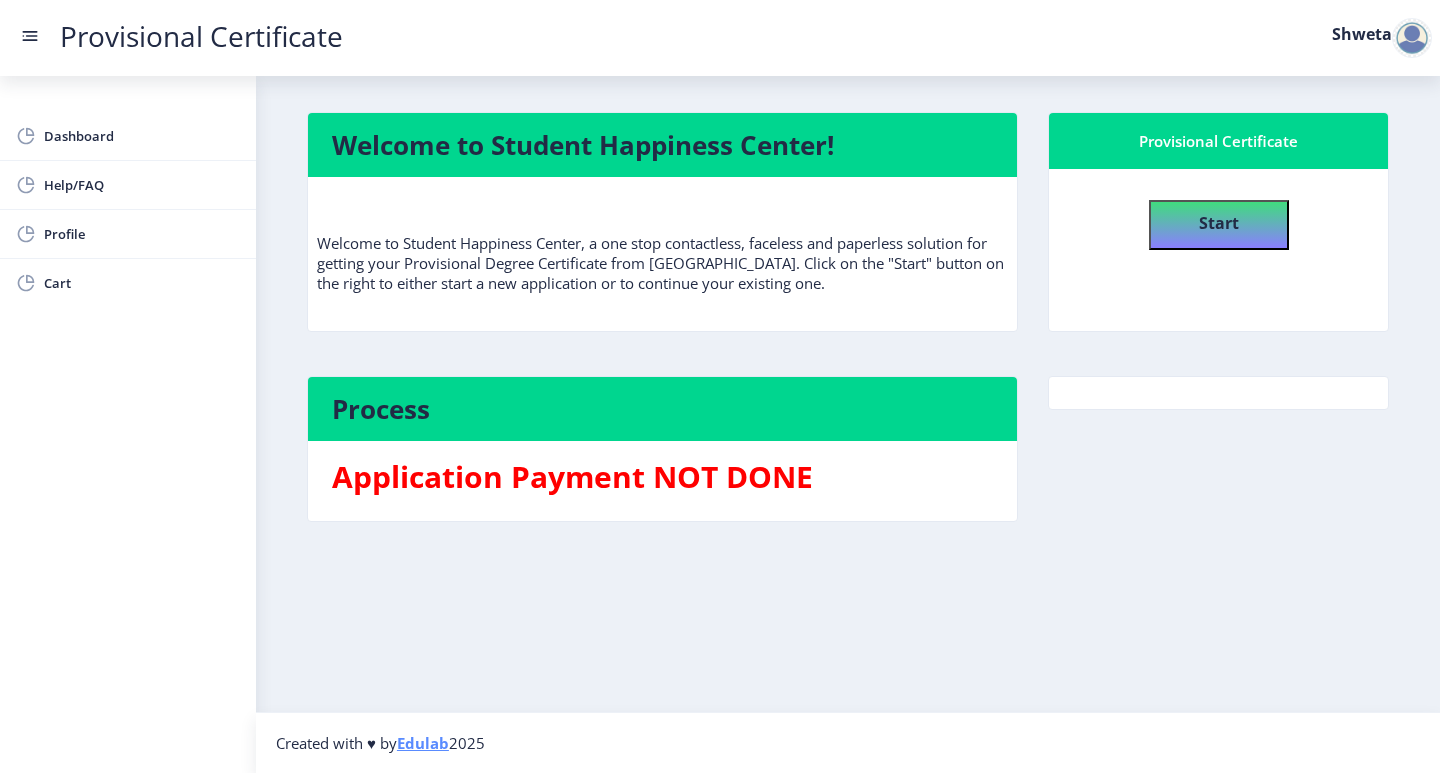 click 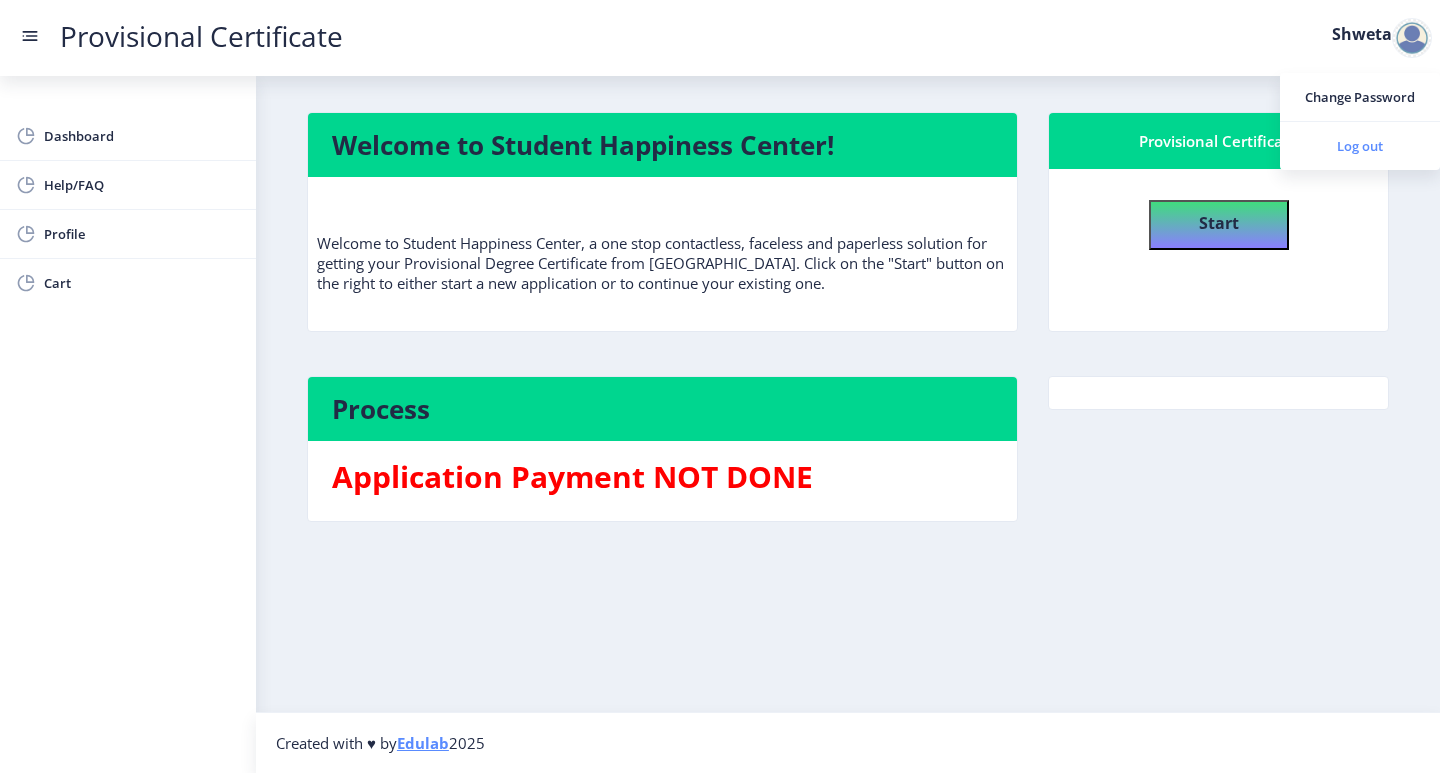 click on "Log out" at bounding box center (1360, 146) 